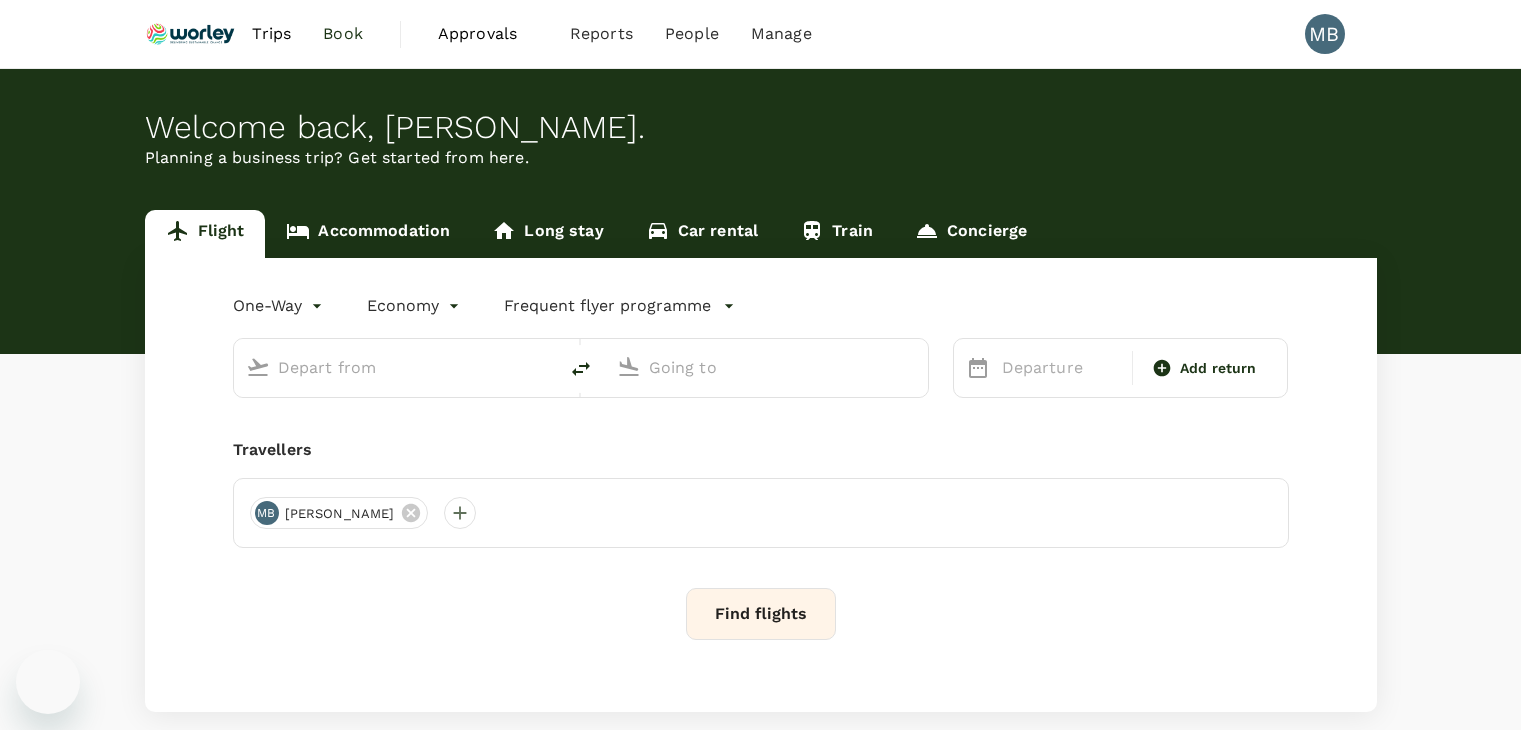 scroll, scrollTop: 0, scrollLeft: 0, axis: both 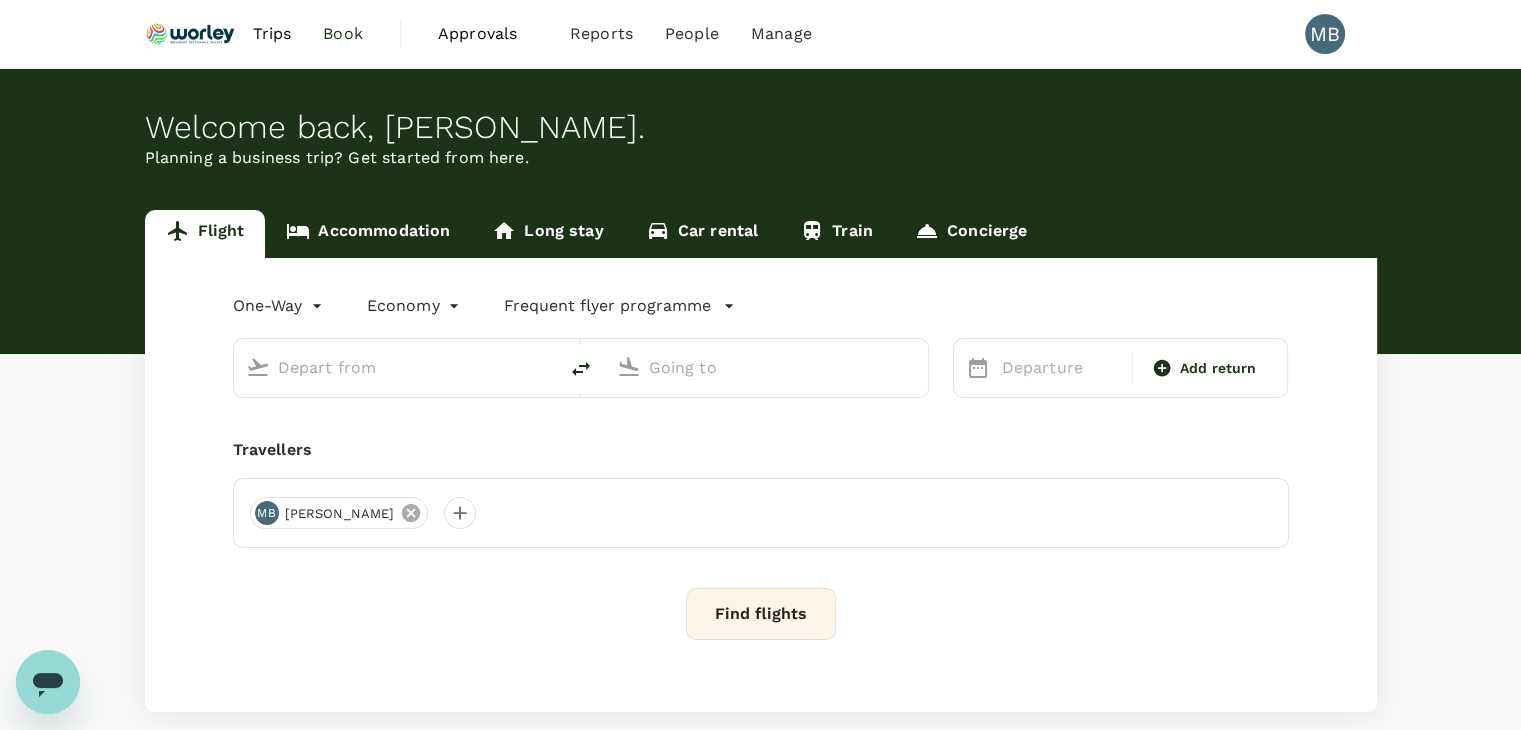 click 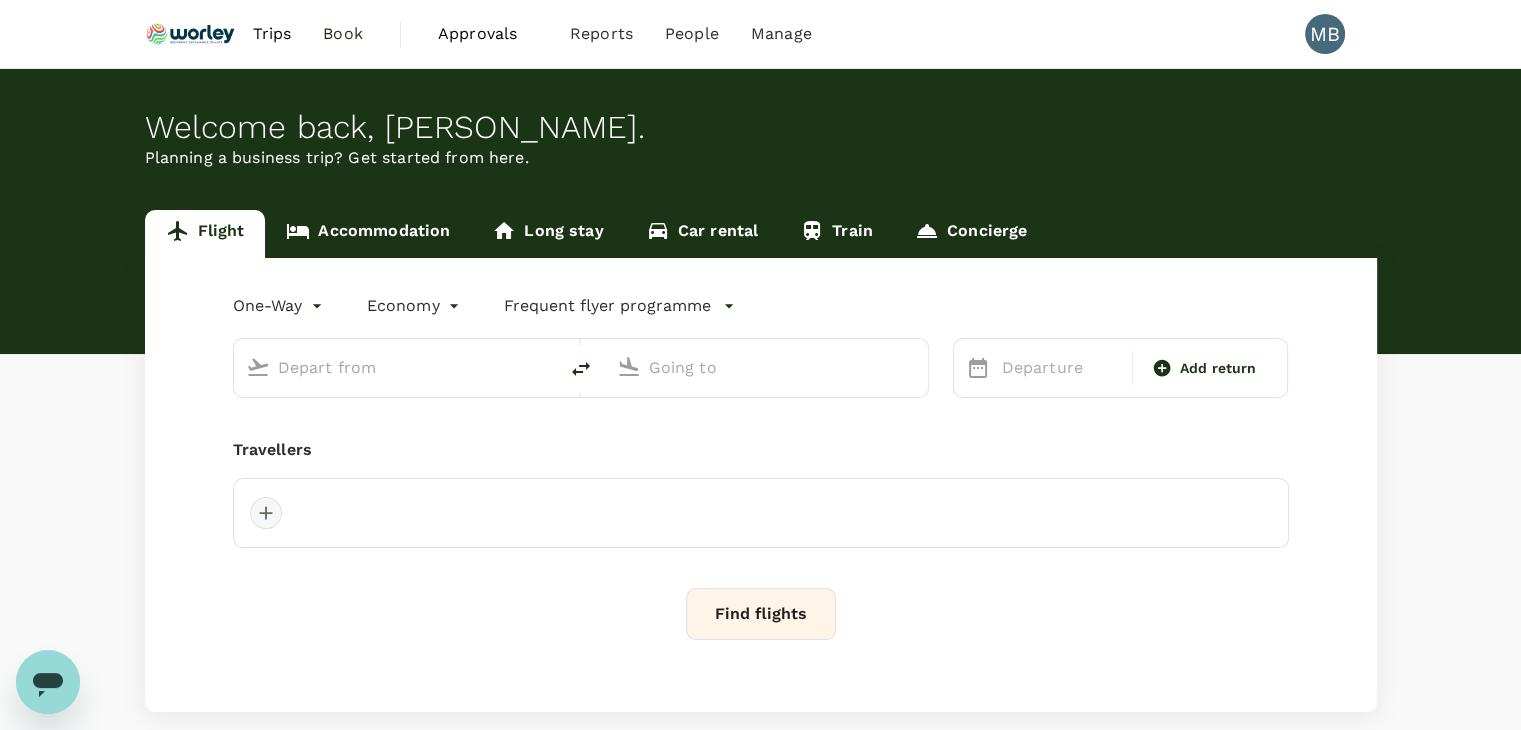 click at bounding box center (266, 513) 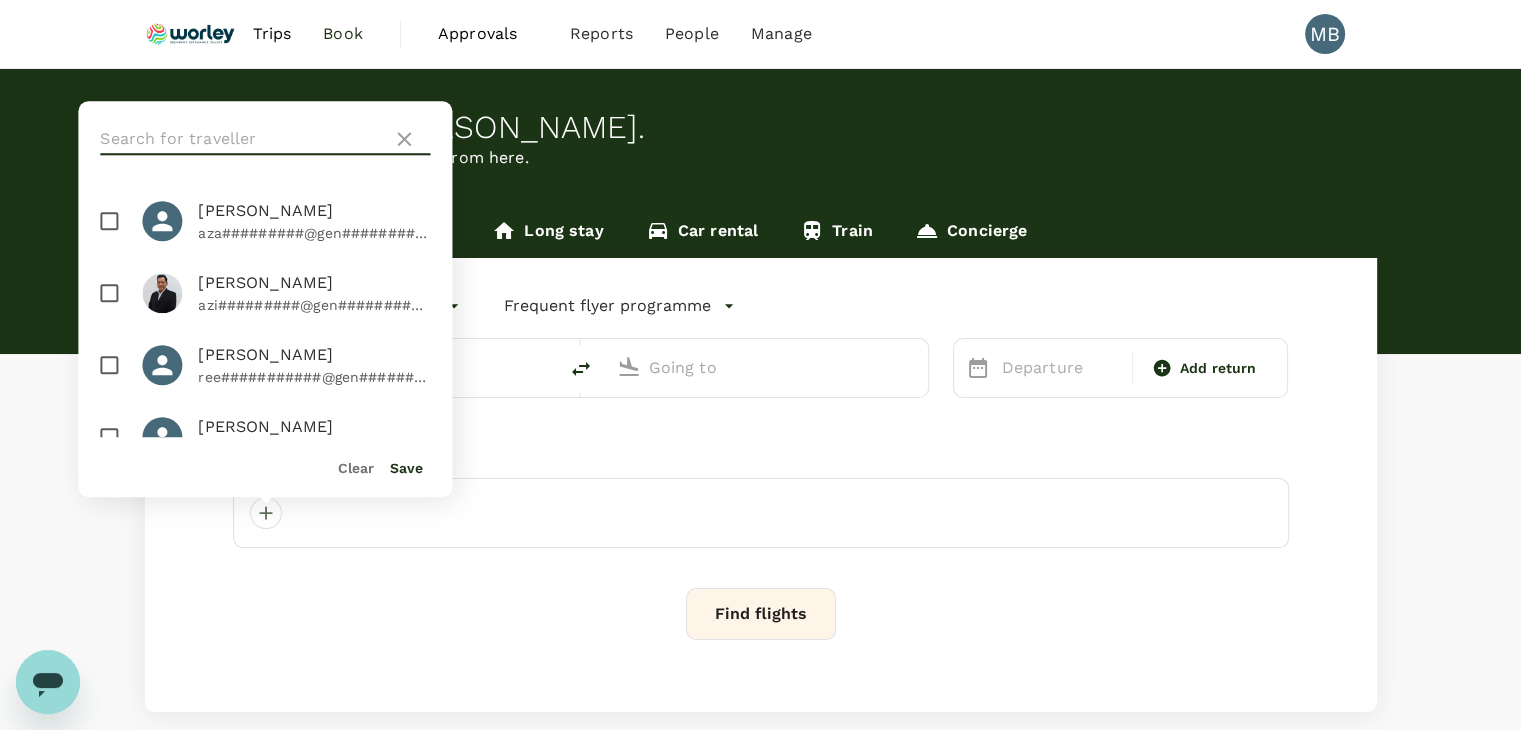 click at bounding box center [242, 139] 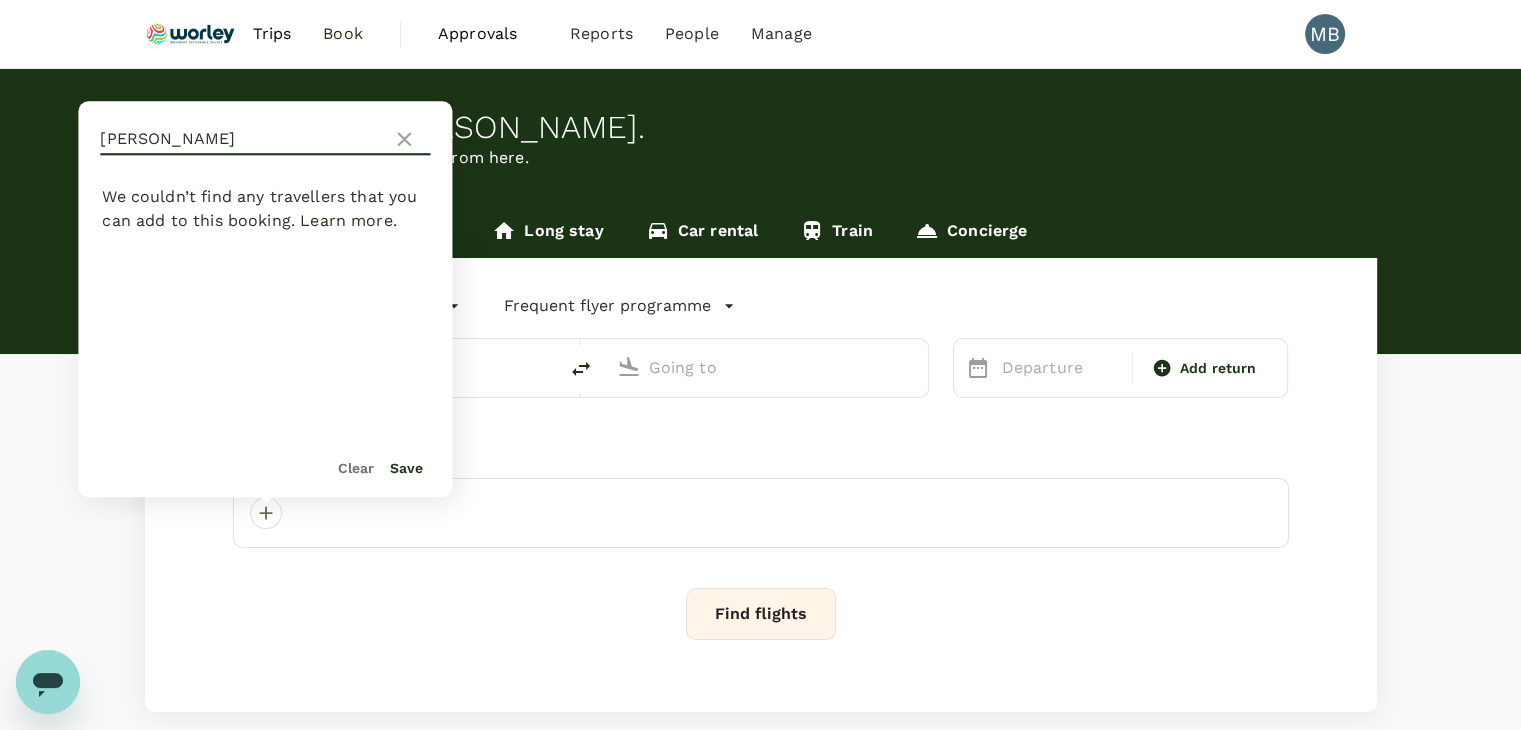 type on "[PERSON_NAME]" 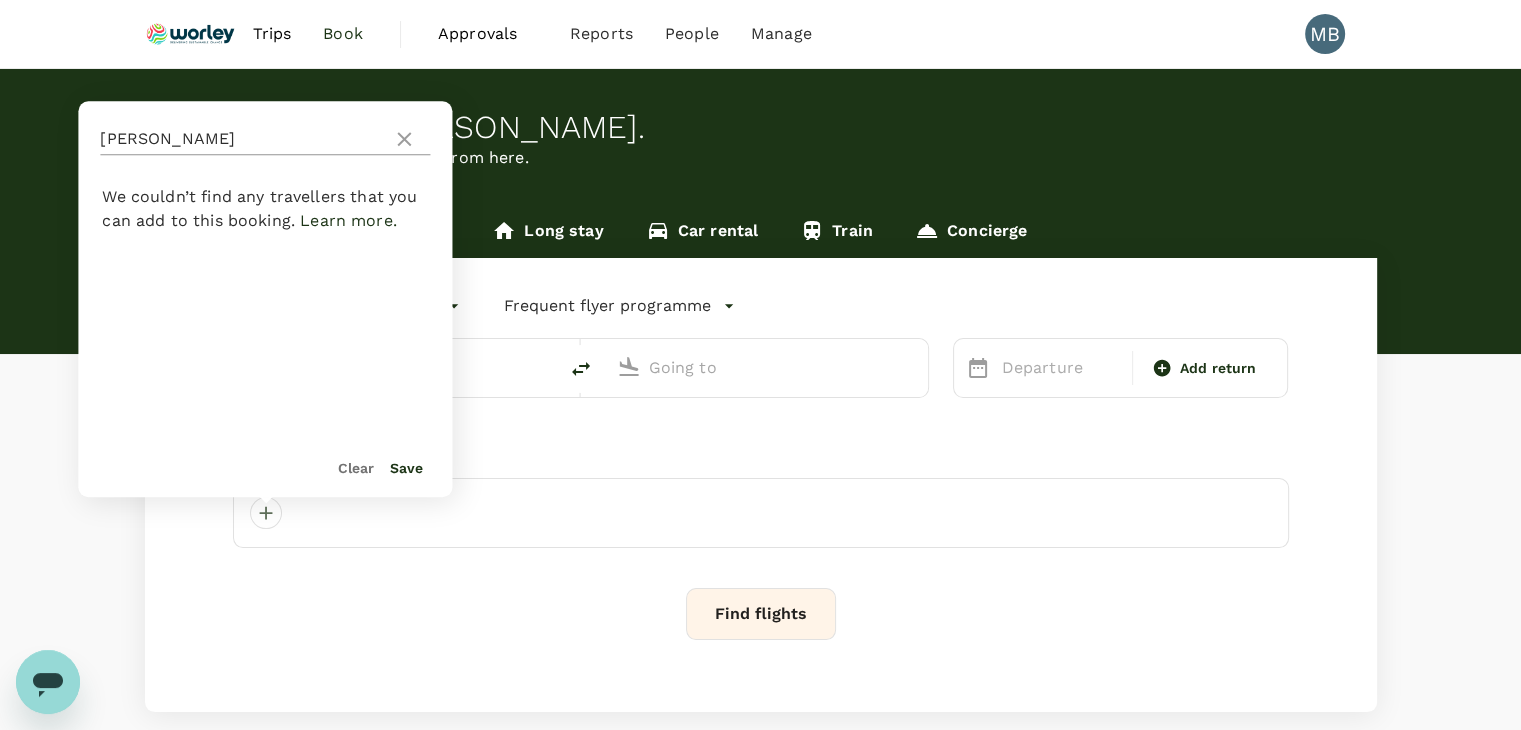 click 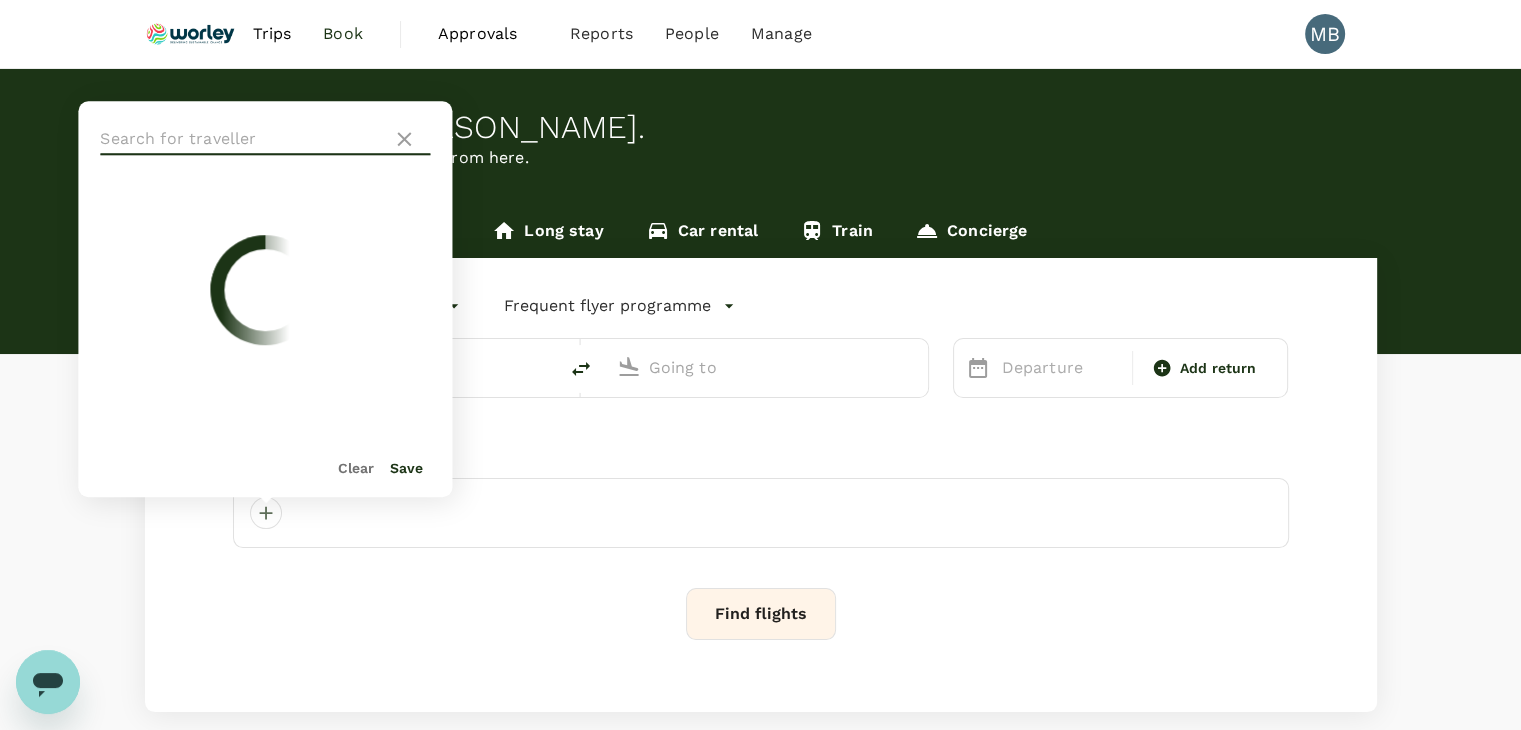 click at bounding box center (242, 139) 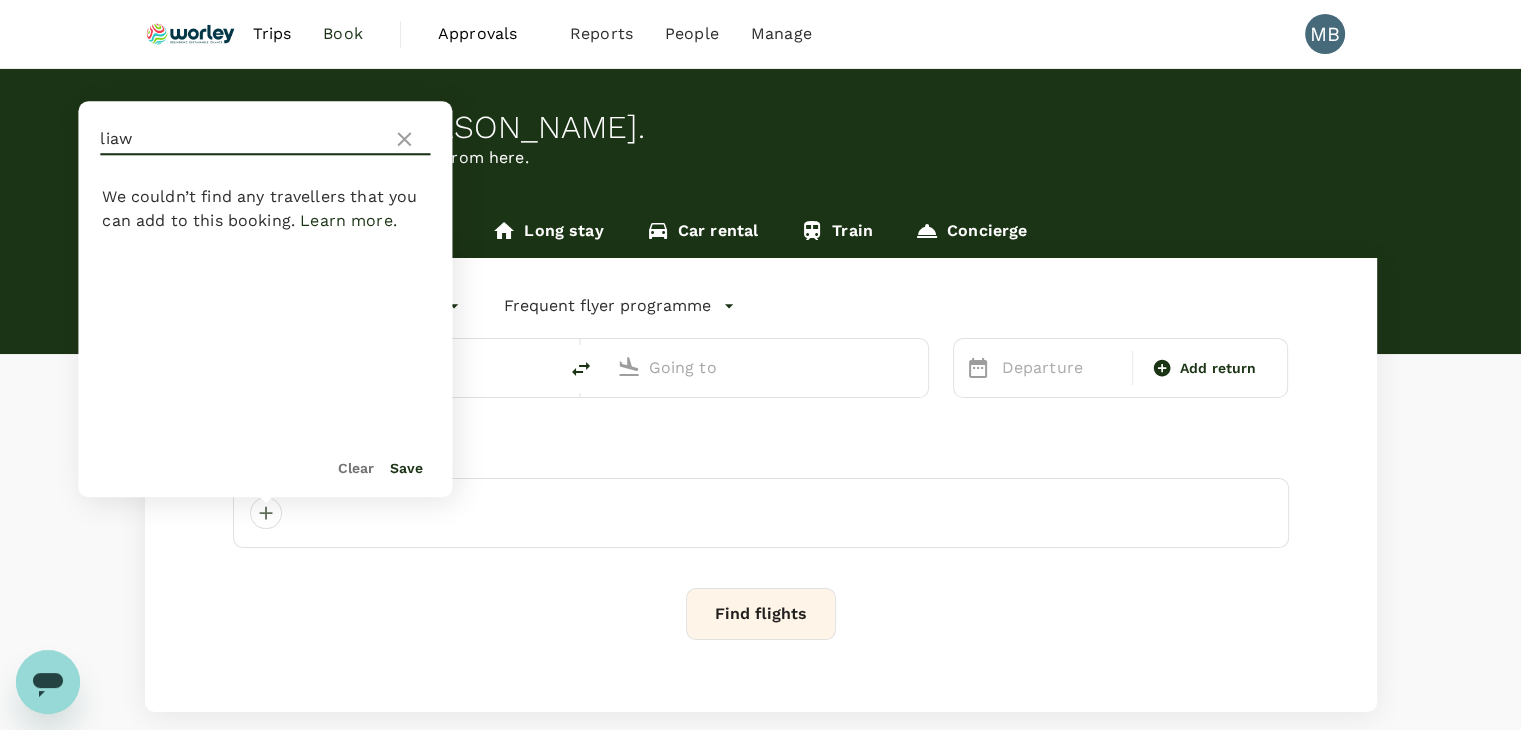 type on "liaw" 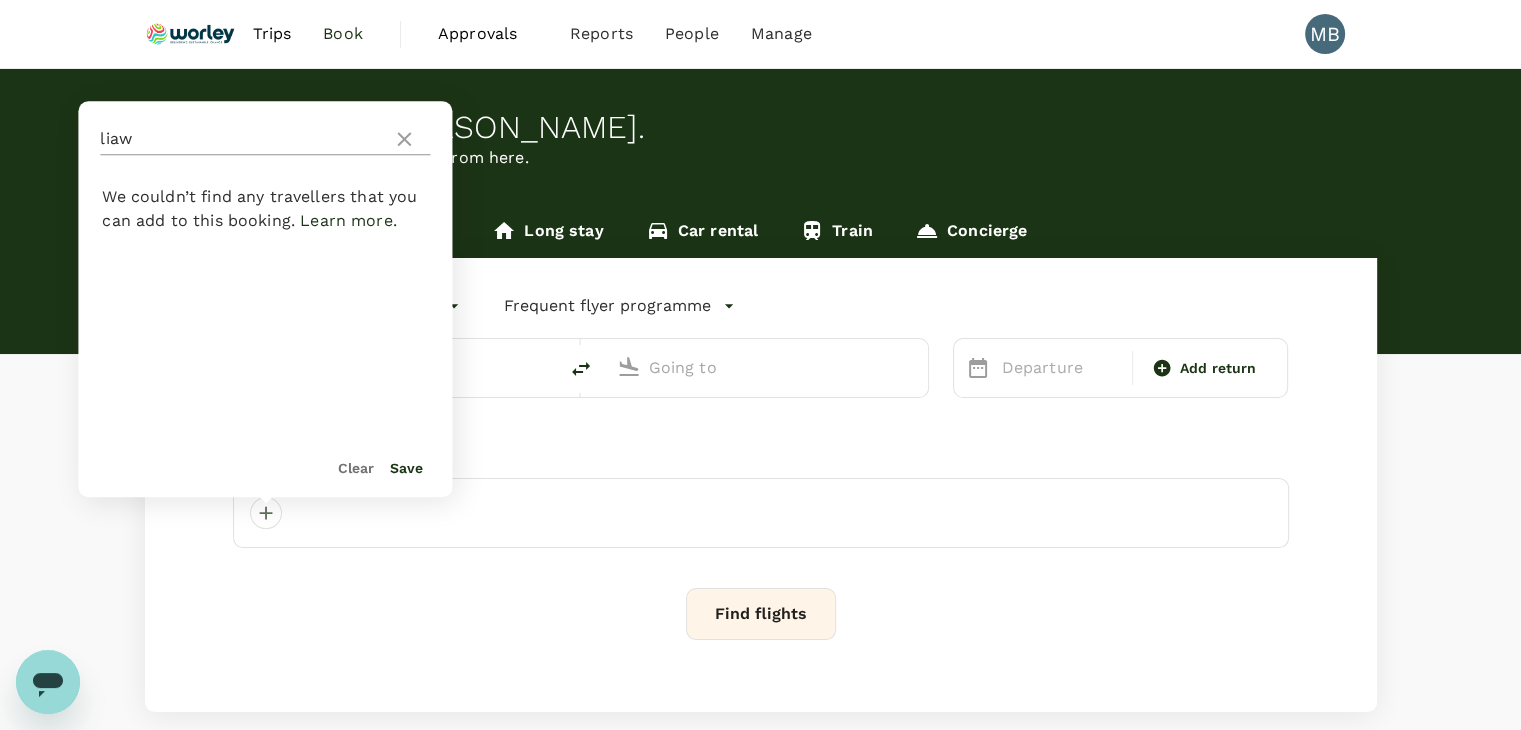 click 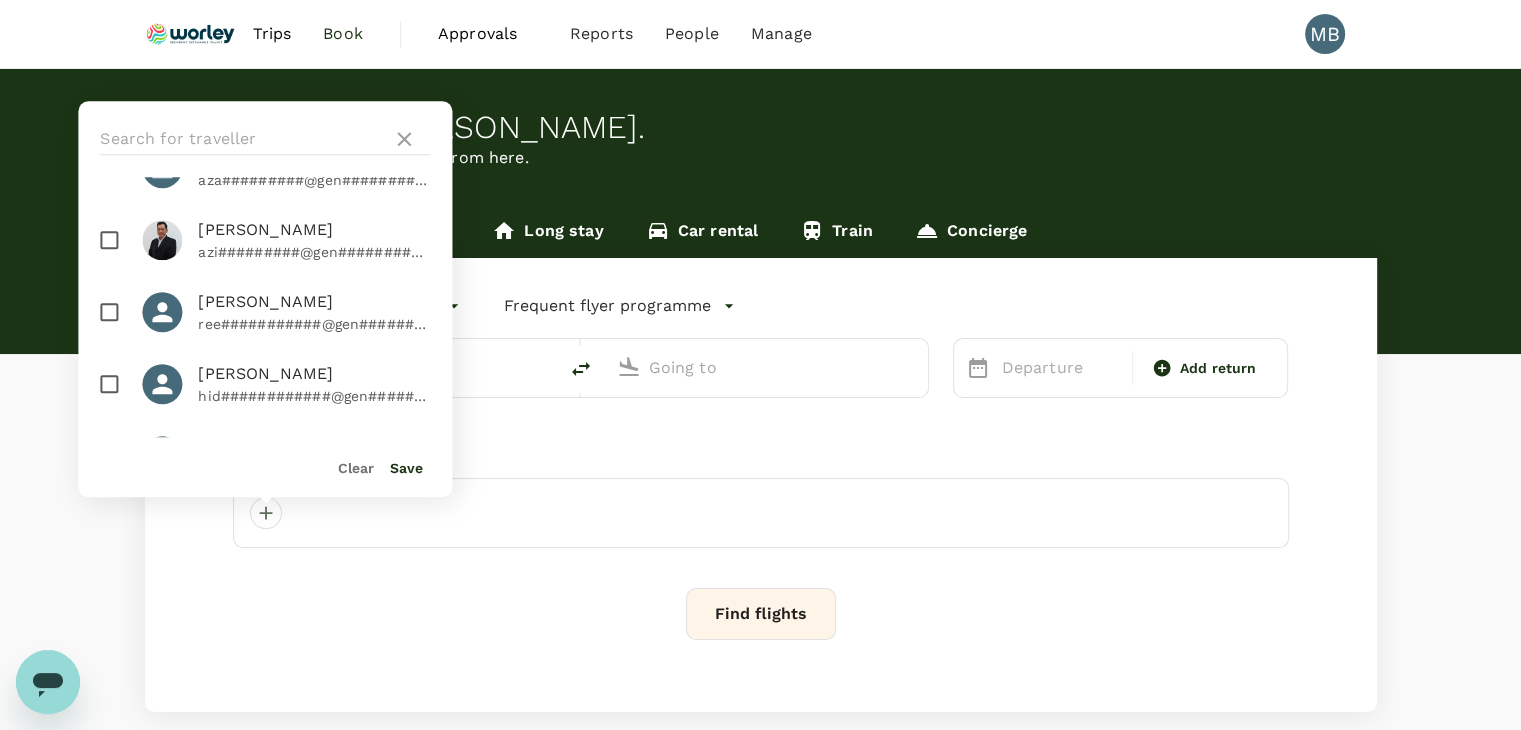 scroll, scrollTop: 100, scrollLeft: 0, axis: vertical 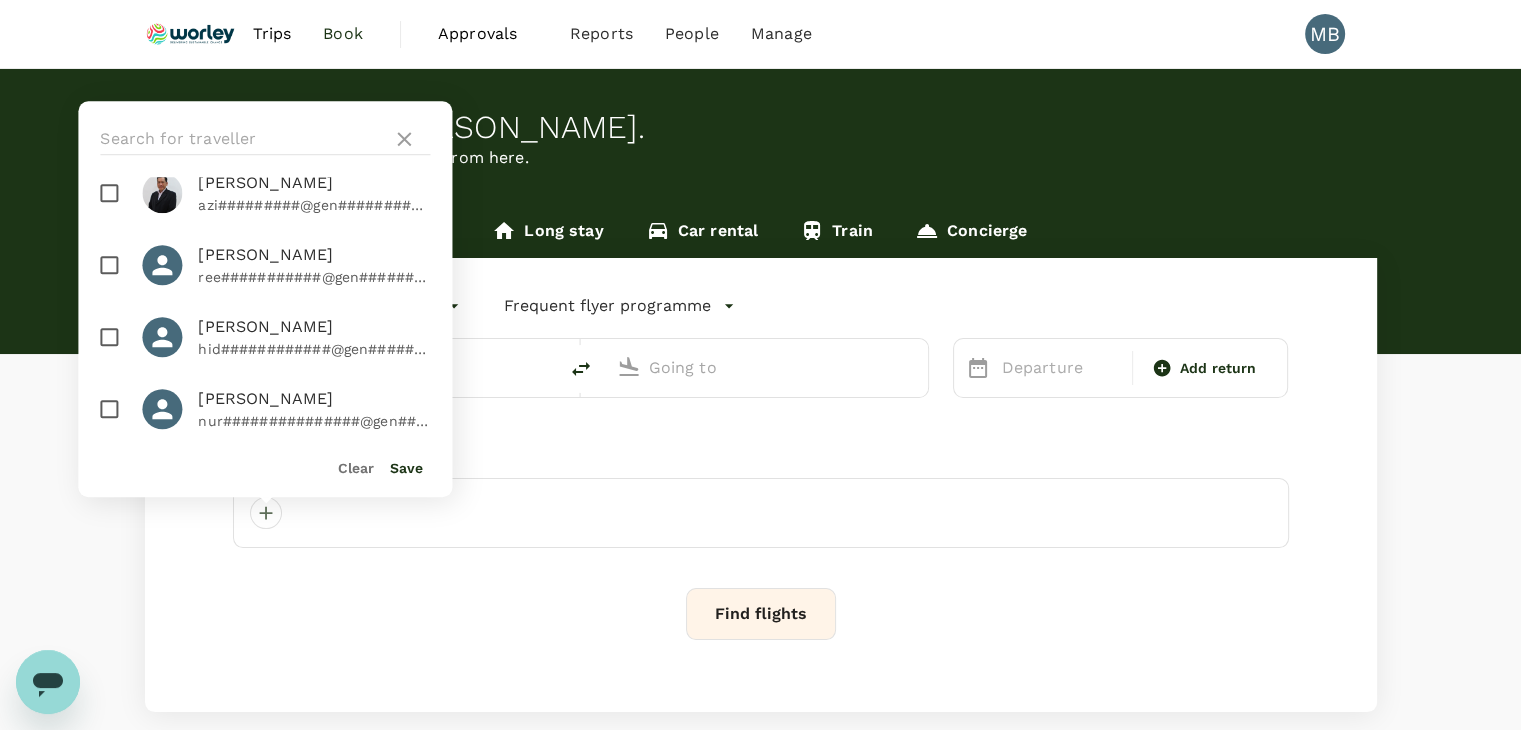click at bounding box center (109, 337) 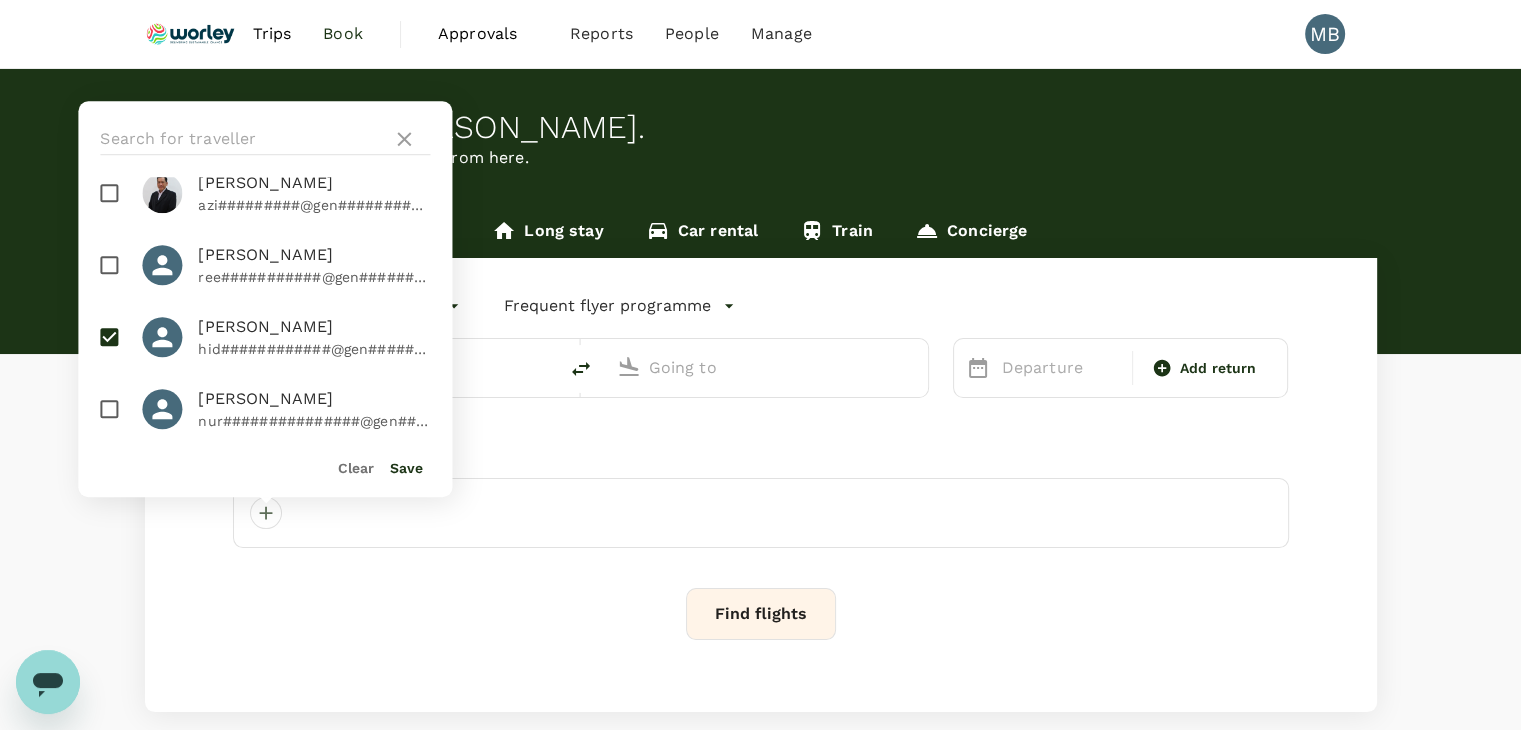 click on "Save" at bounding box center (406, 468) 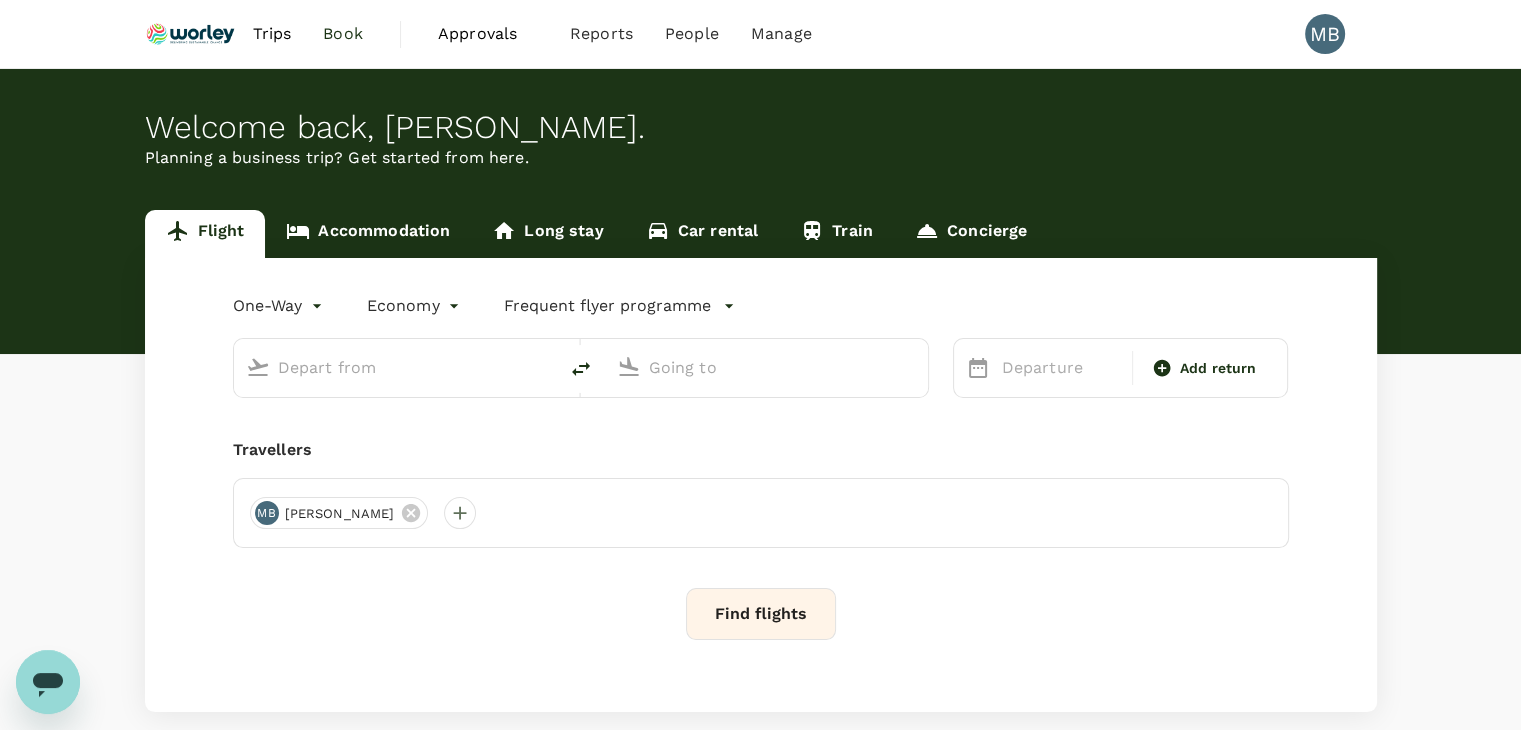 click on "Trips Book Approvals 0 Reports People Manage MB Welcome back , [PERSON_NAME] . Planning a business trip? Get started from here. Flight Accommodation Long stay Car rental Train Concierge One-Way oneway Economy economy Frequent flyer programme Departure Add return Travellers   MB [PERSON_NAME] Find flights by TruTrip  ( 3.48.0   ) Frequent flyer programme Add new" at bounding box center [760, 418] 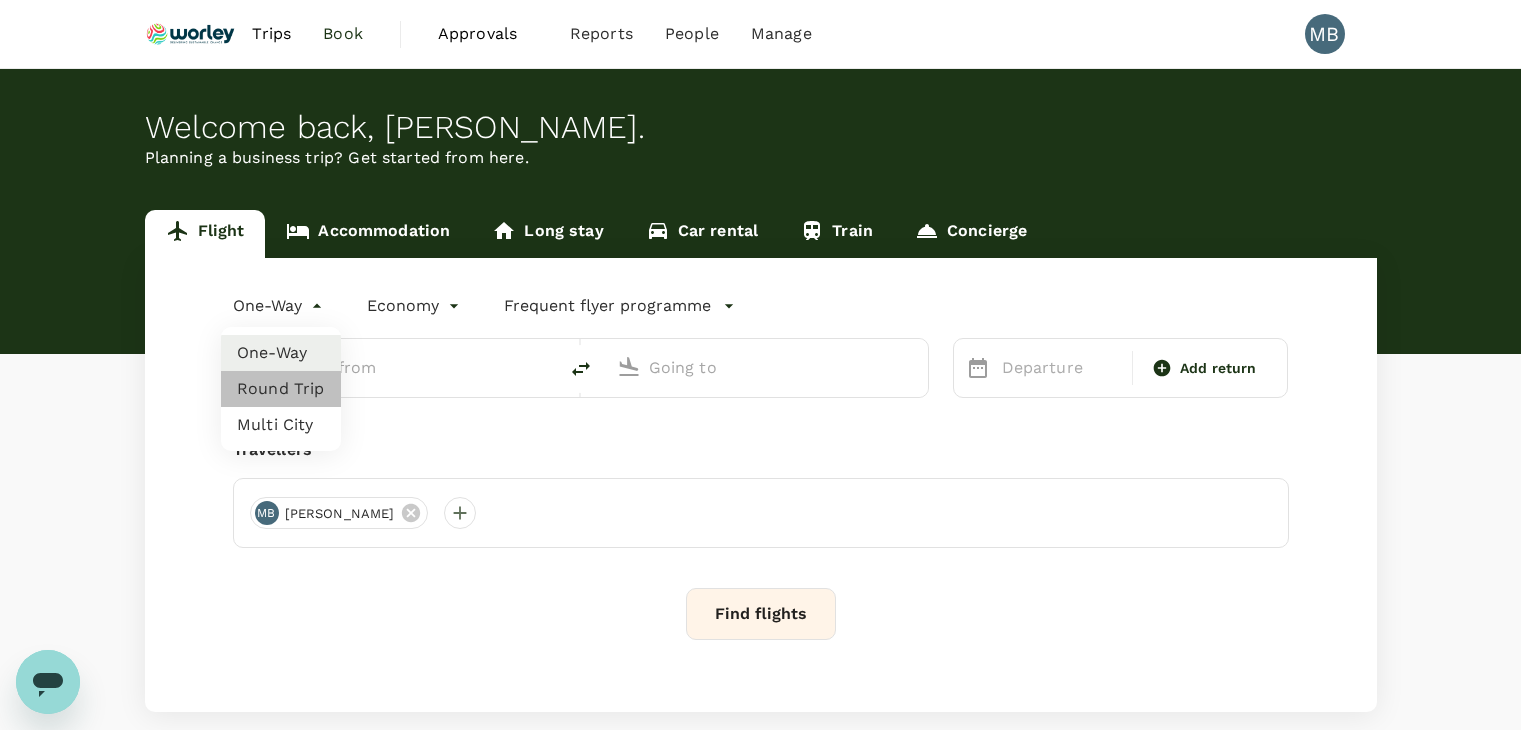 click on "Round Trip" at bounding box center (281, 389) 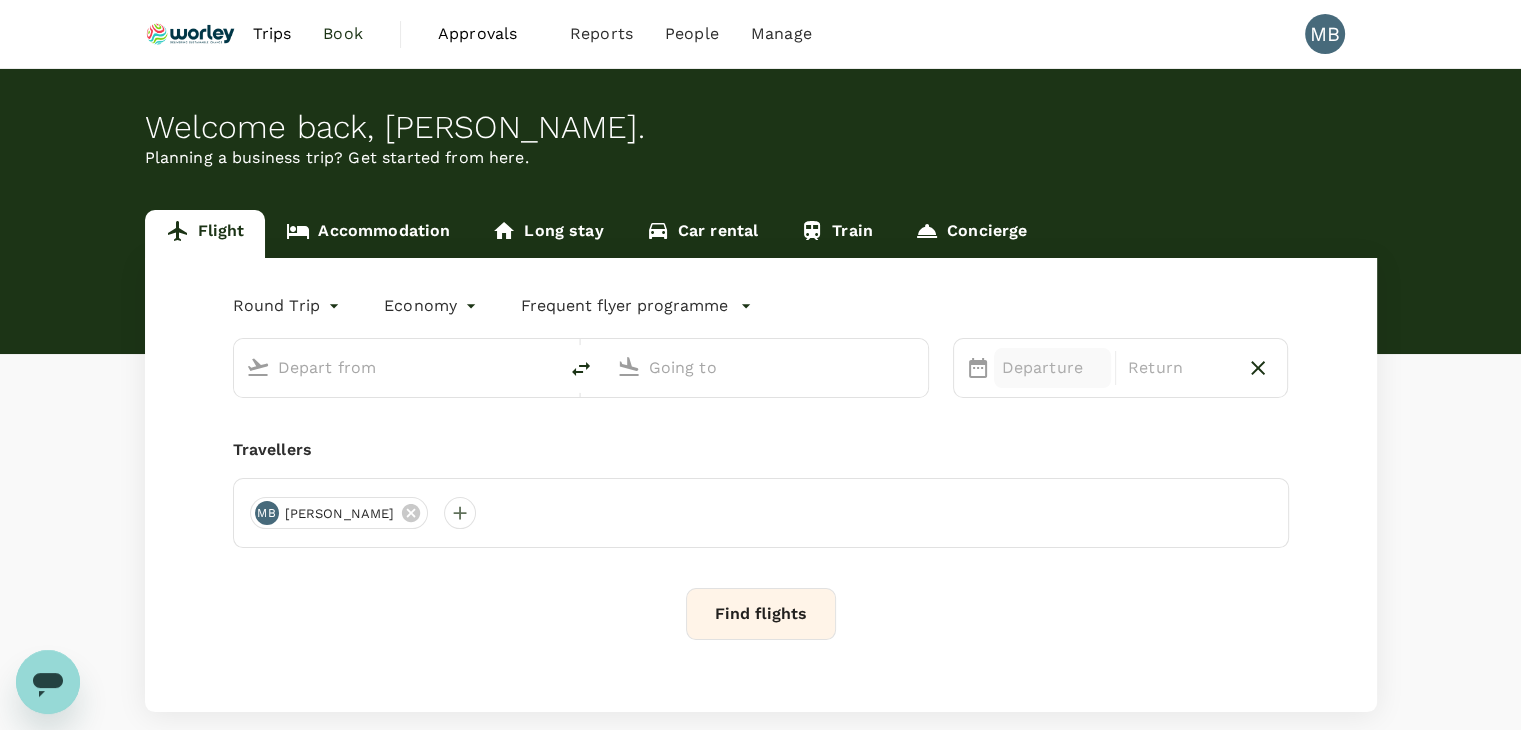 click on "Departure" at bounding box center (1052, 368) 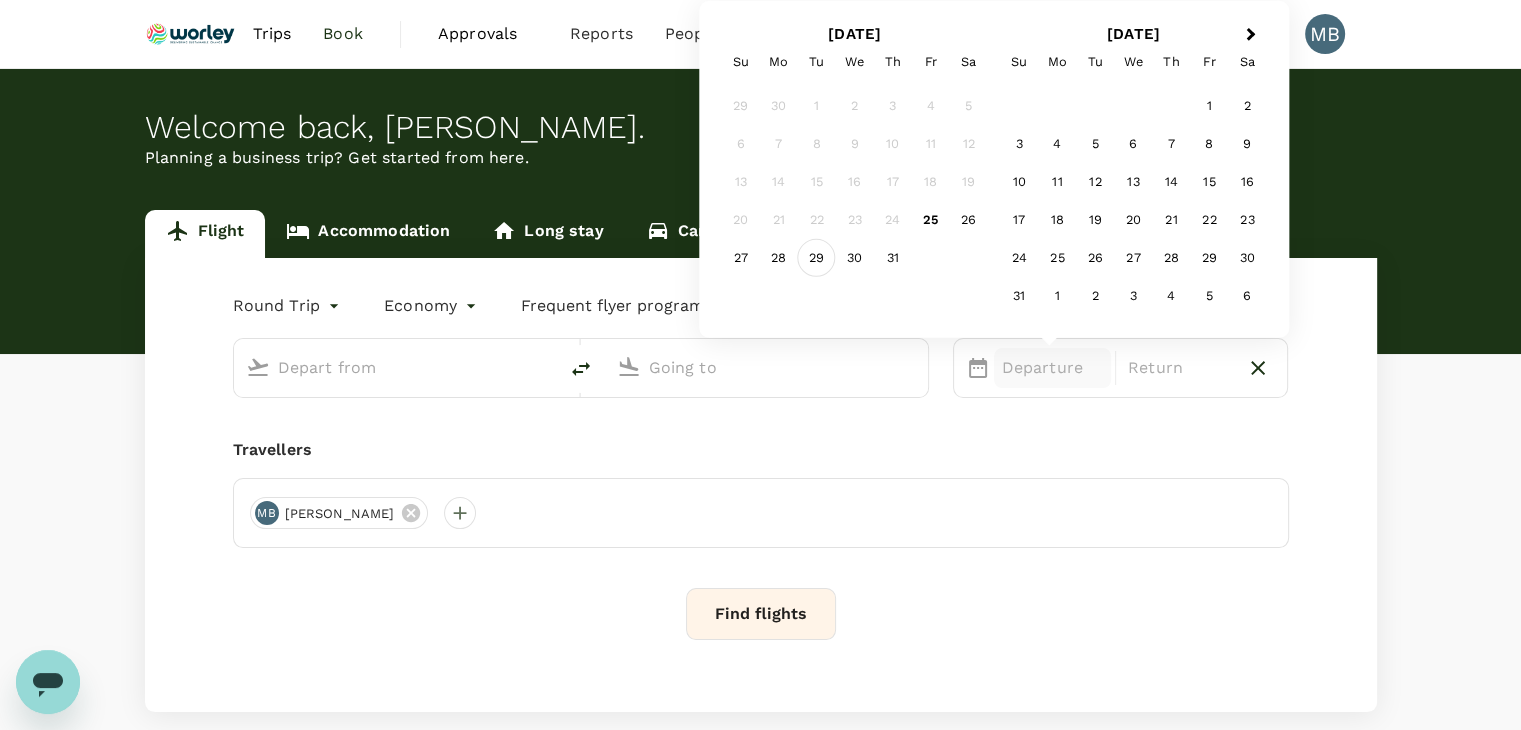click on "29" at bounding box center [817, 258] 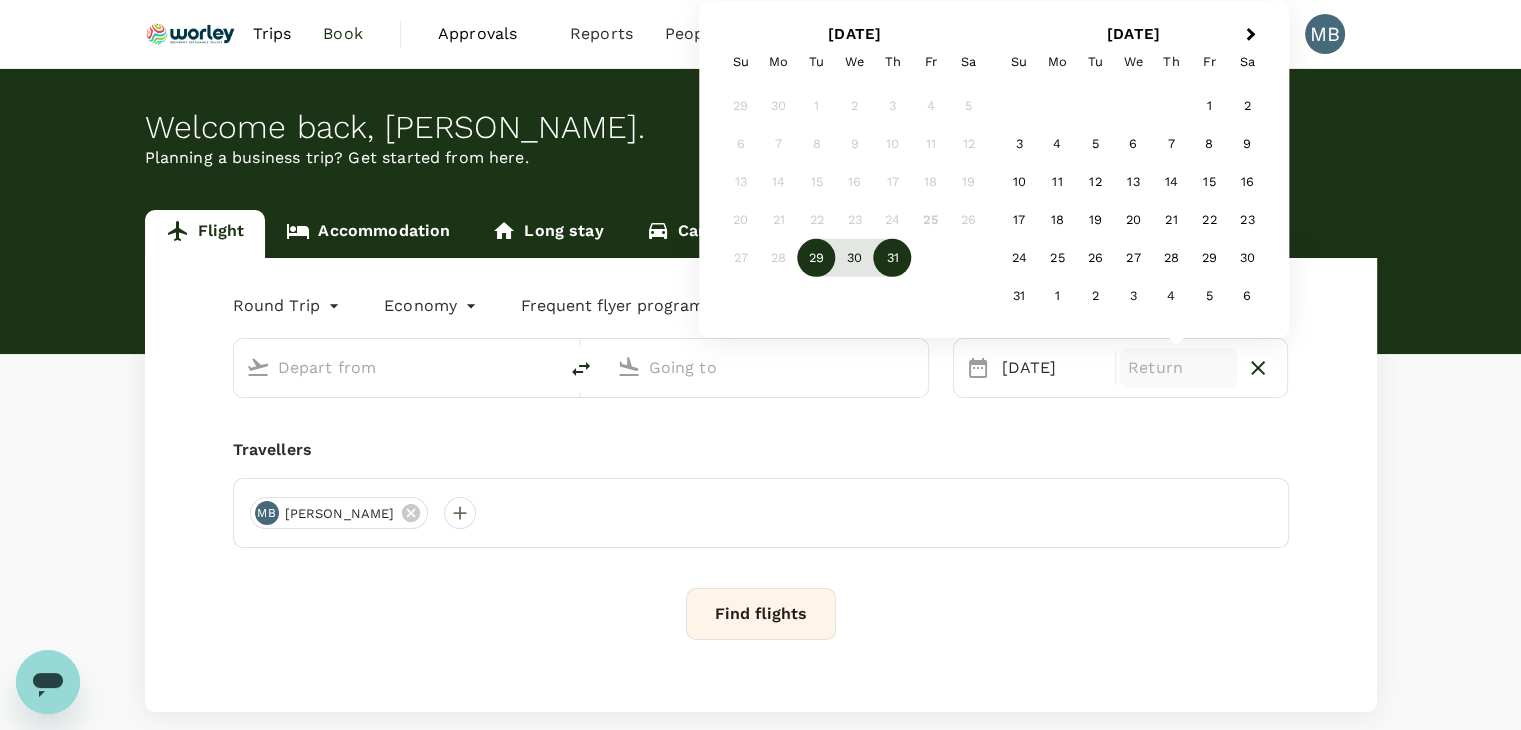 click on "31" at bounding box center [893, 258] 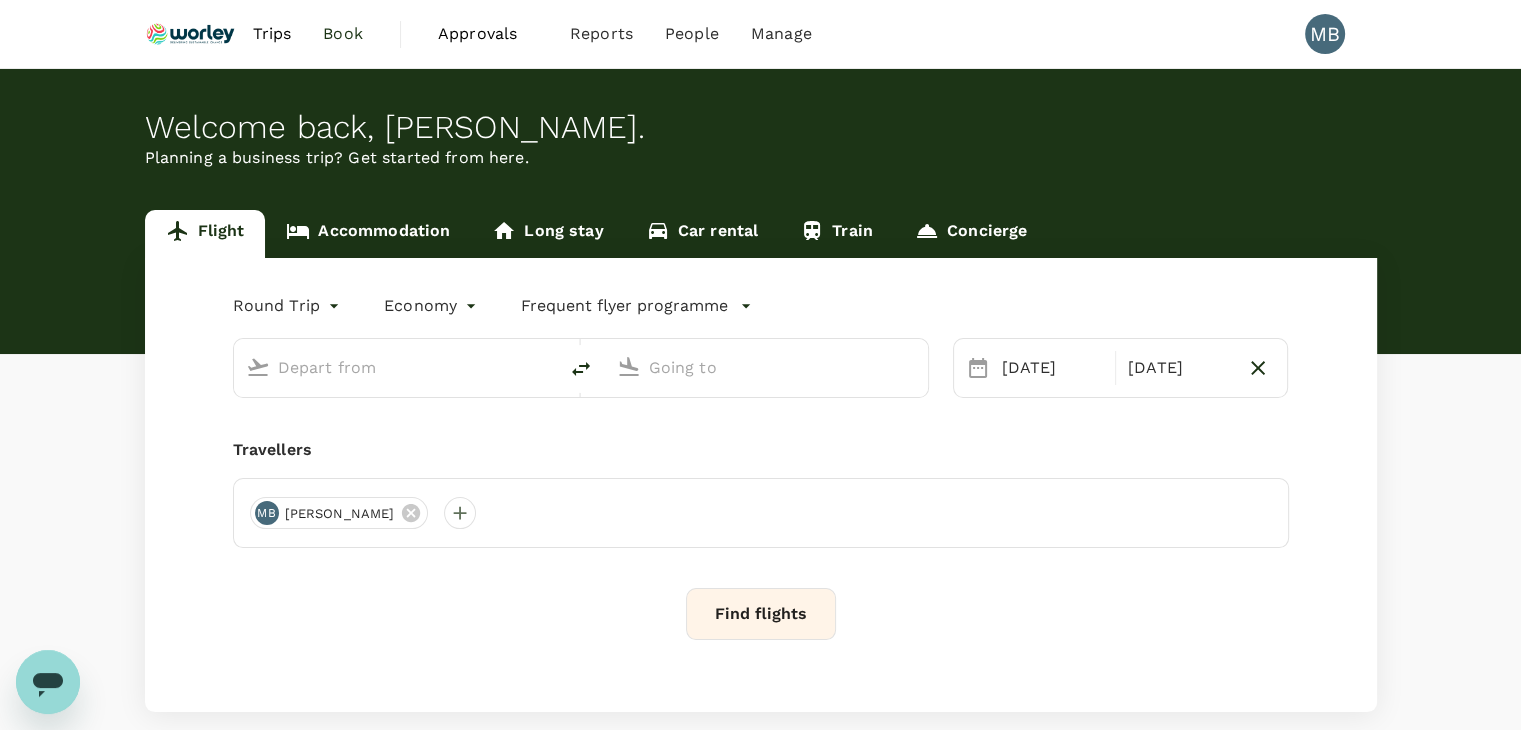 click at bounding box center (396, 367) 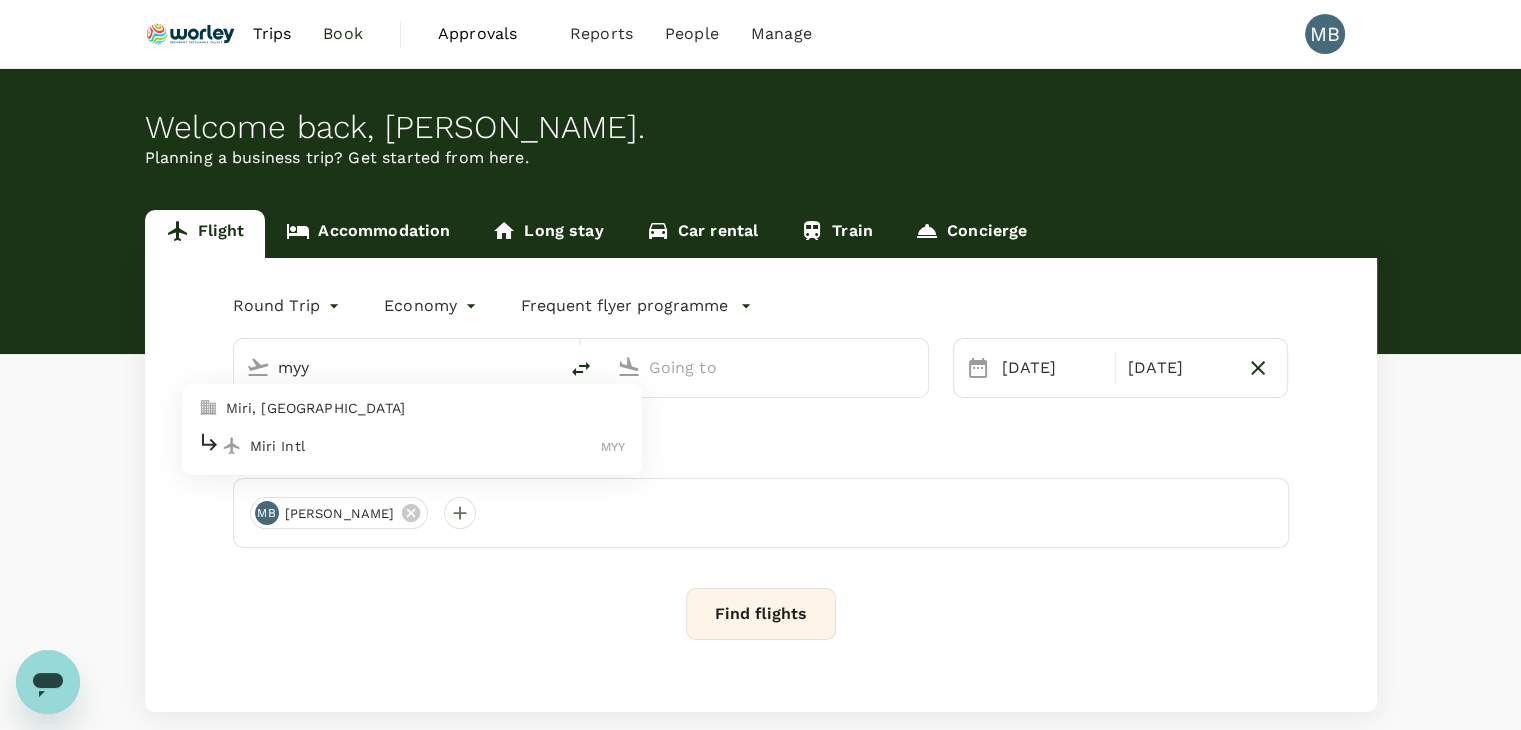 click on "Miri Intl" at bounding box center [426, 446] 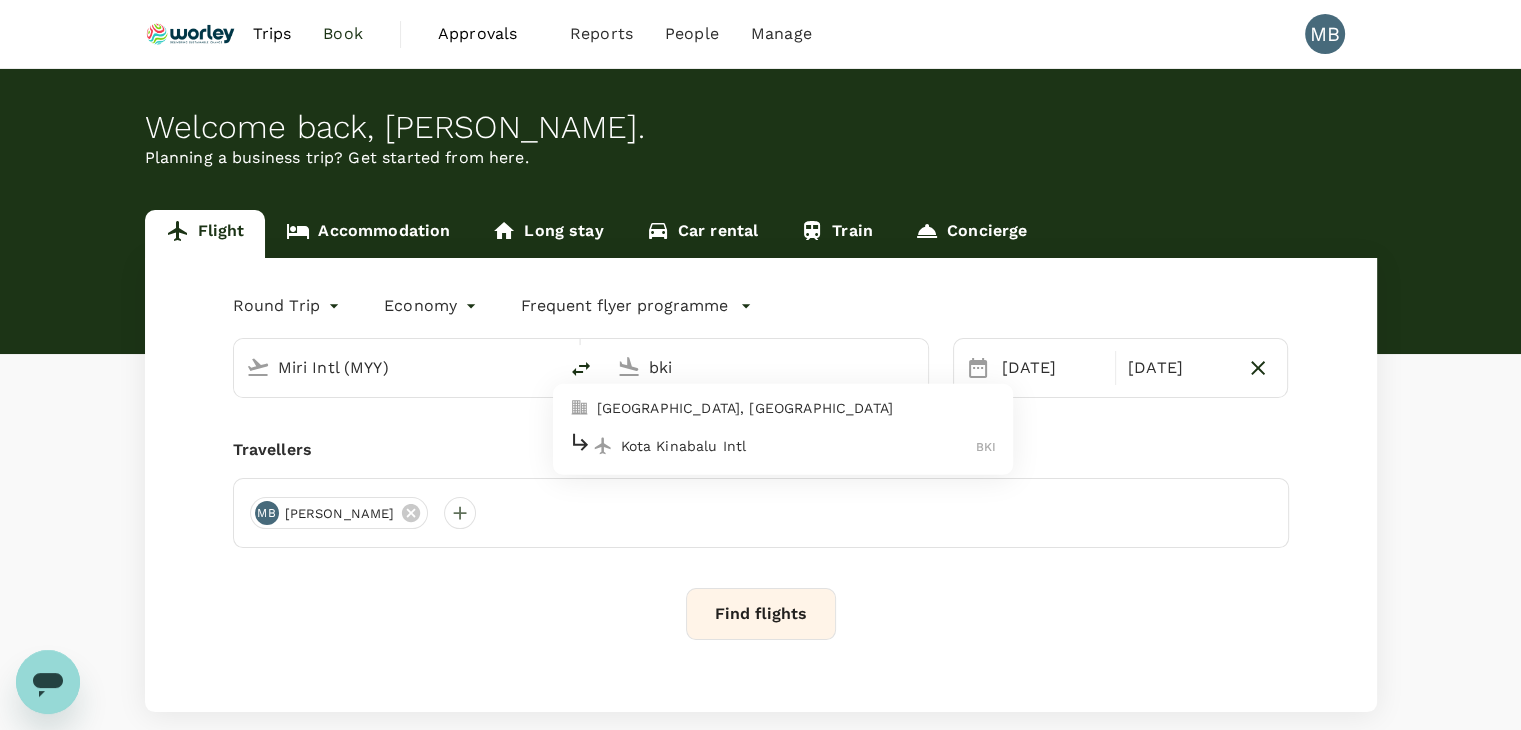 click on "Kota Kinabalu Intl" at bounding box center (799, 446) 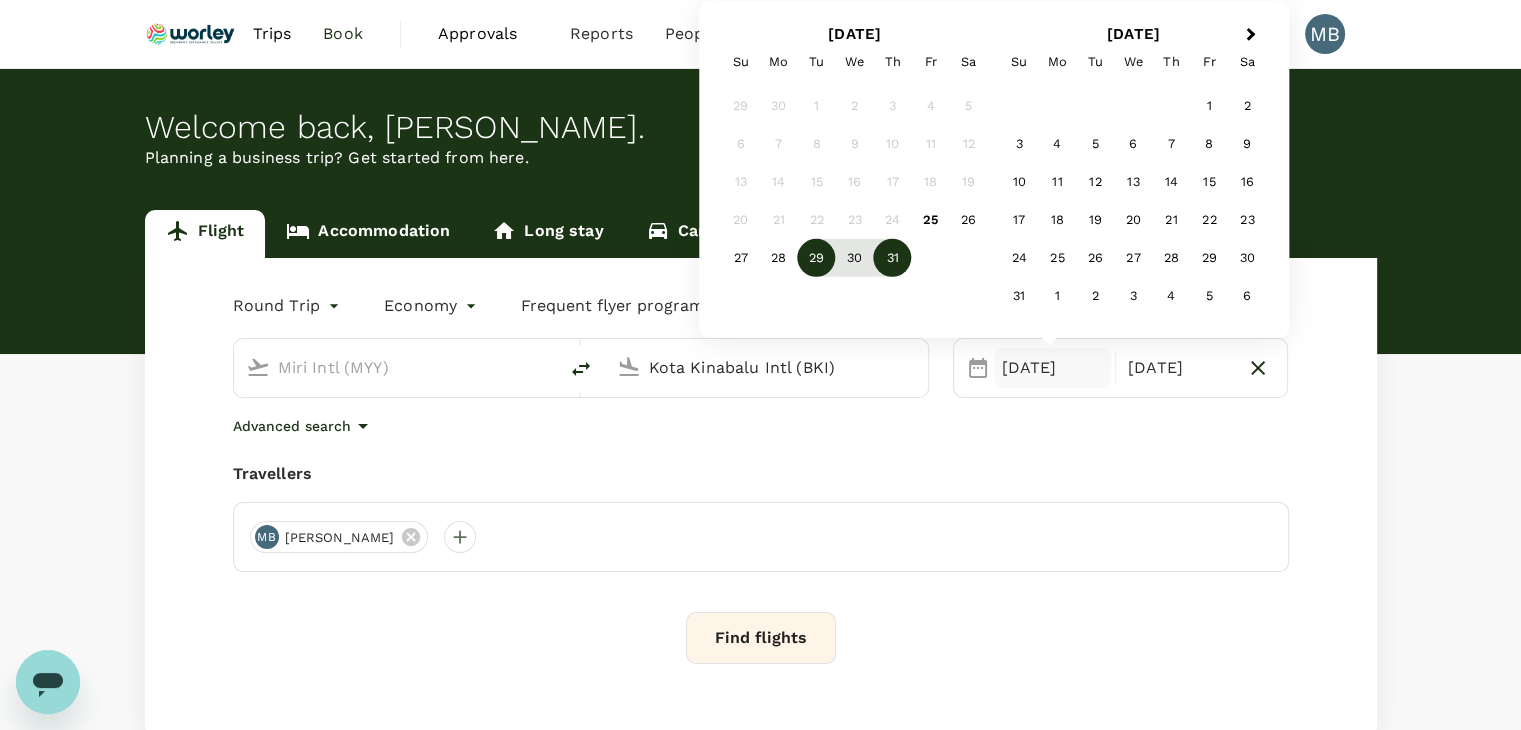 type on "Kota Kinabalu Intl (BKI)" 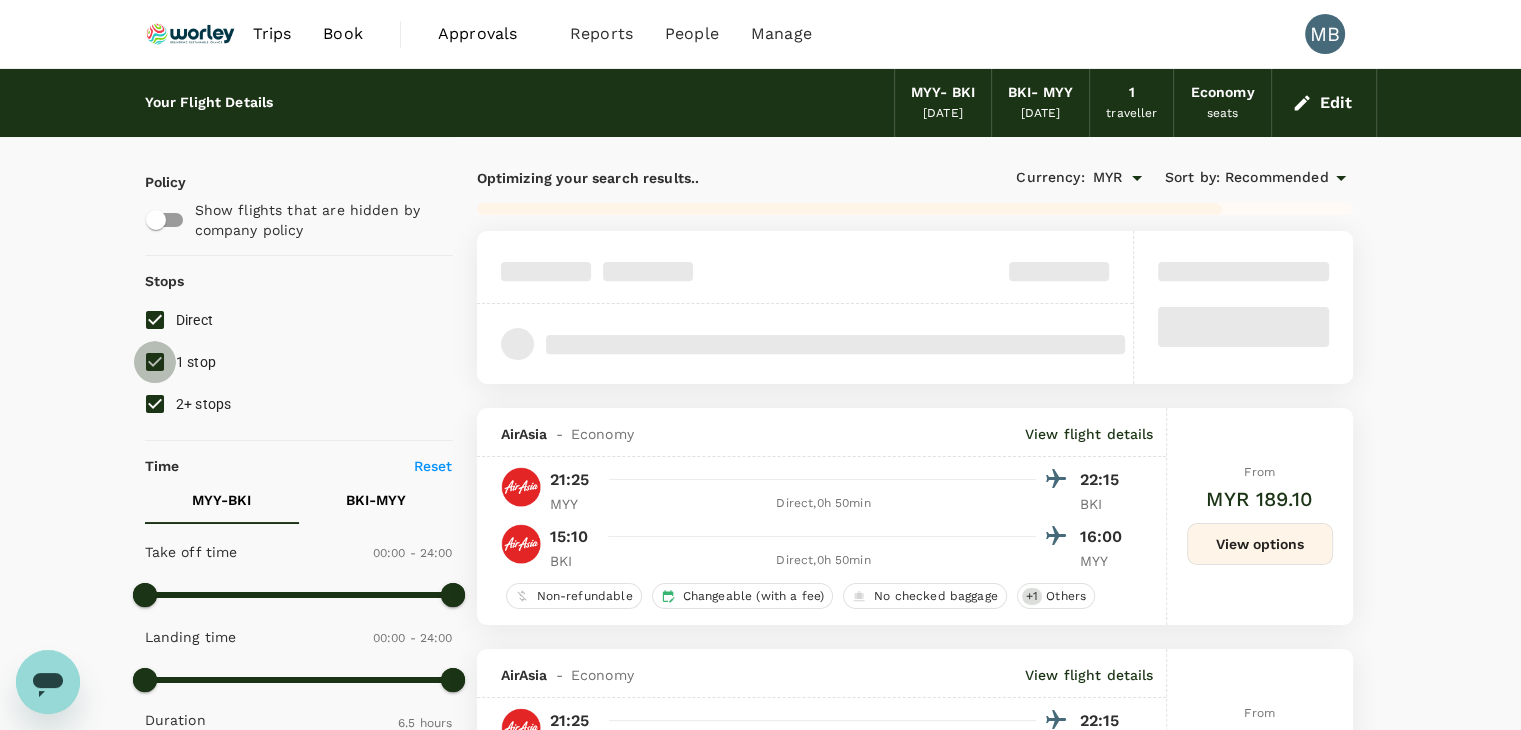 click on "1 stop" at bounding box center [155, 362] 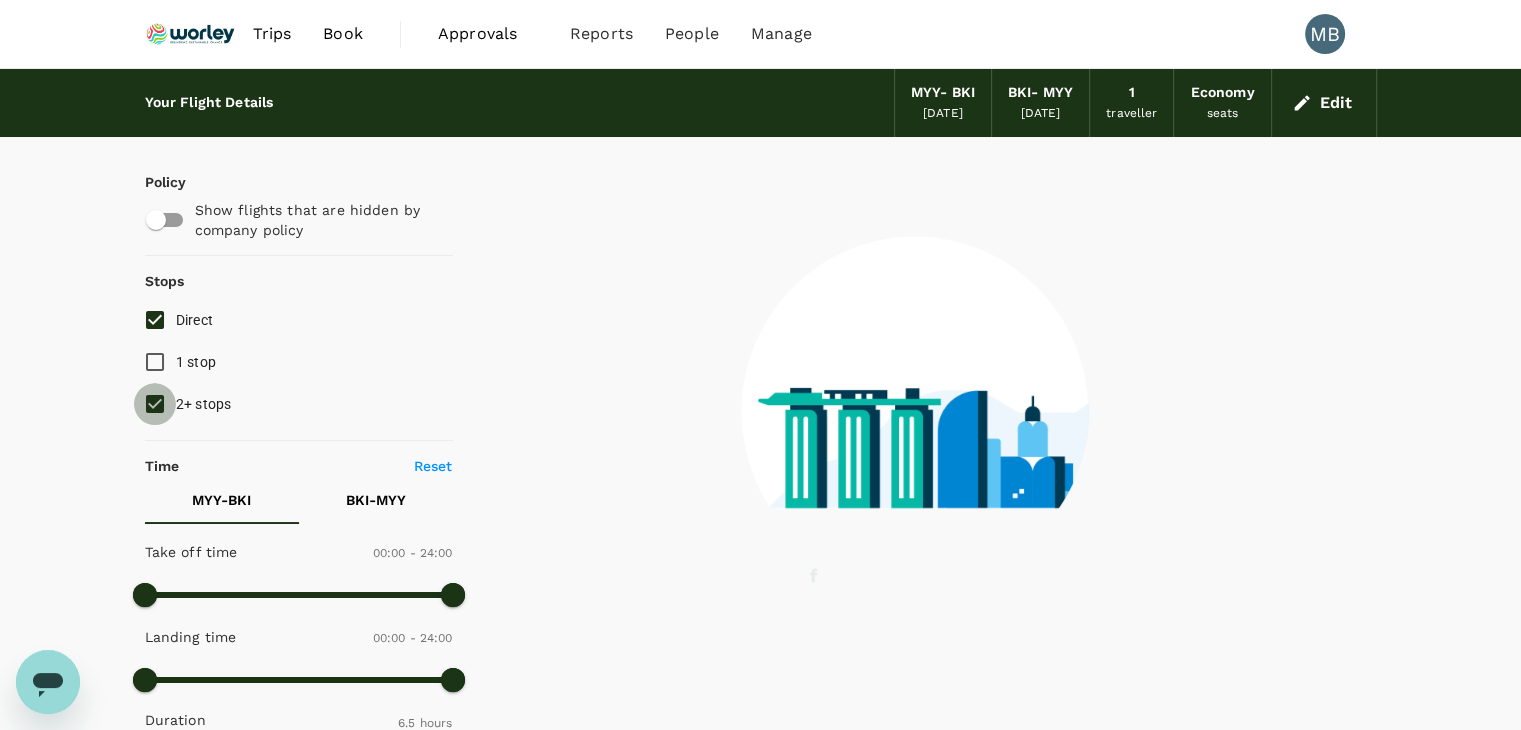 click on "2+ stops" at bounding box center [155, 404] 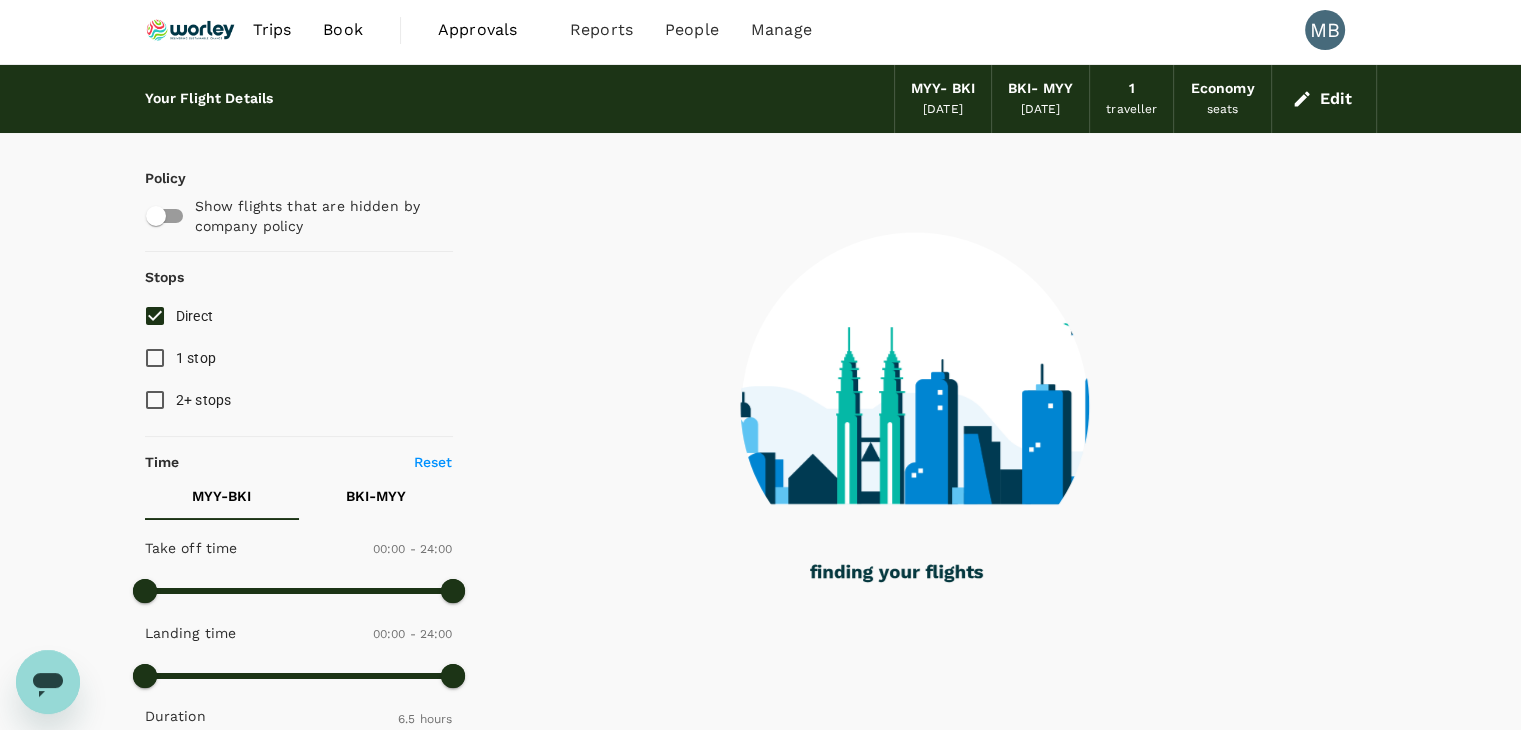 scroll, scrollTop: 0, scrollLeft: 0, axis: both 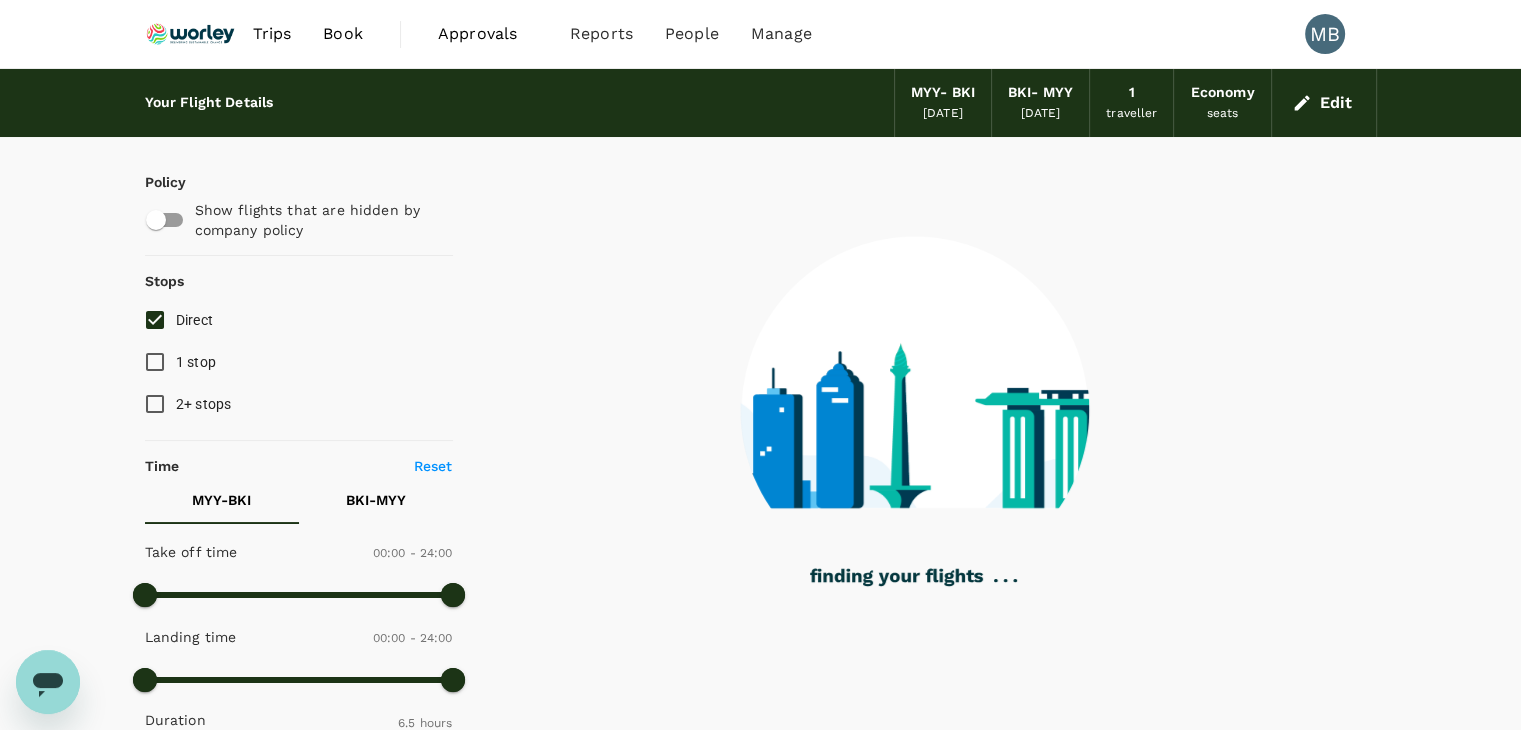 type on "1000" 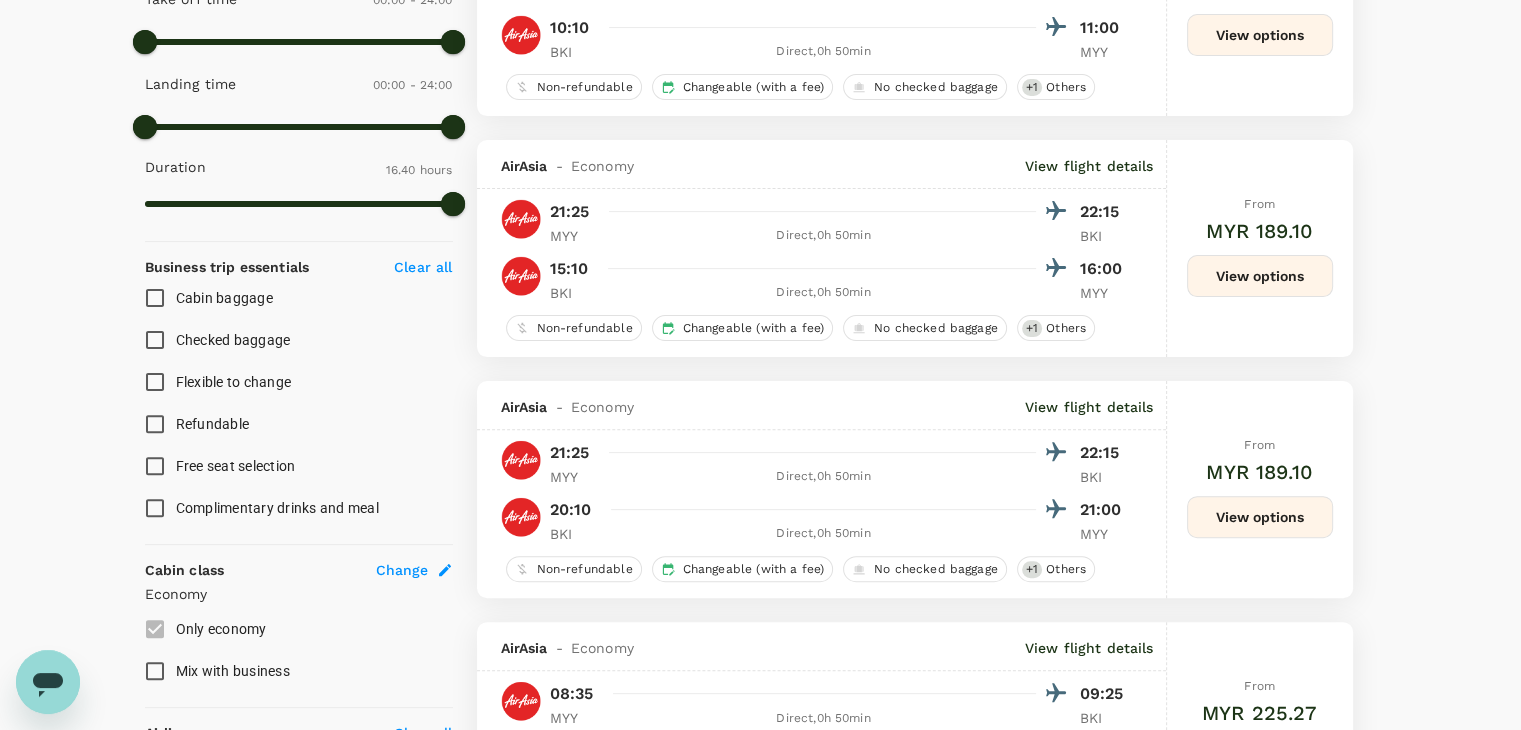 scroll, scrollTop: 600, scrollLeft: 0, axis: vertical 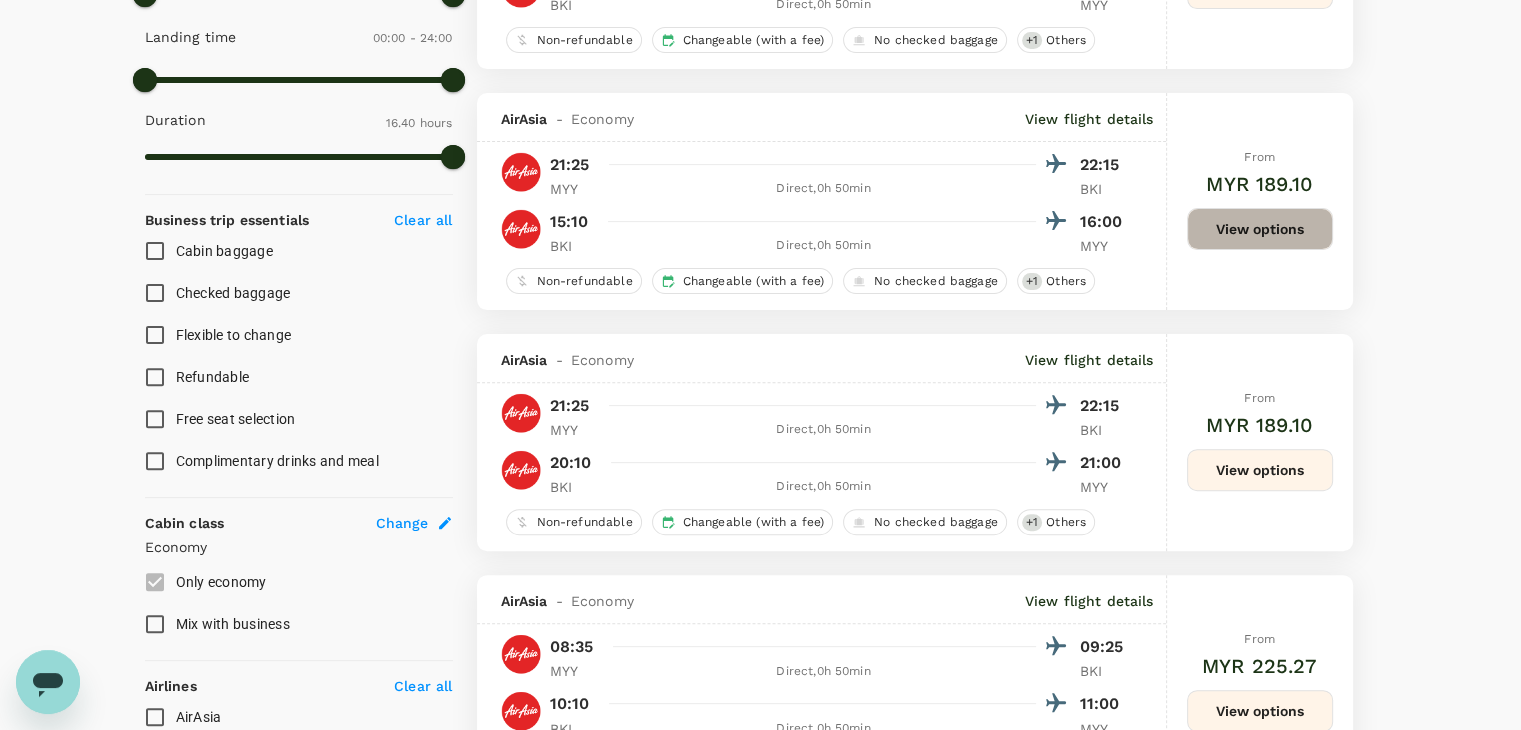 click on "View options" at bounding box center (1260, 229) 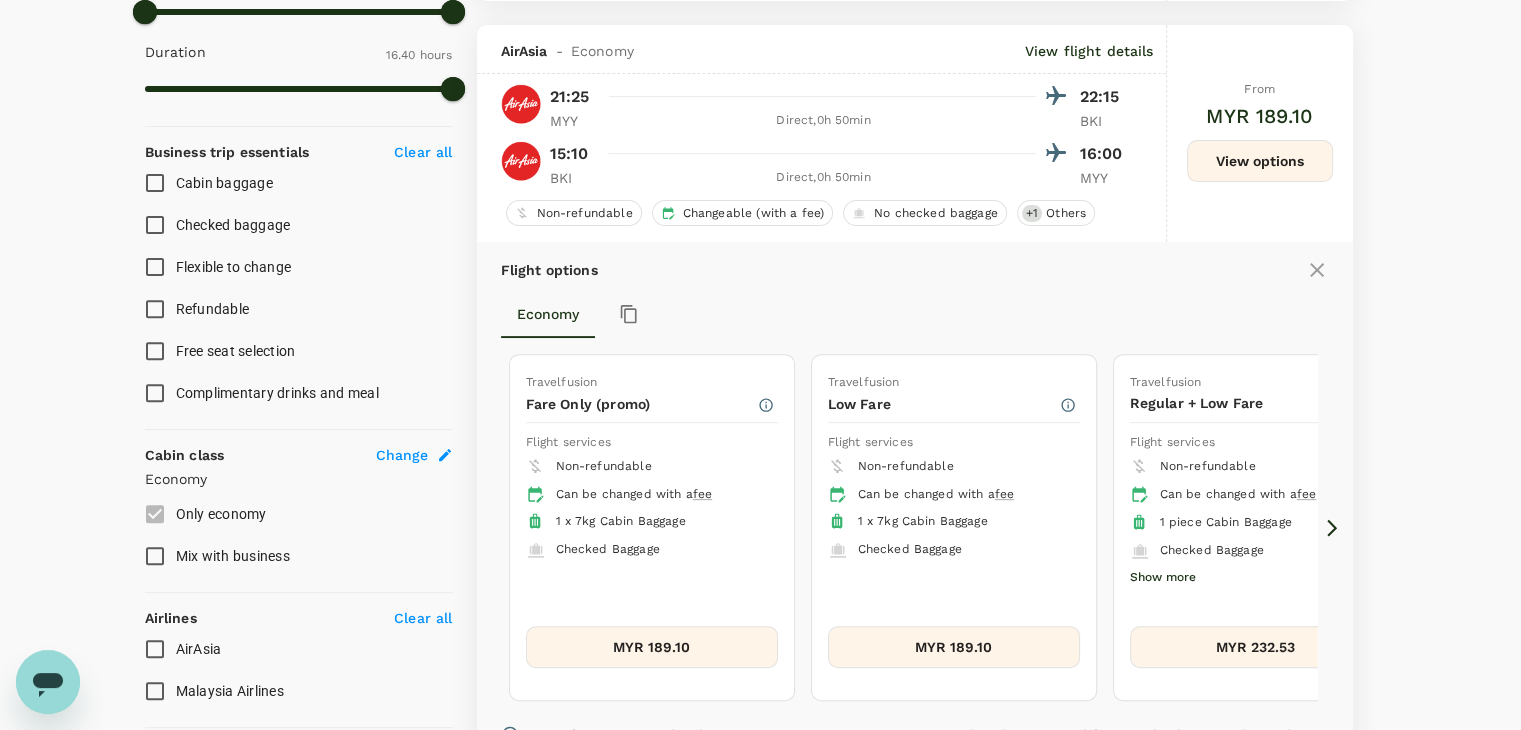 scroll, scrollTop: 694, scrollLeft: 0, axis: vertical 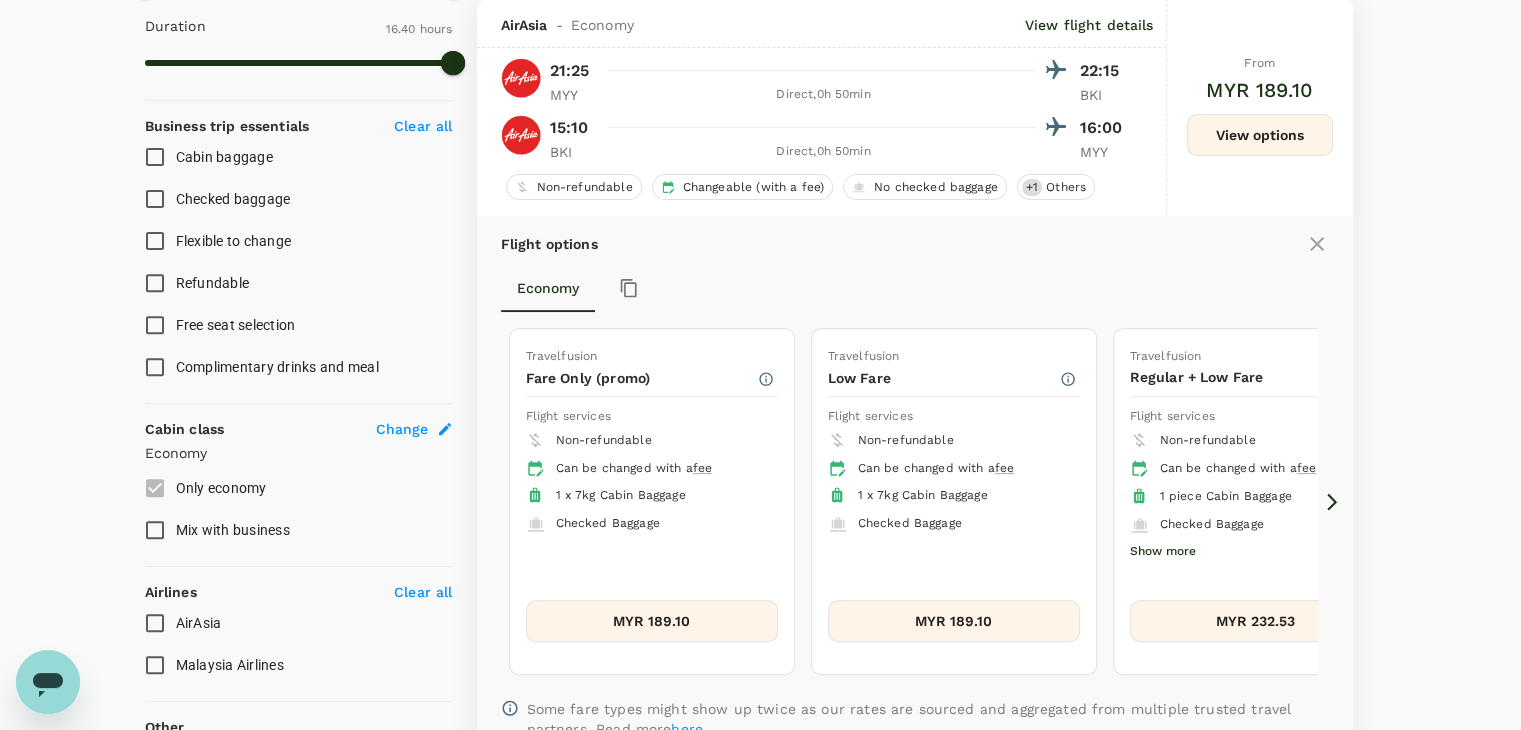 click 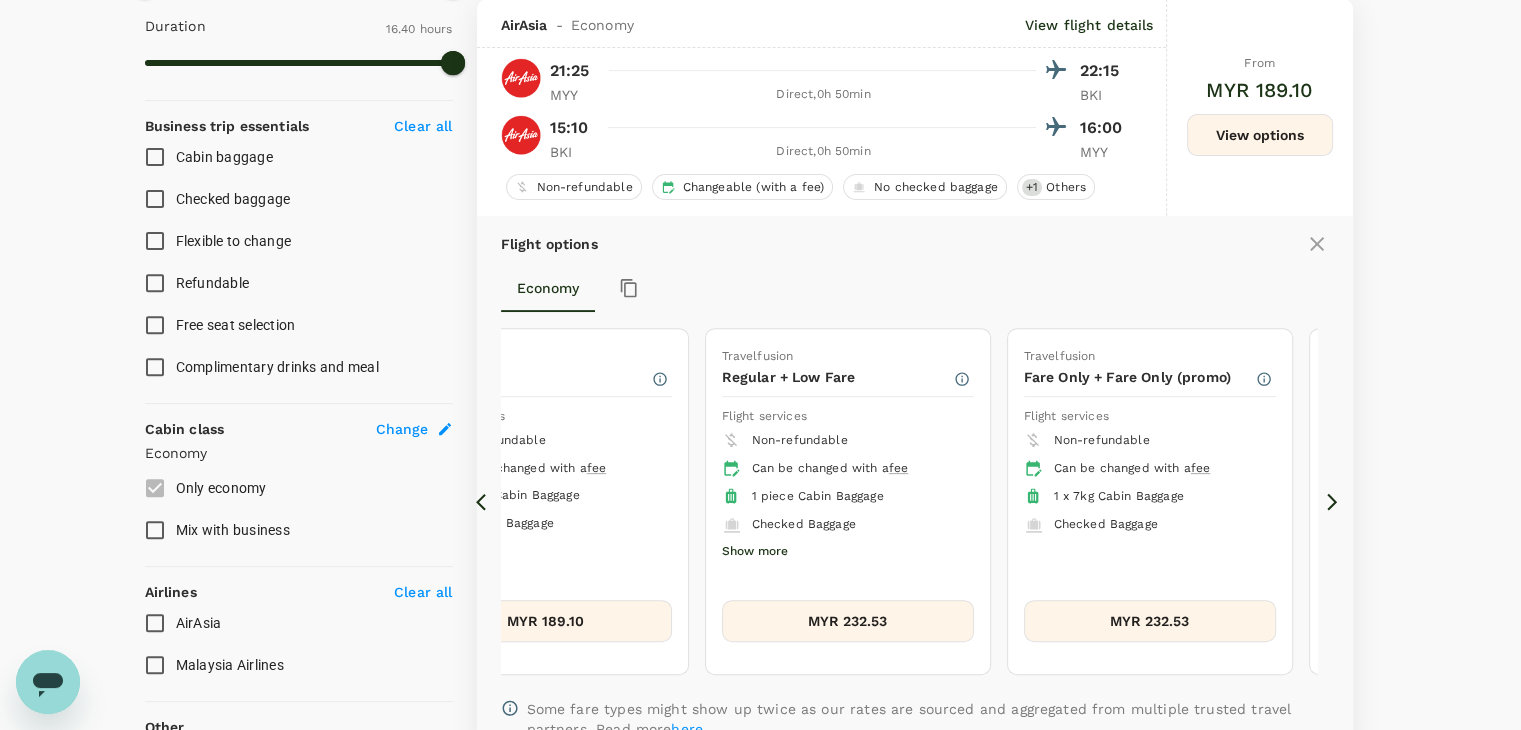 click 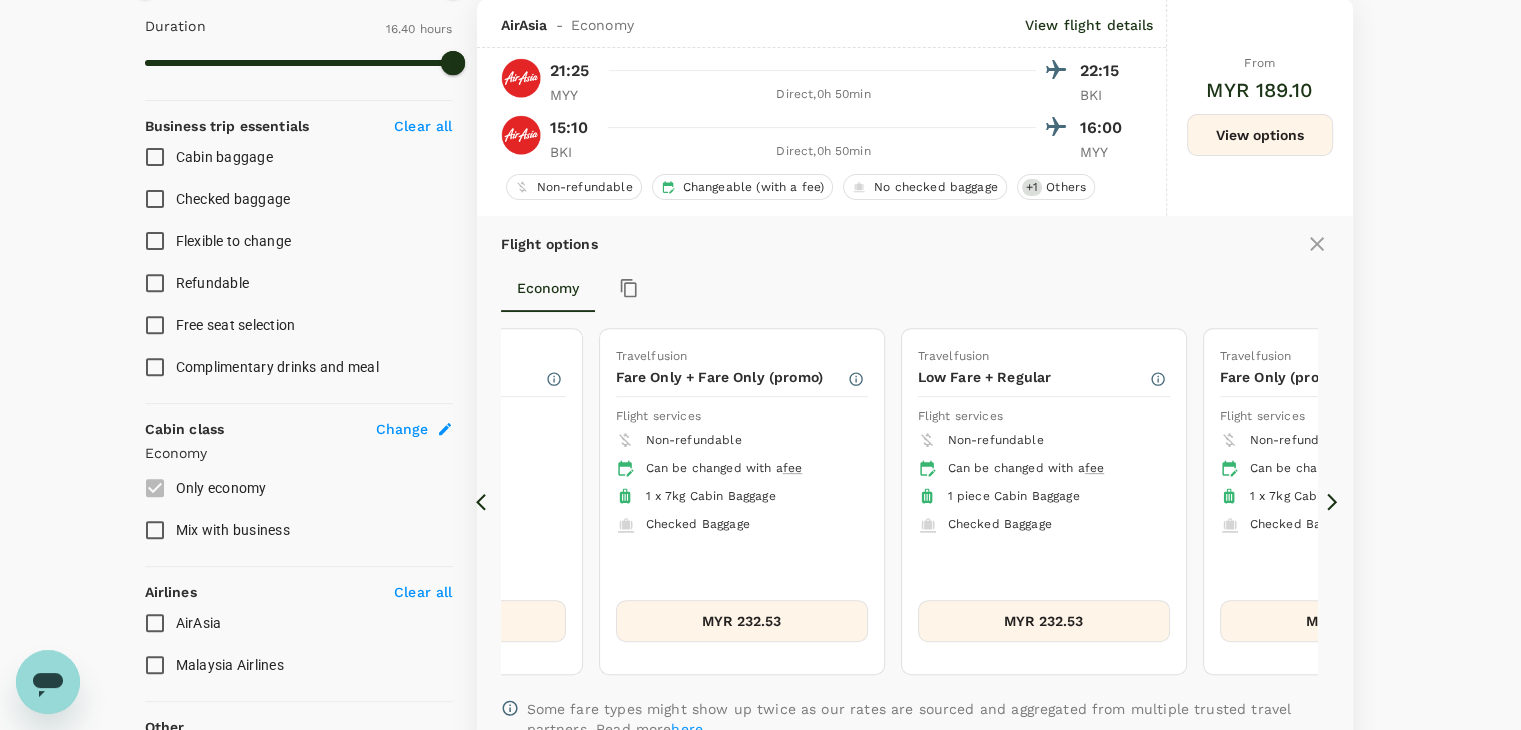 click 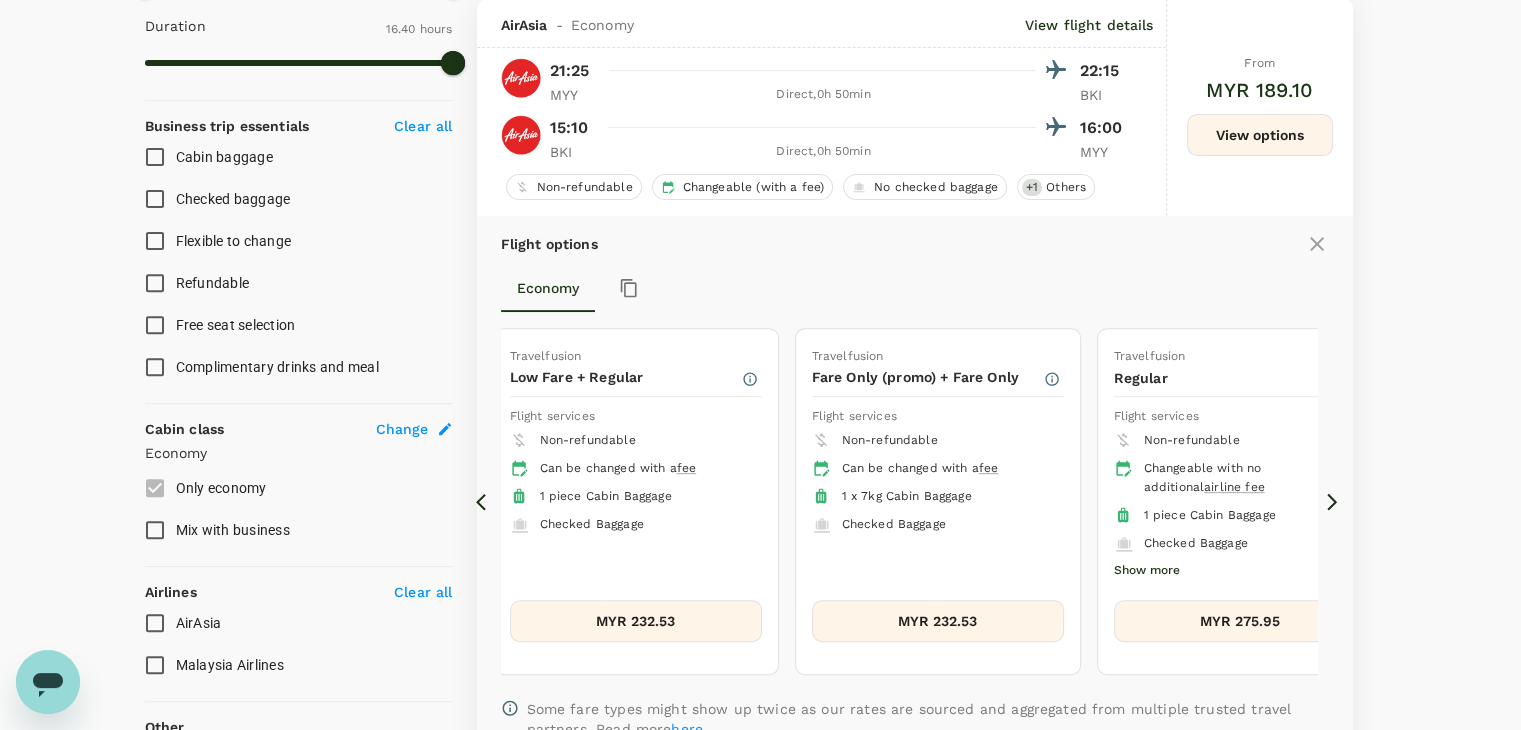 click 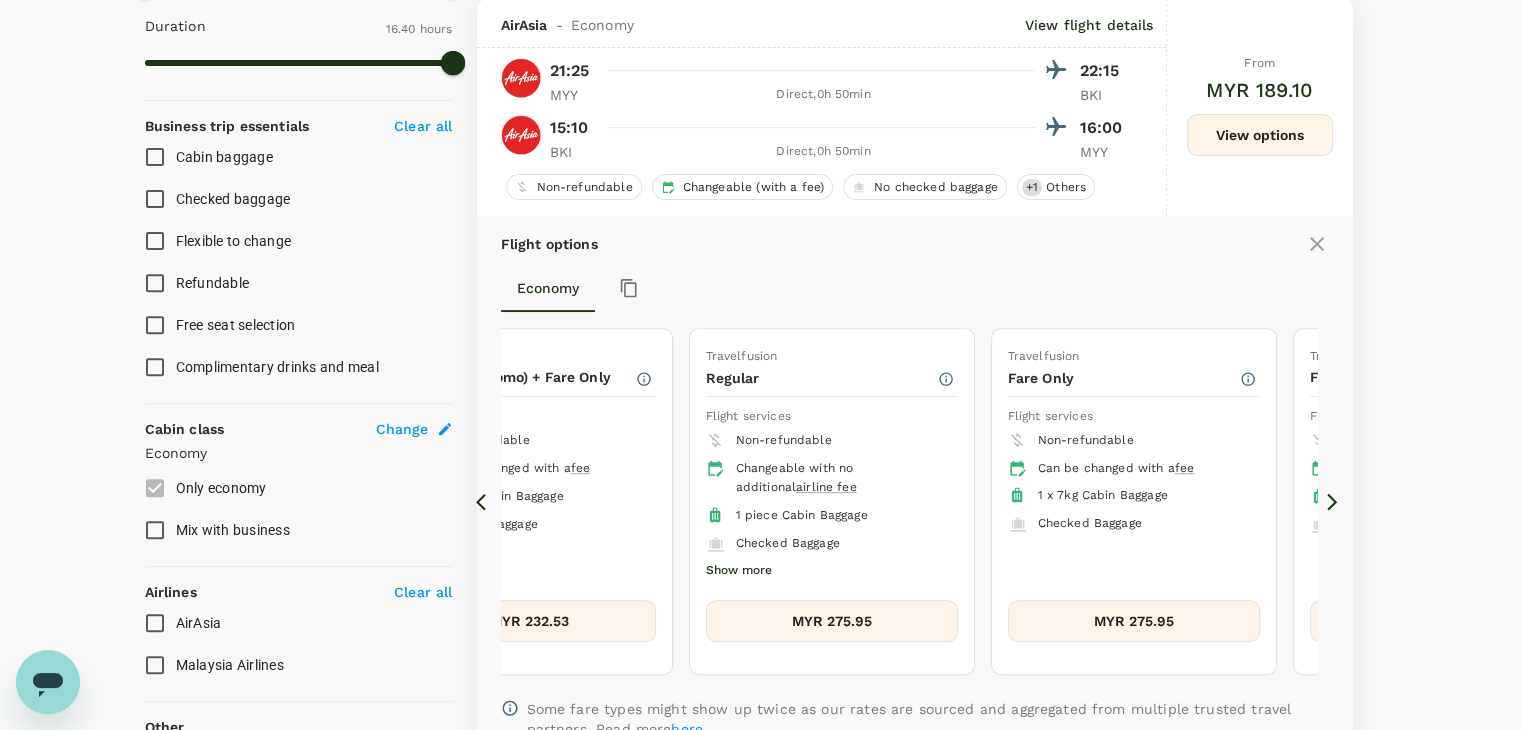 click 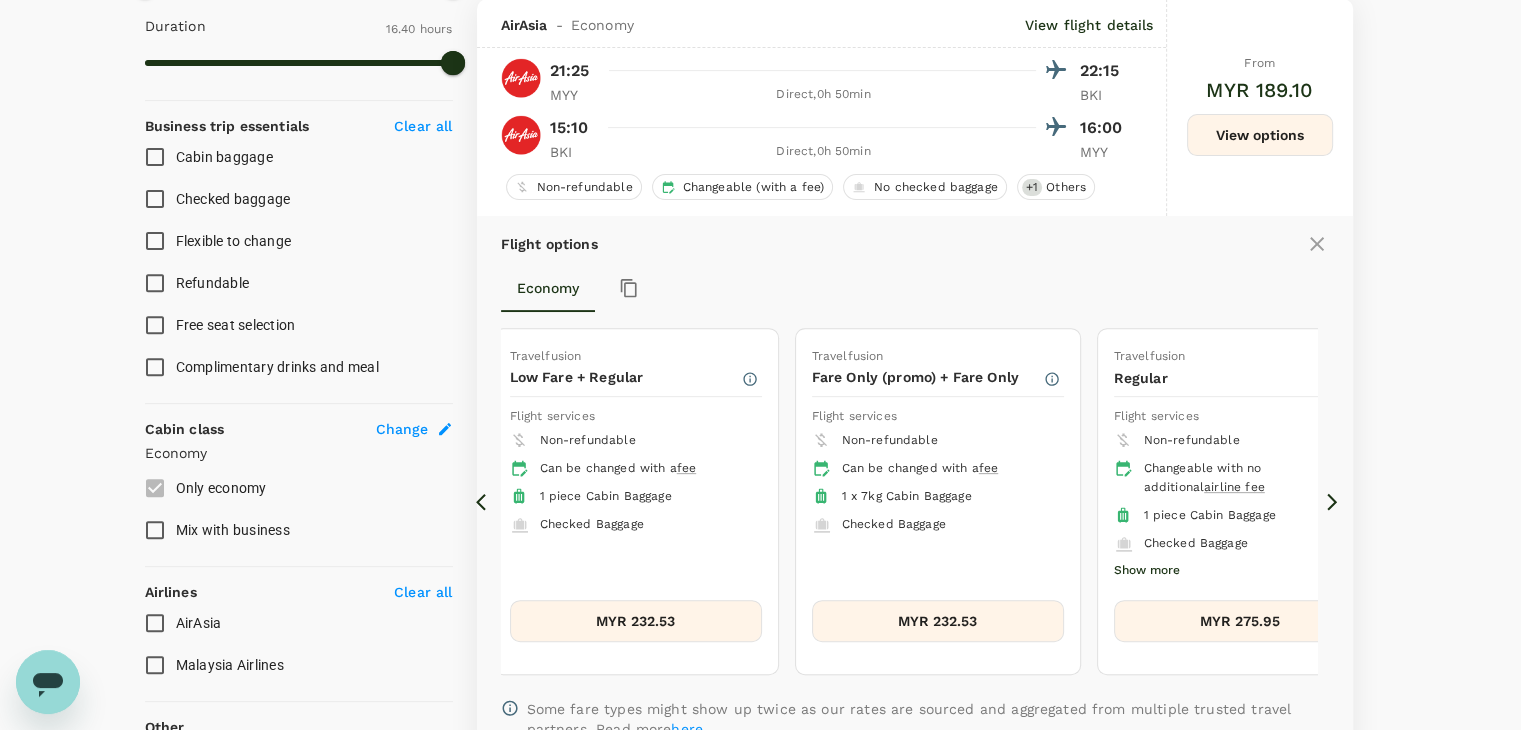 click 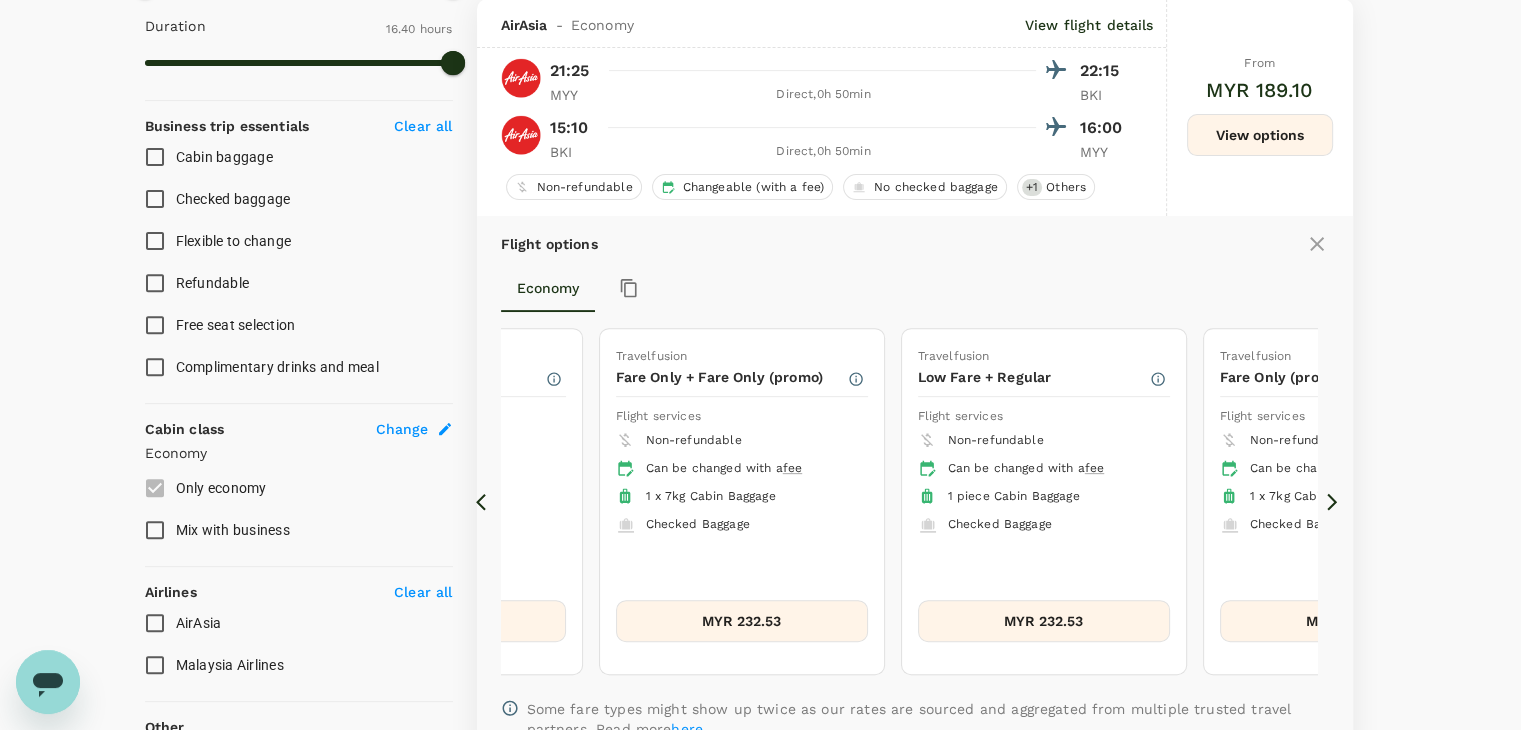click 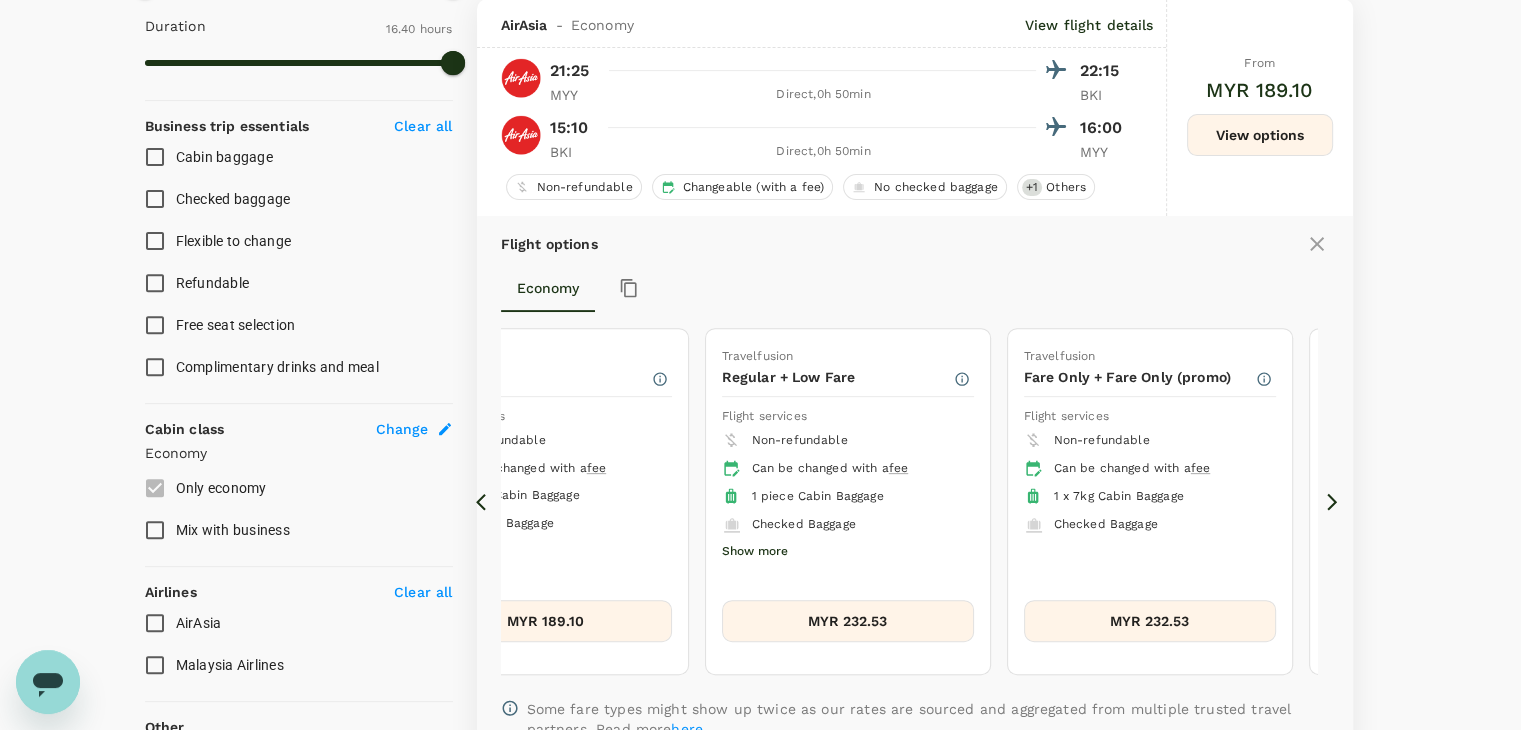 click 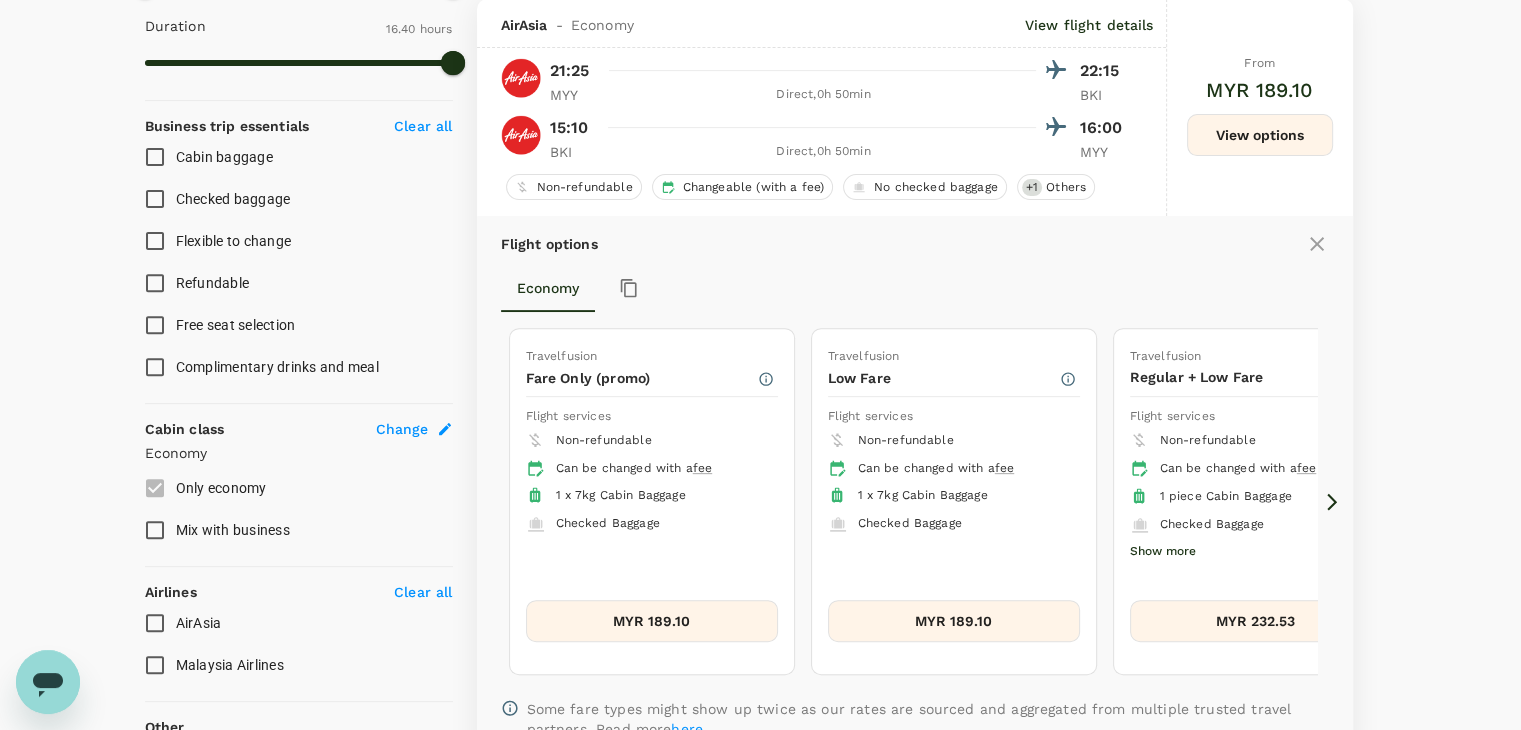 click on "MYR 189.10" at bounding box center (954, 621) 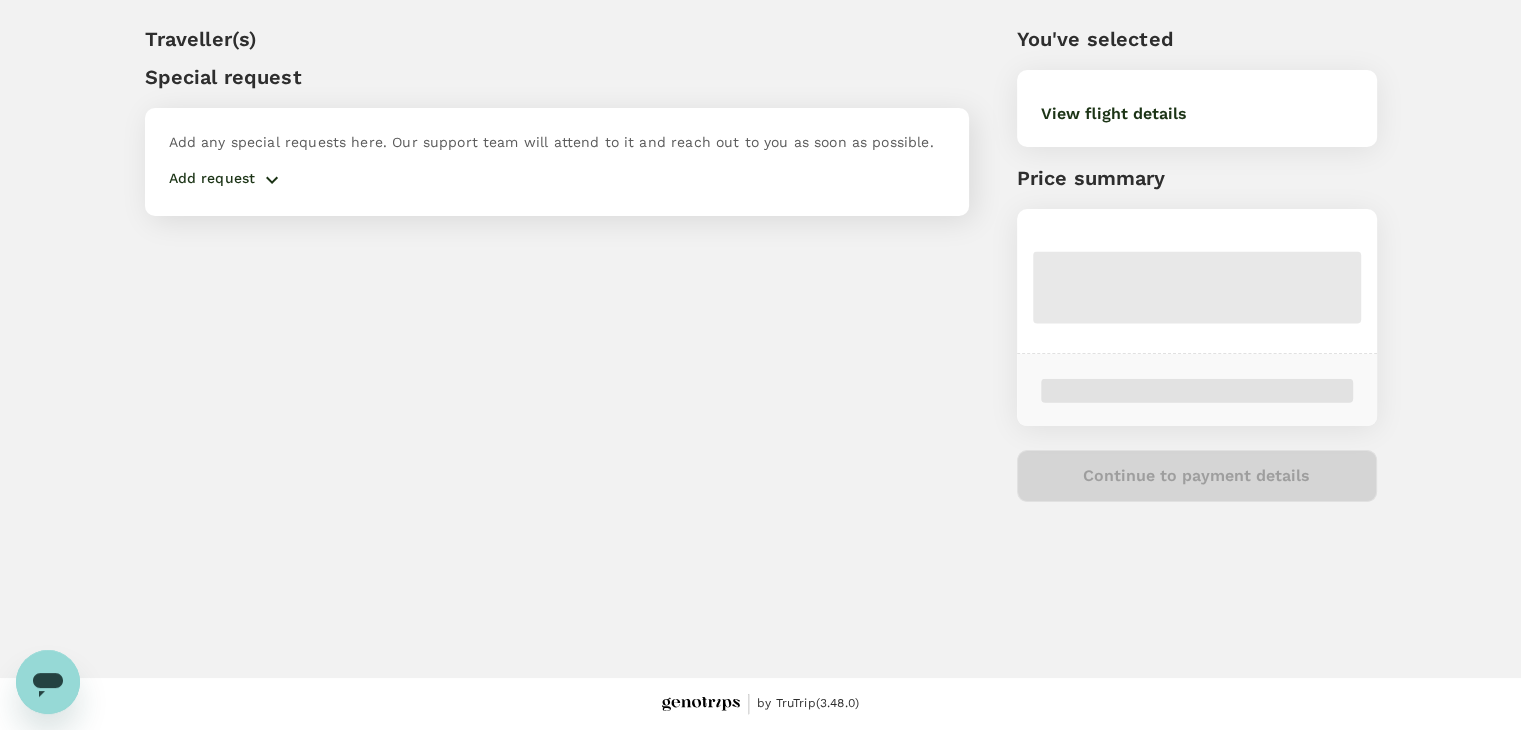 scroll, scrollTop: 0, scrollLeft: 0, axis: both 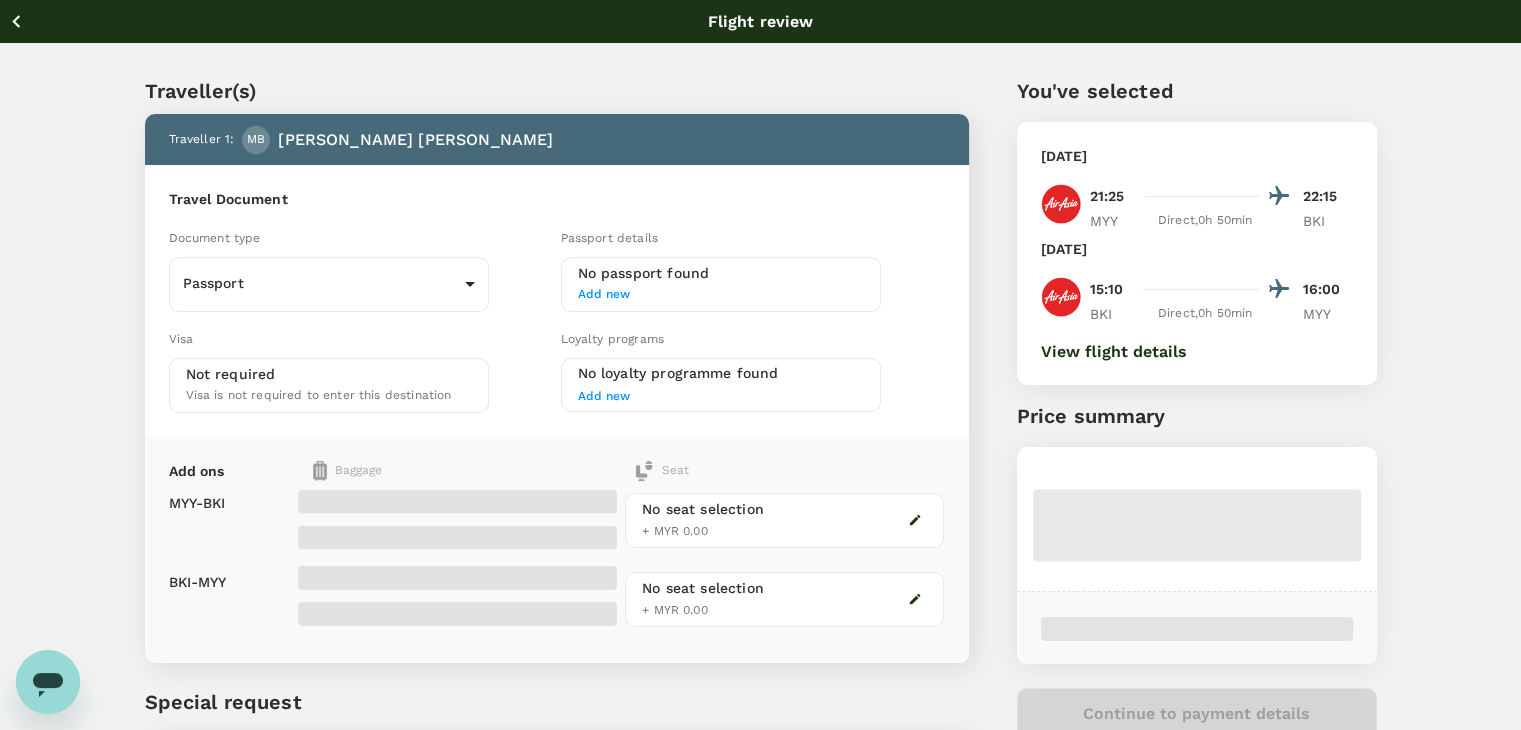 click 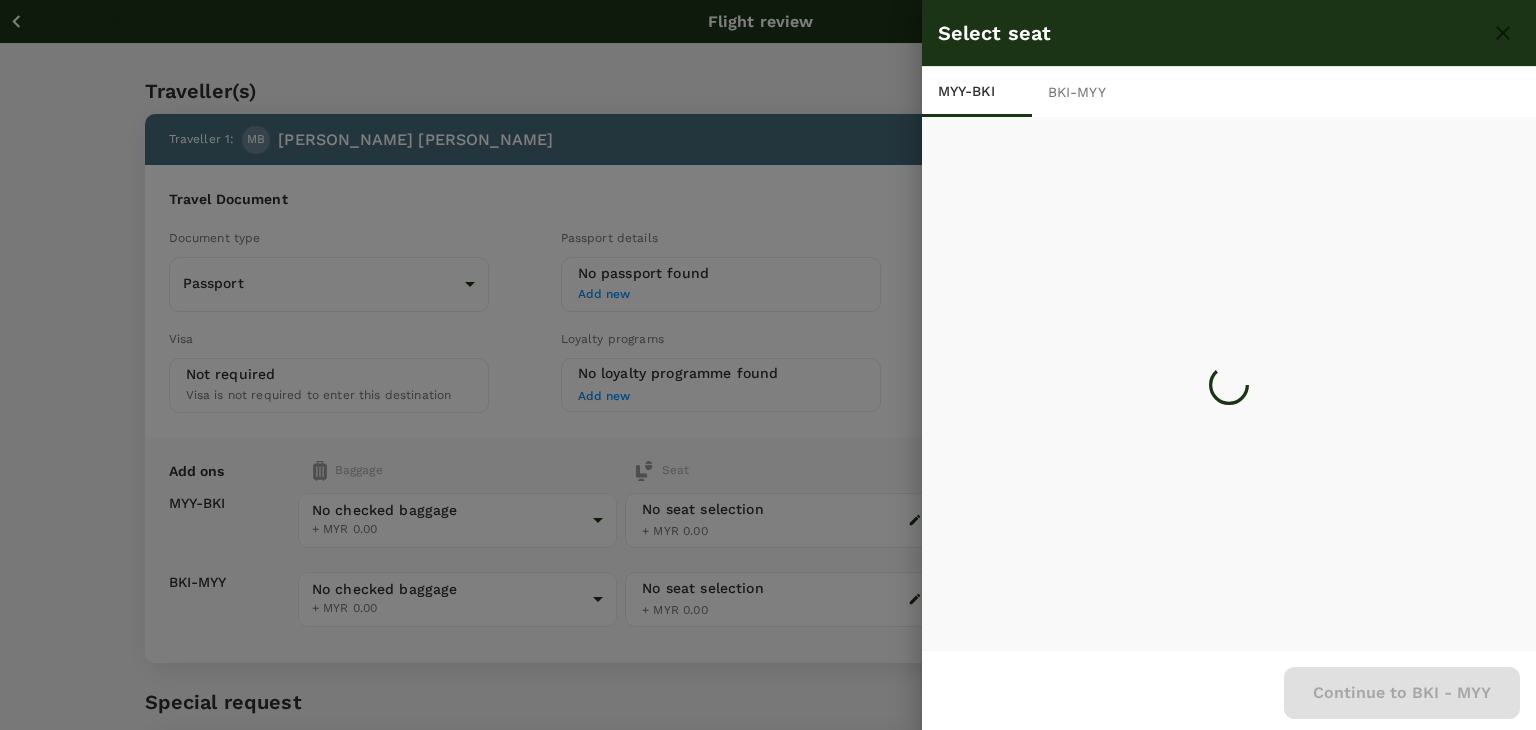 click at bounding box center [768, 365] 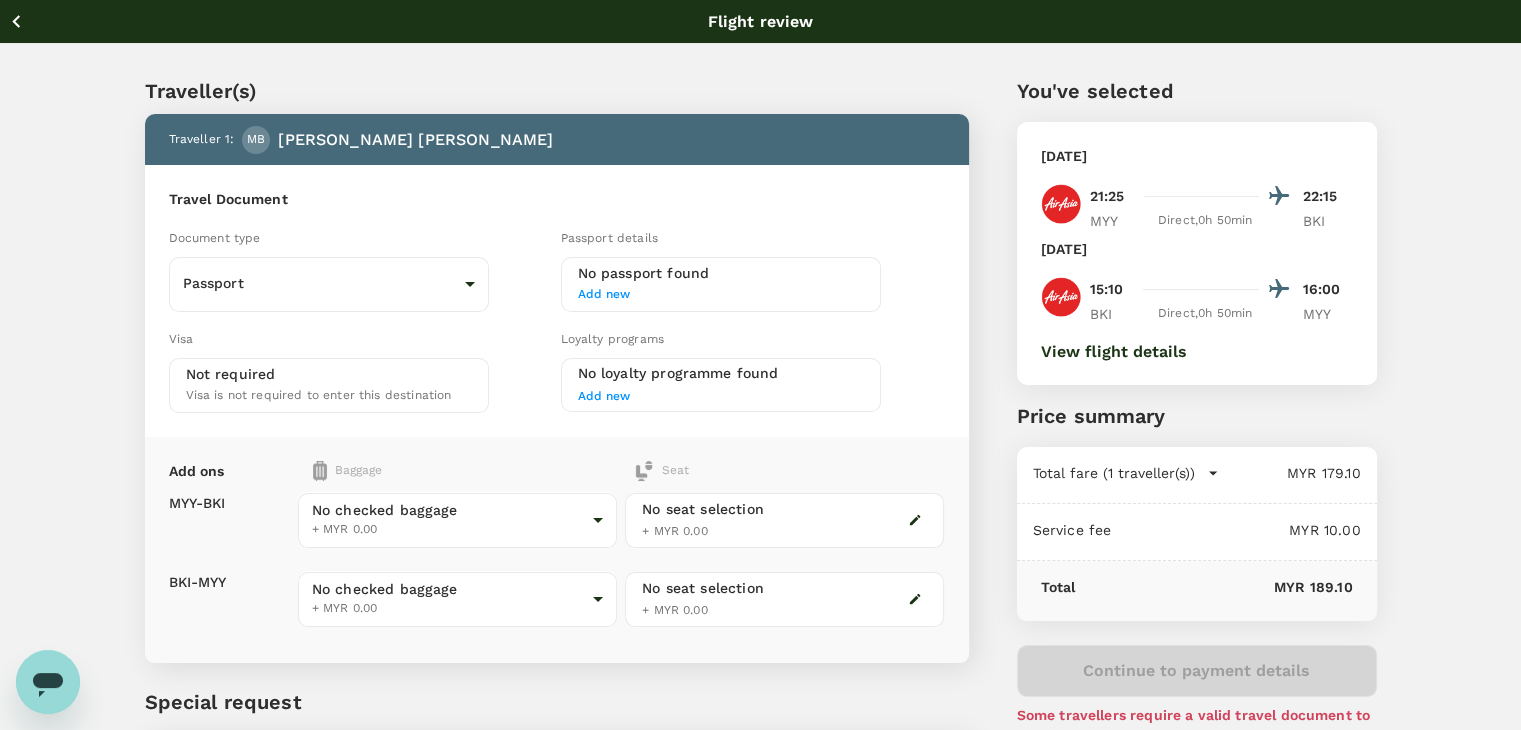 click 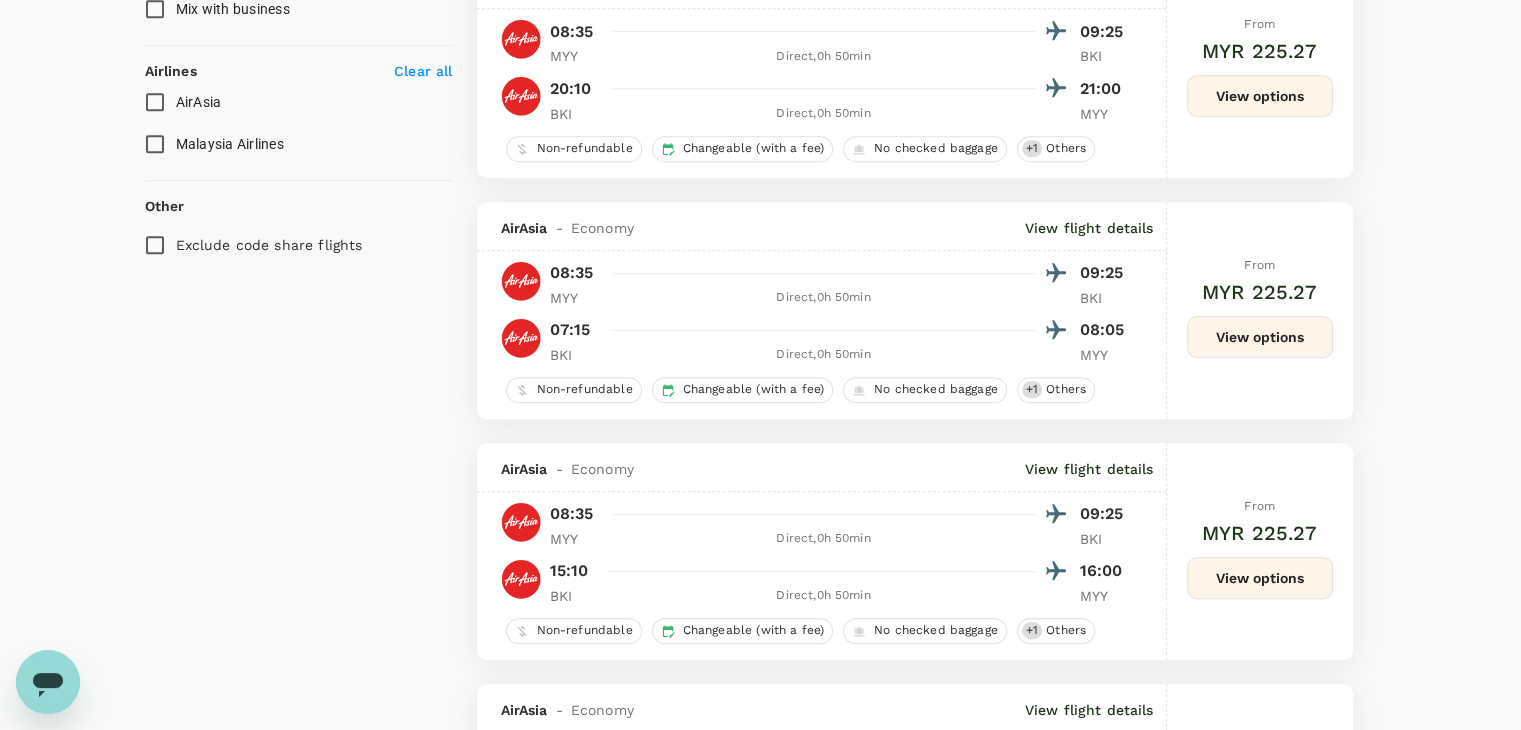 scroll, scrollTop: 1413, scrollLeft: 0, axis: vertical 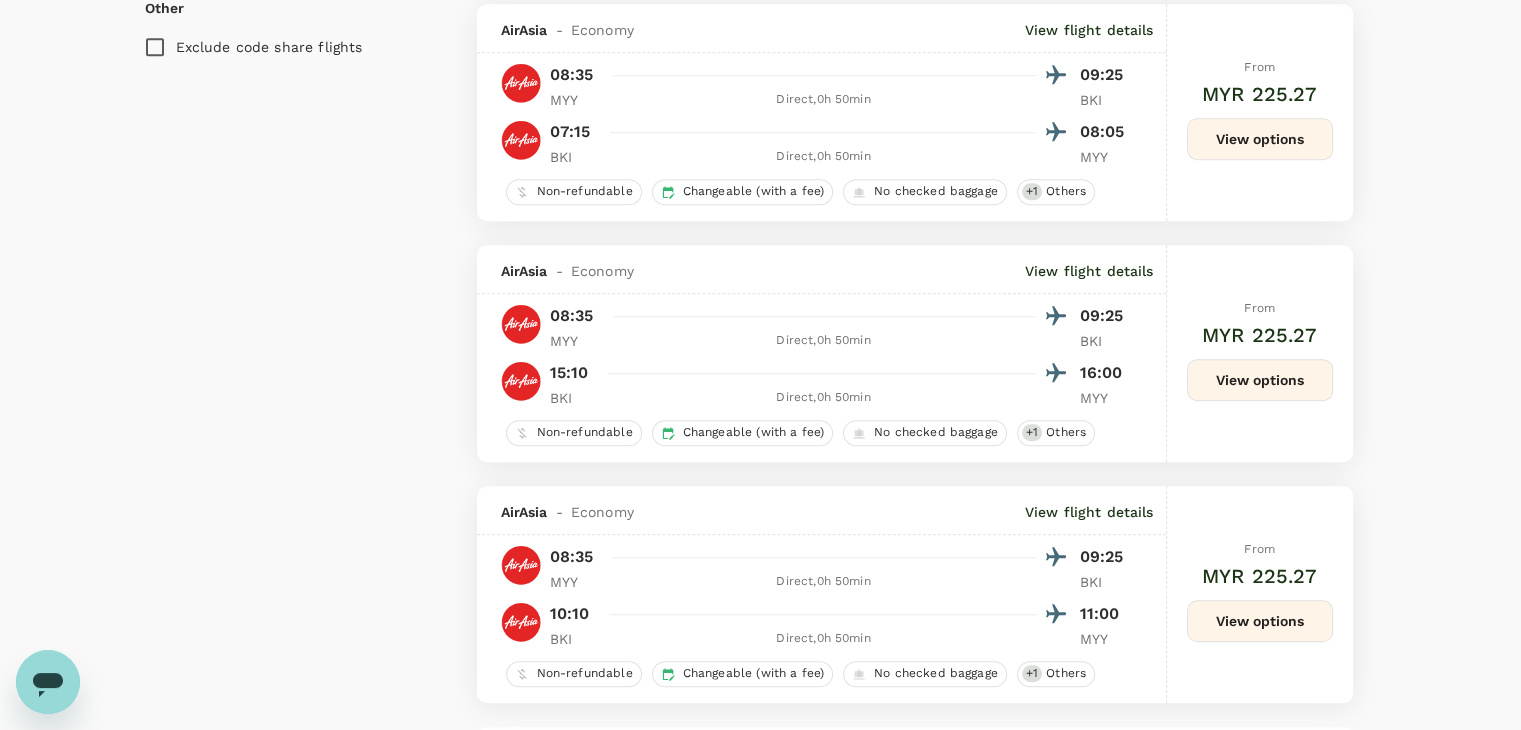 click on "View options" at bounding box center (1260, 380) 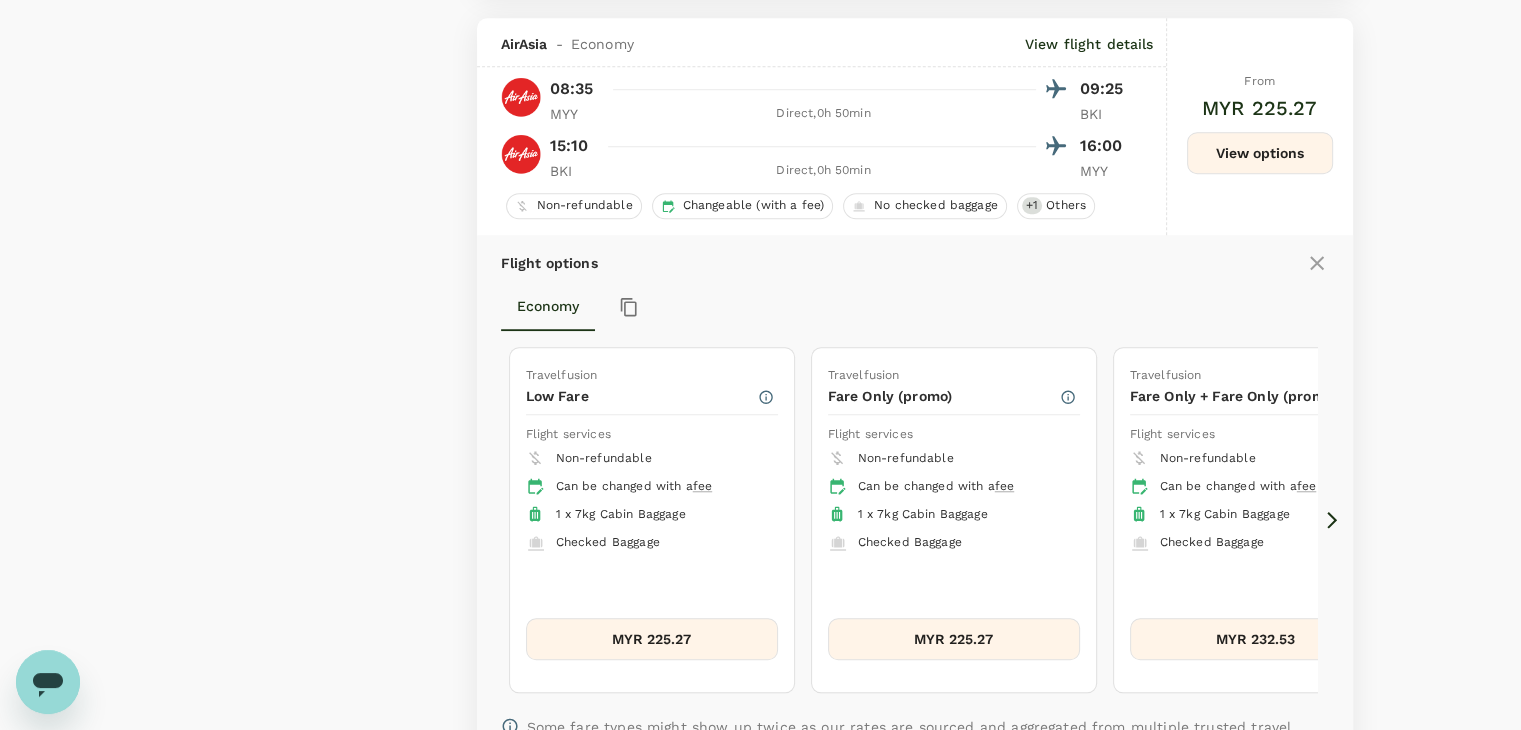scroll, scrollTop: 1660, scrollLeft: 0, axis: vertical 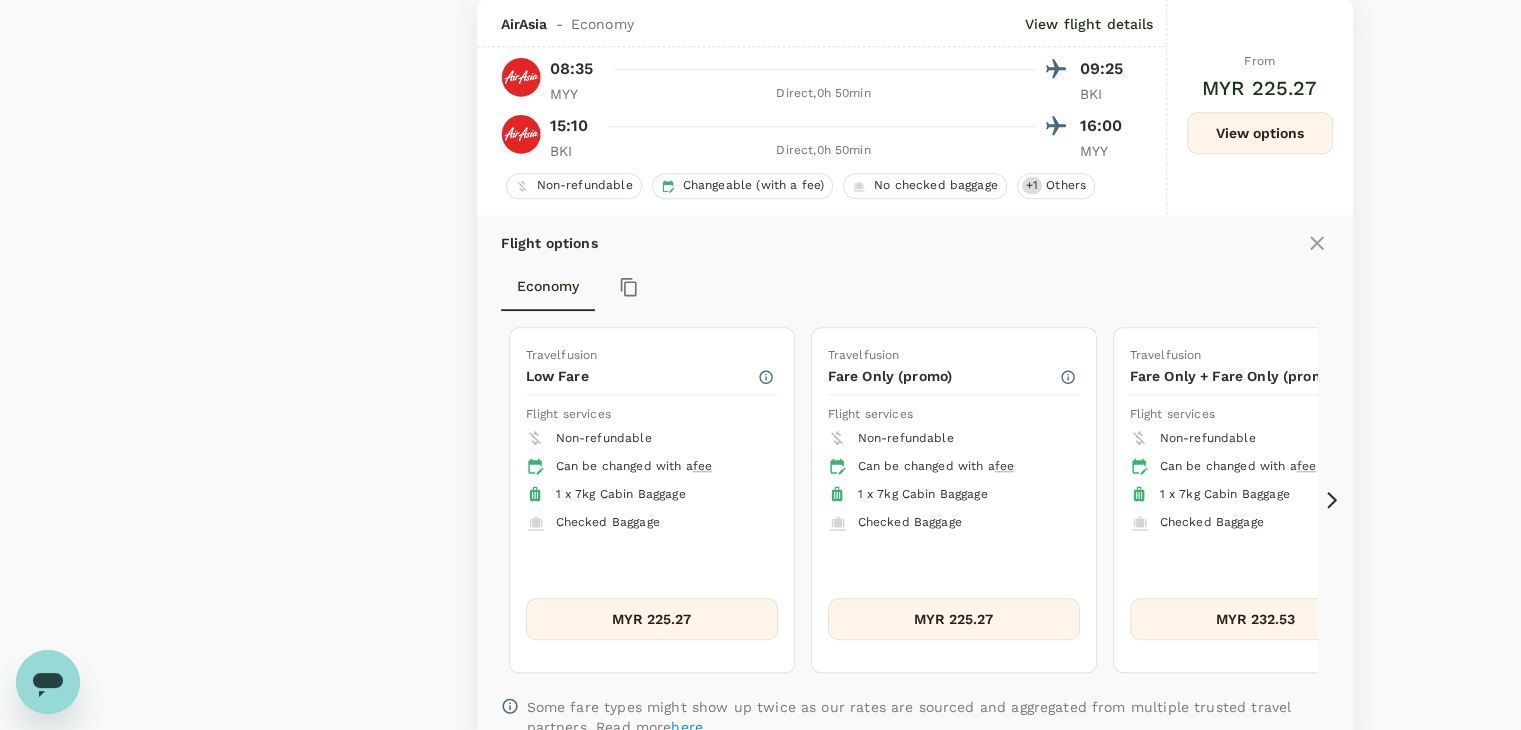 click on "MYR 225.27" at bounding box center (652, 619) 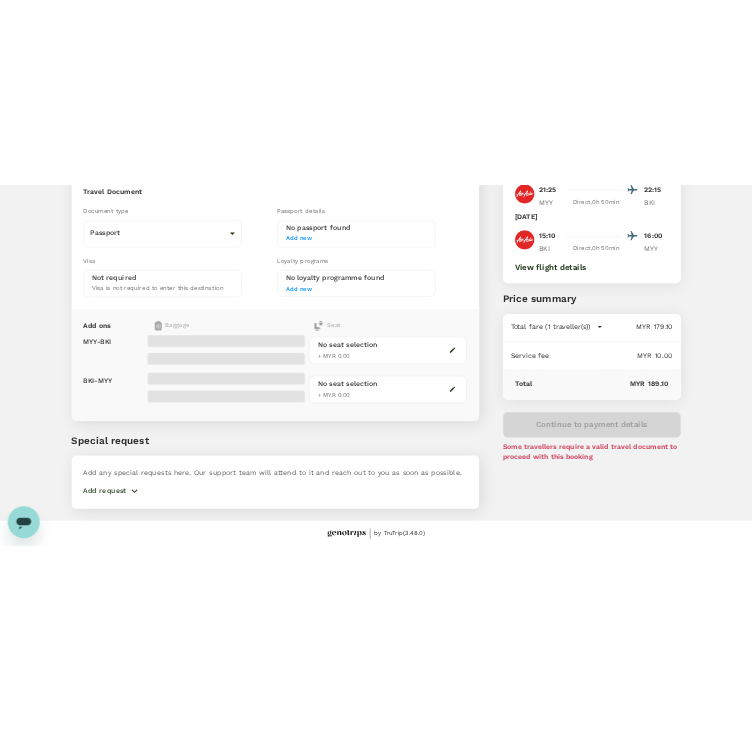 scroll, scrollTop: 0, scrollLeft: 0, axis: both 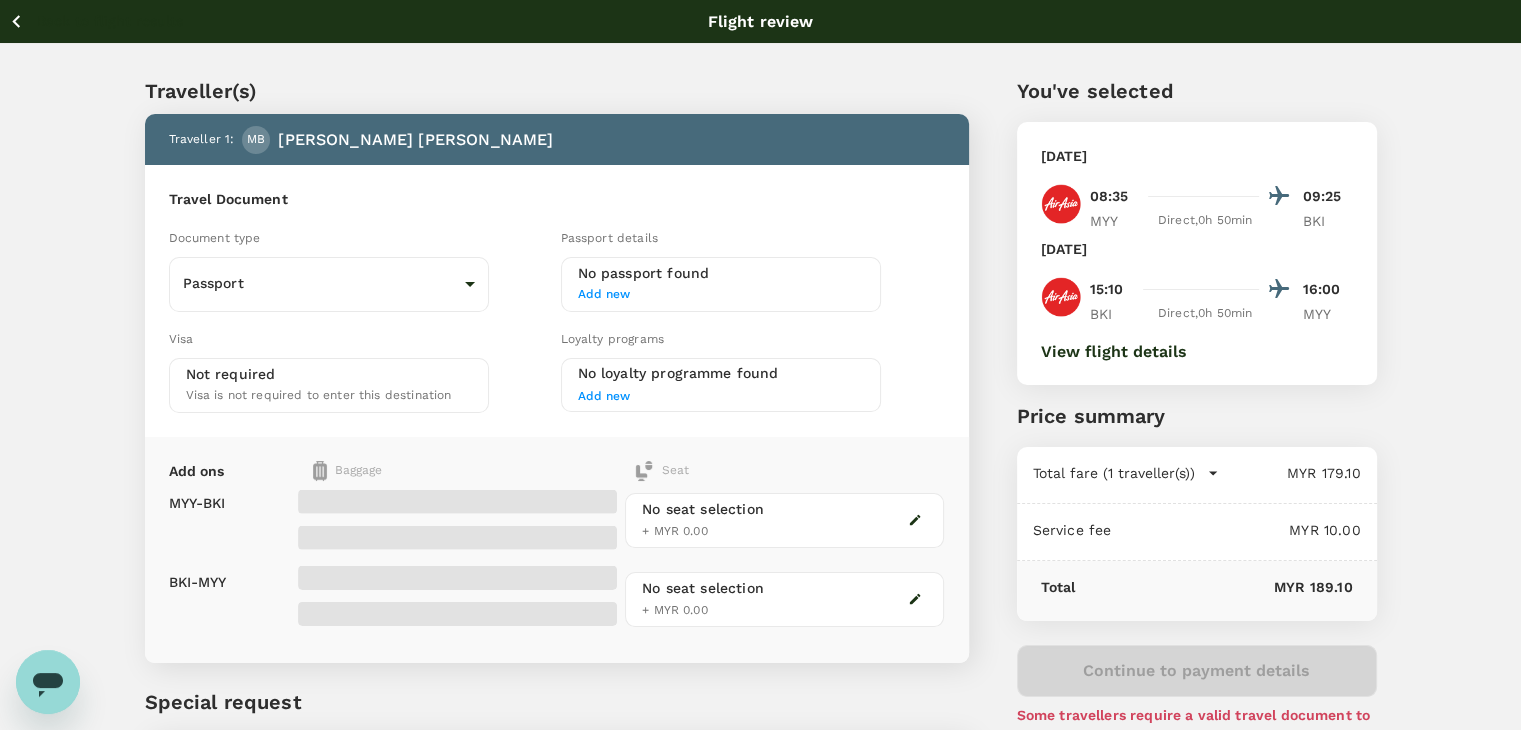 click 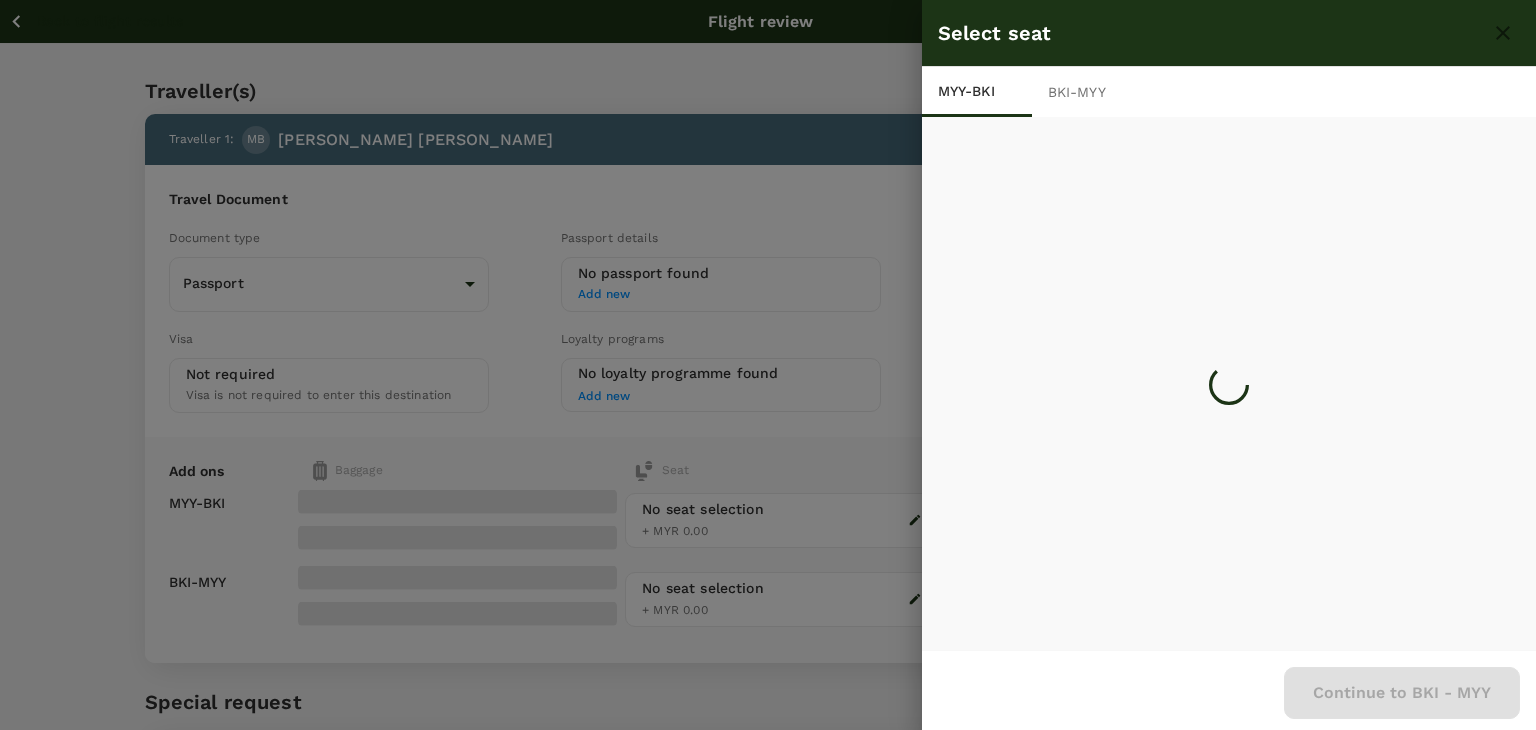 click at bounding box center [768, 365] 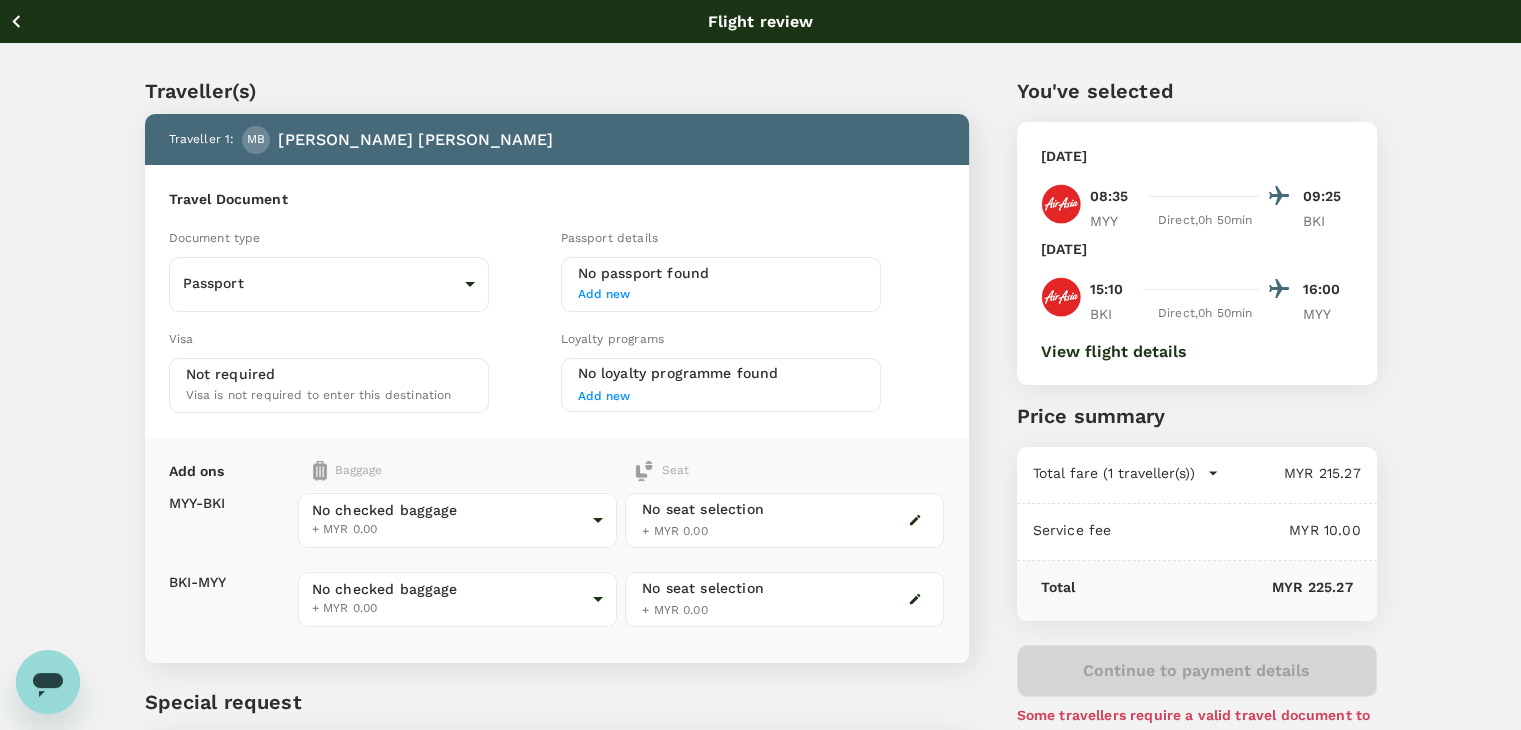 type 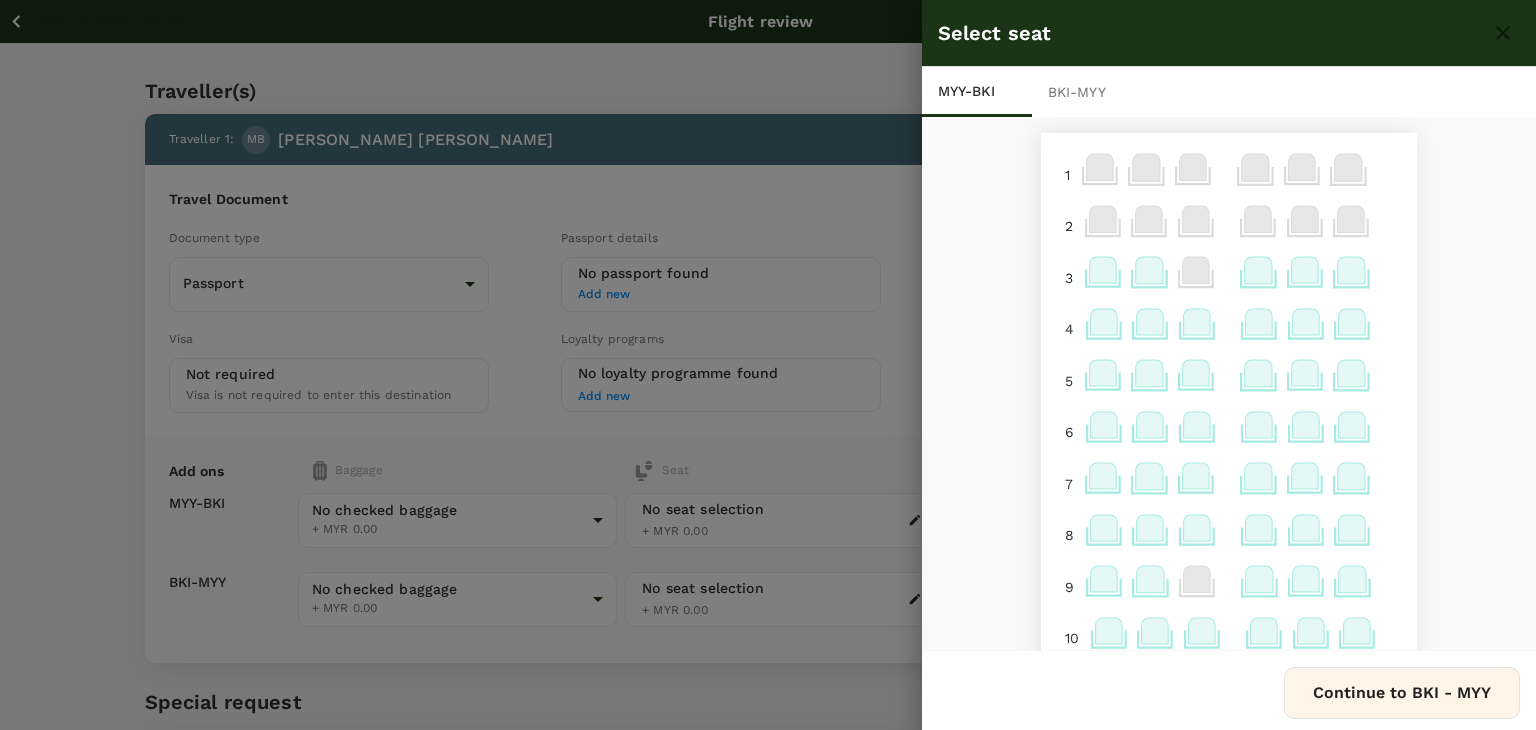 click 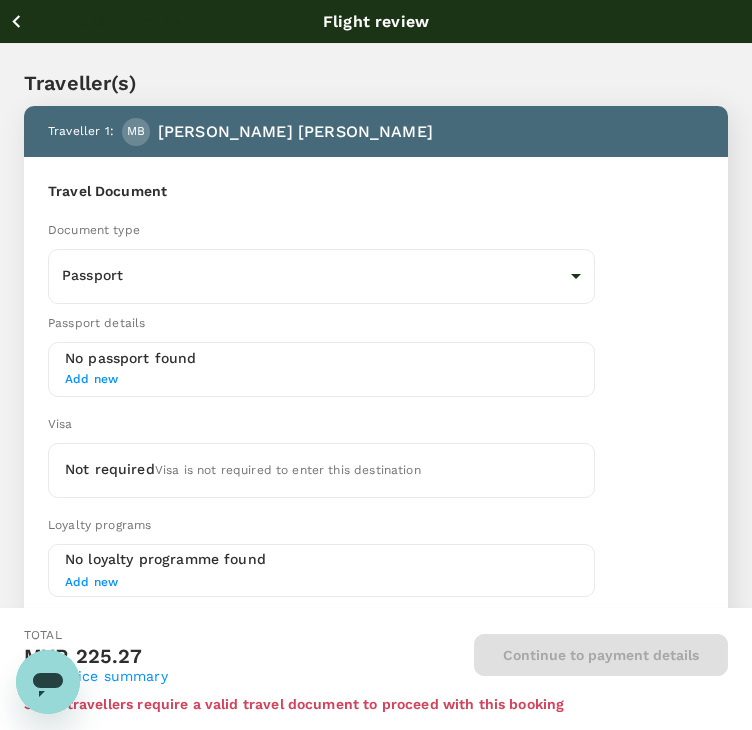 click 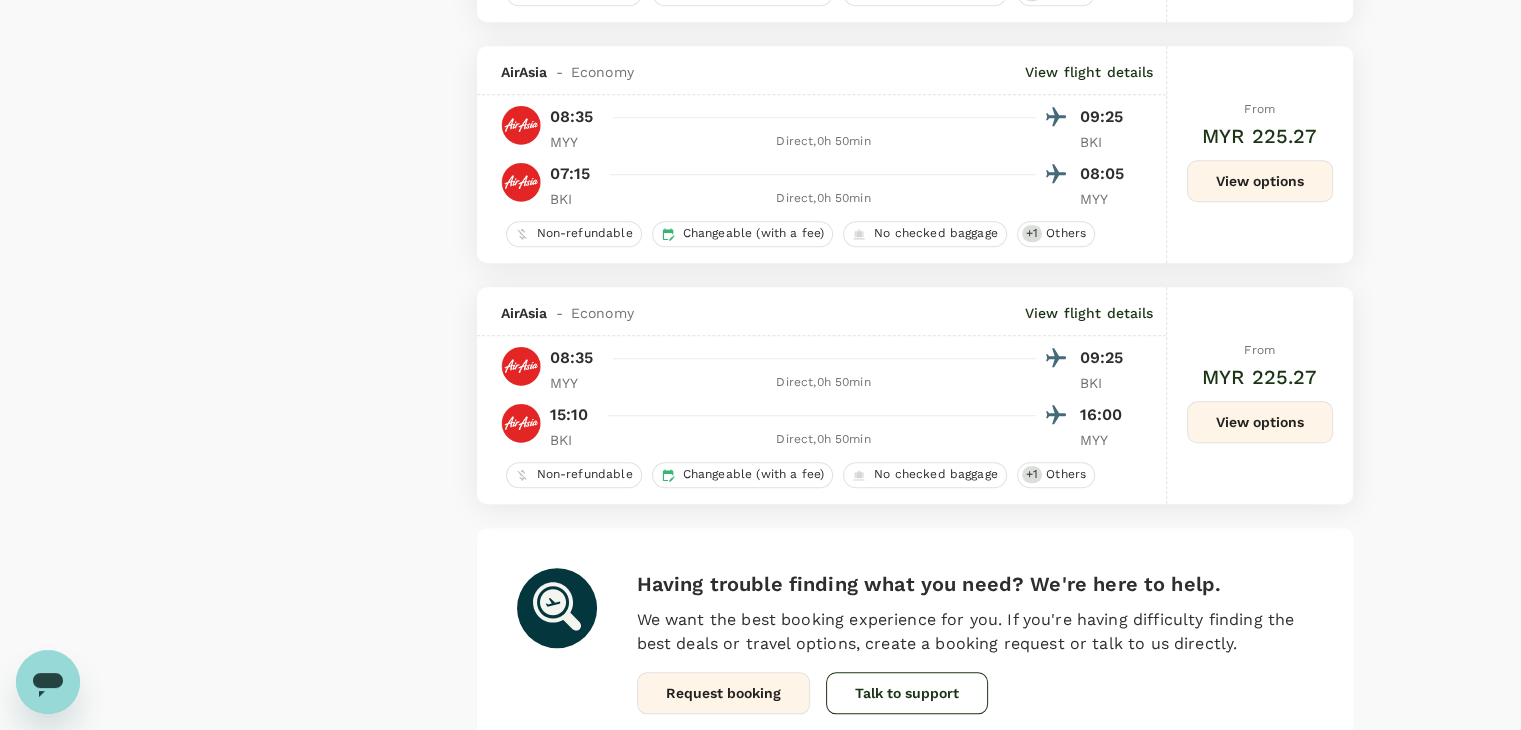 scroll, scrollTop: 1596, scrollLeft: 0, axis: vertical 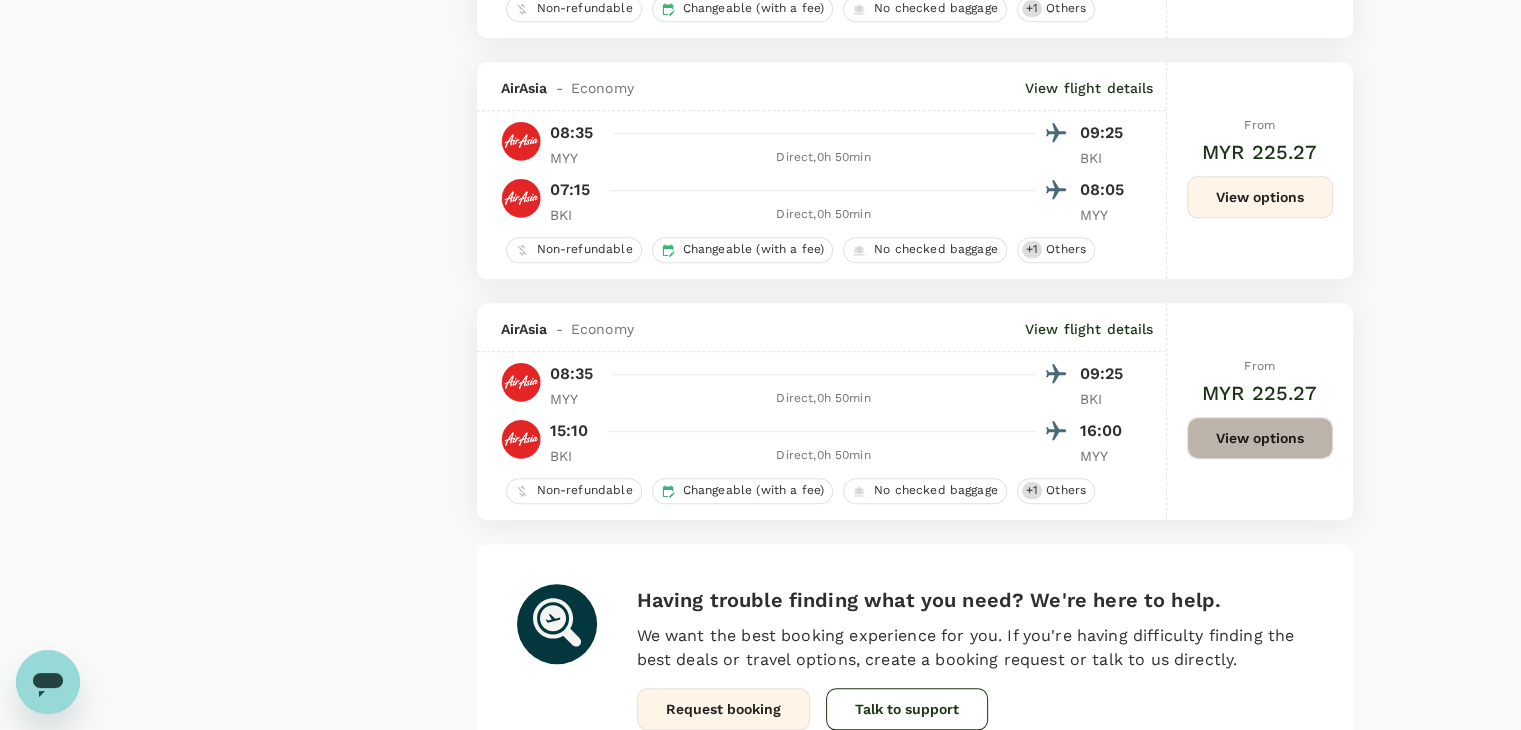 click on "View options" at bounding box center [1260, 438] 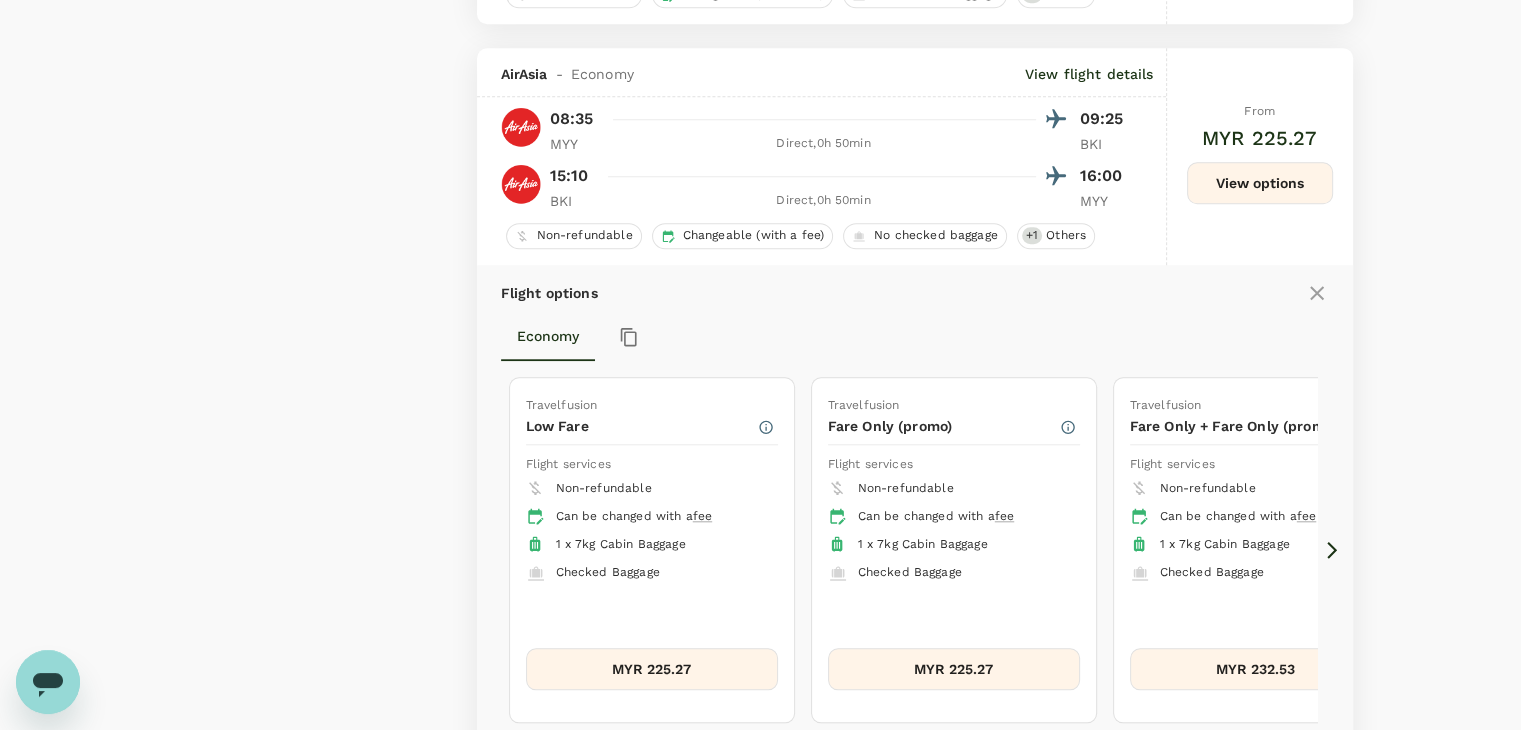 scroll, scrollTop: 1902, scrollLeft: 0, axis: vertical 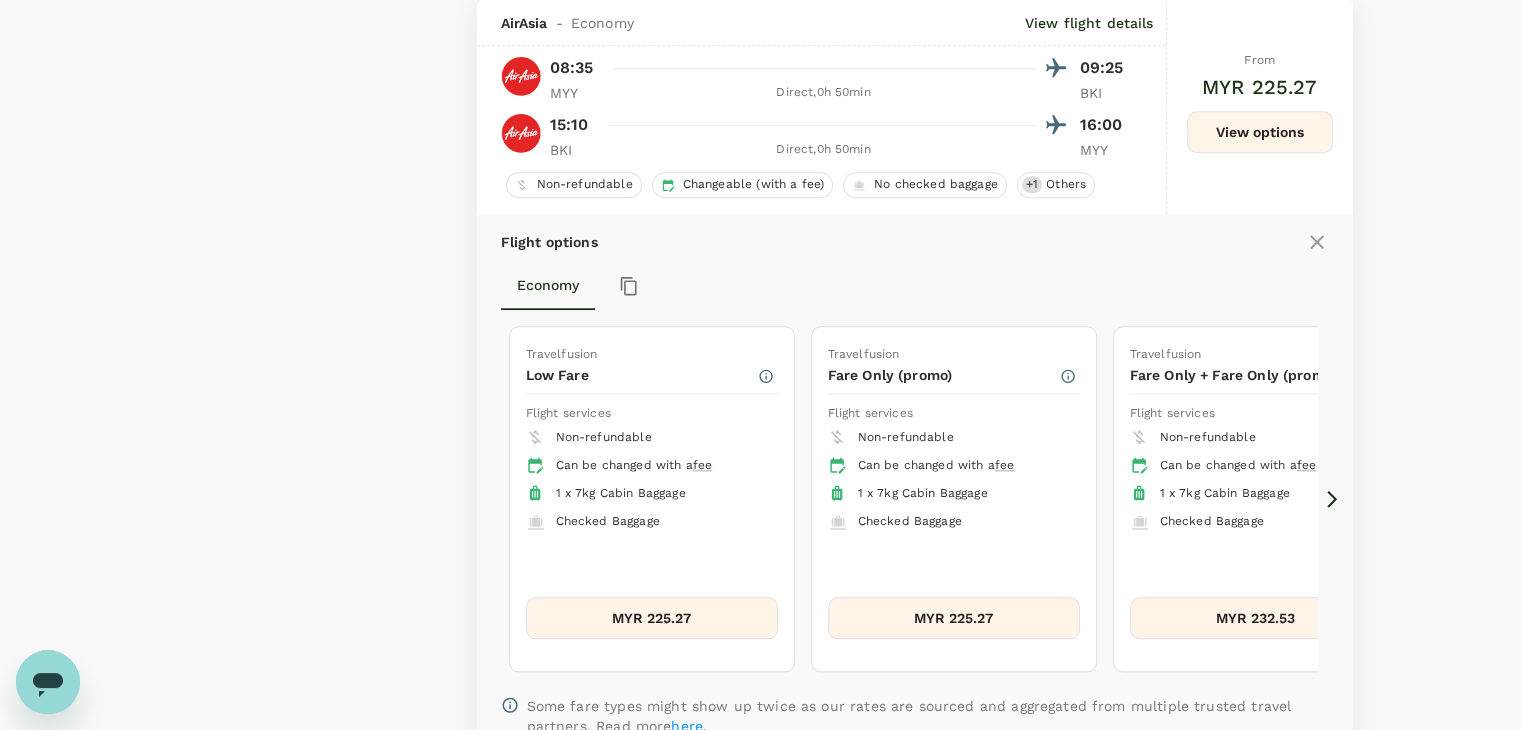 click on "MYR 225.27" at bounding box center [652, 618] 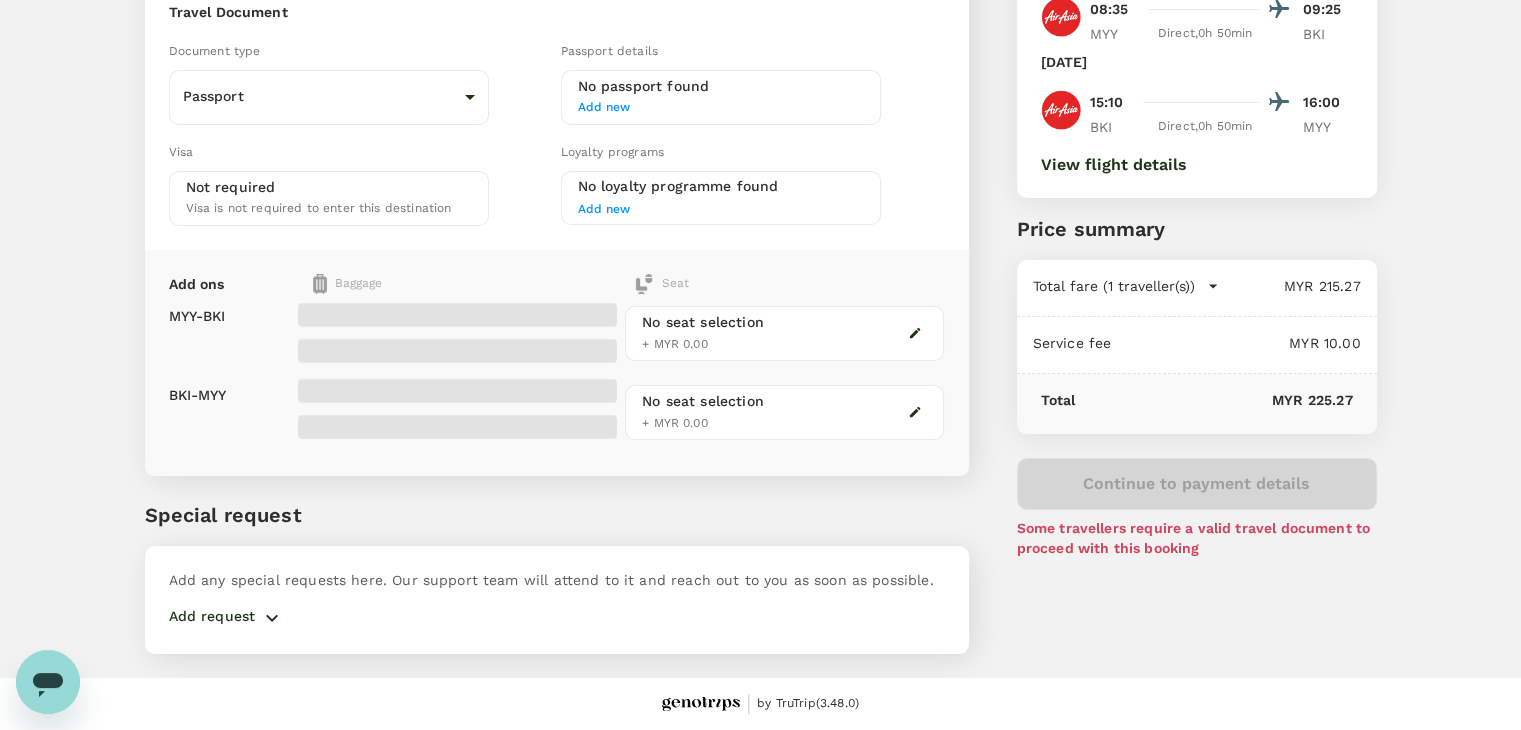 scroll, scrollTop: 0, scrollLeft: 0, axis: both 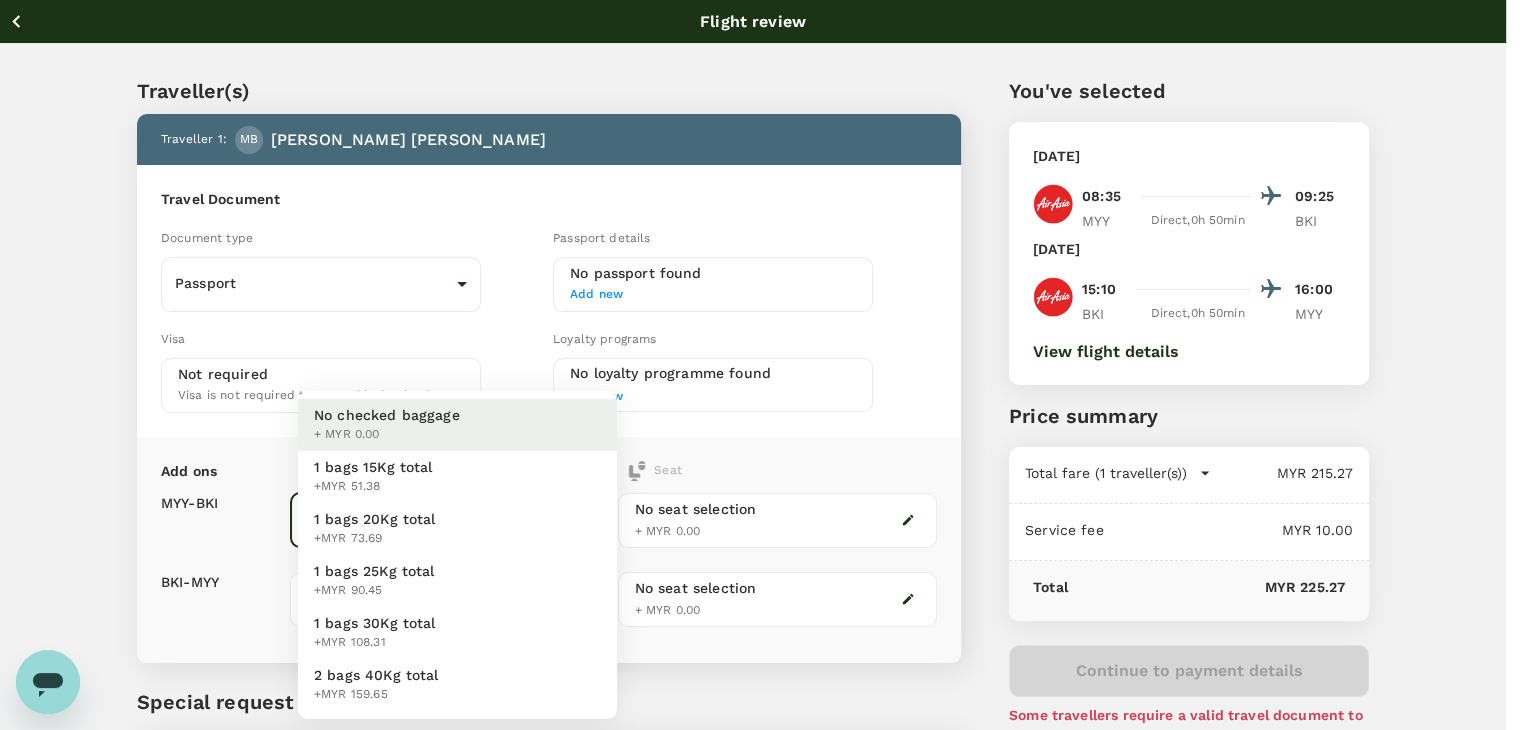 click on "Back to flight results Flight review Traveller(s) Traveller   1 : MB [PERSON_NAME]   BIN ISKANDAR Travel Document Document type Passport Passport ​ Passport details No passport found Add new Visa Not required Visa is not required to enter this destination Loyalty programs No loyalty programme found Add new Add ons Baggage Seat MYY  -  BKI BKI  -  MYY No checked baggage + MYR 0.00 ​ No checked baggage + MYR 0.00 ​ No seat selection + MYR 0.00 No seat selection + MYR 0.00 Special request Add any special requests here. Our support team will attend to it and reach out to you as soon as possible. Add request You've selected [DATE] 08:35 09:25 MYY Direct ,  0h 50min BKI [DATE] 15:10 16:00 BKI Direct ,  0h 50min MYY View flight details Price summary Total fare (1 traveller(s)) MYR 215.27 Air fare MYR 215.27 Baggage fee MYR 0.00 Seat fee MYR 0.00 Service fee MYR 10.00 Total MYR 225.27 Continue to payment details by TruTrip  ( 3.48.0   ) View details Edit Add new + MYR 0.00" at bounding box center [760, 458] 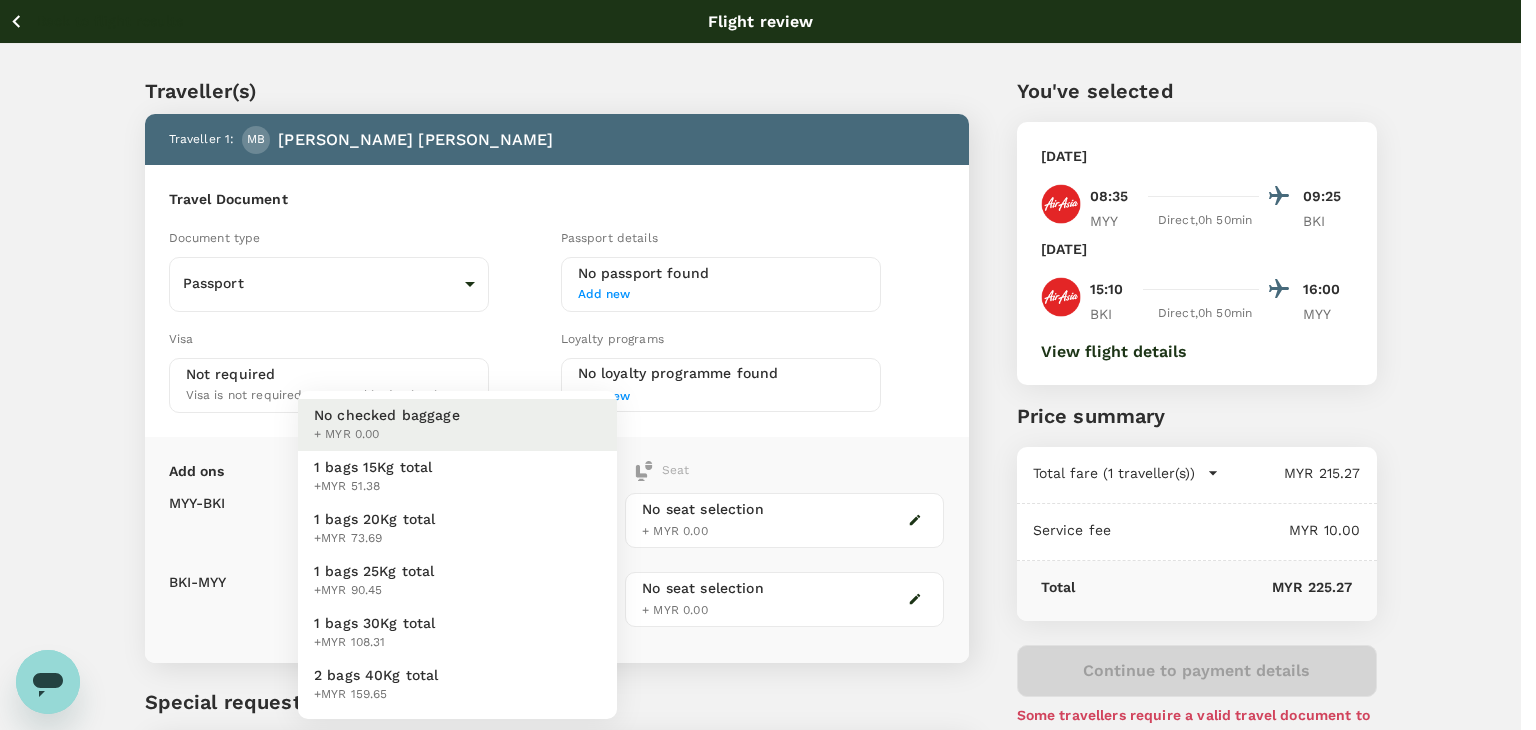 click at bounding box center [768, 365] 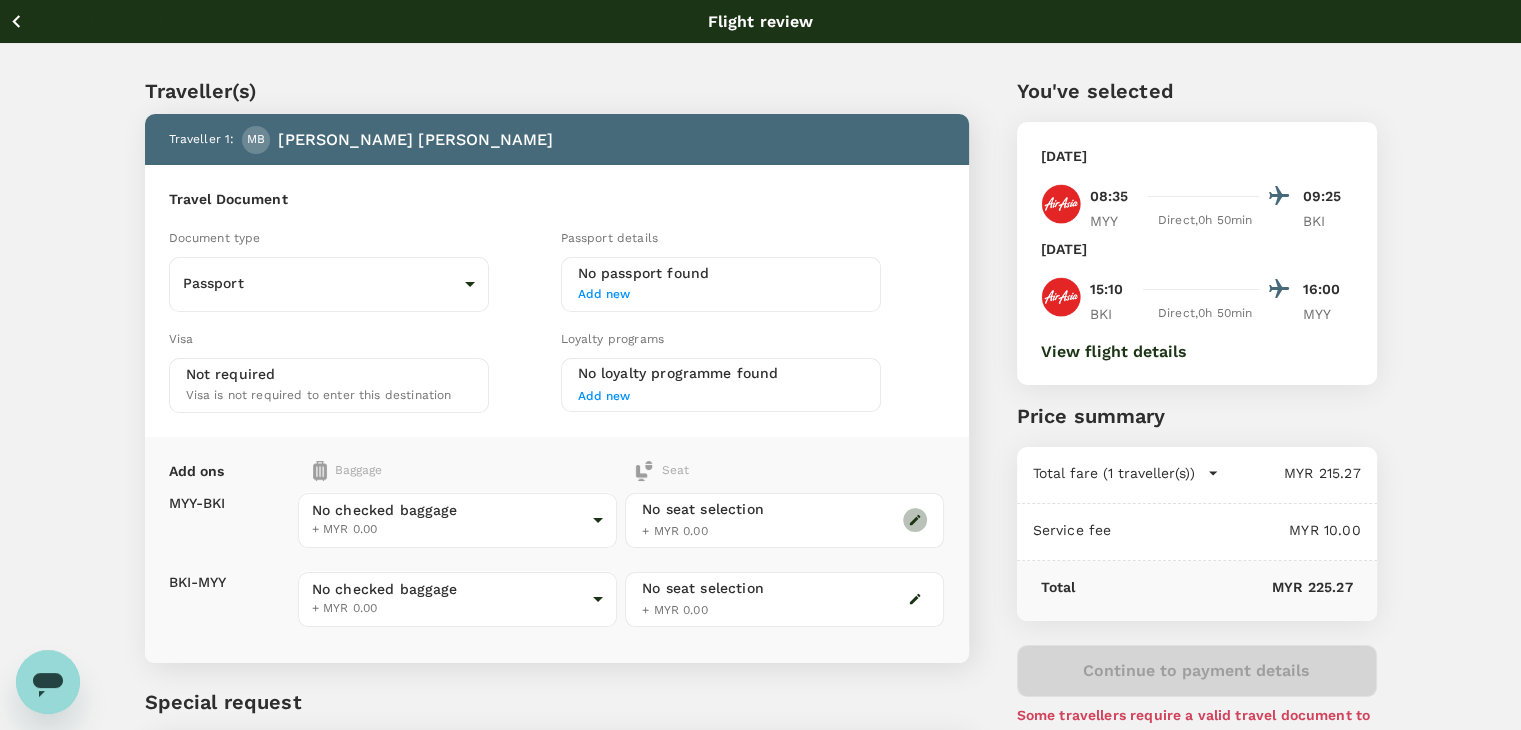 click 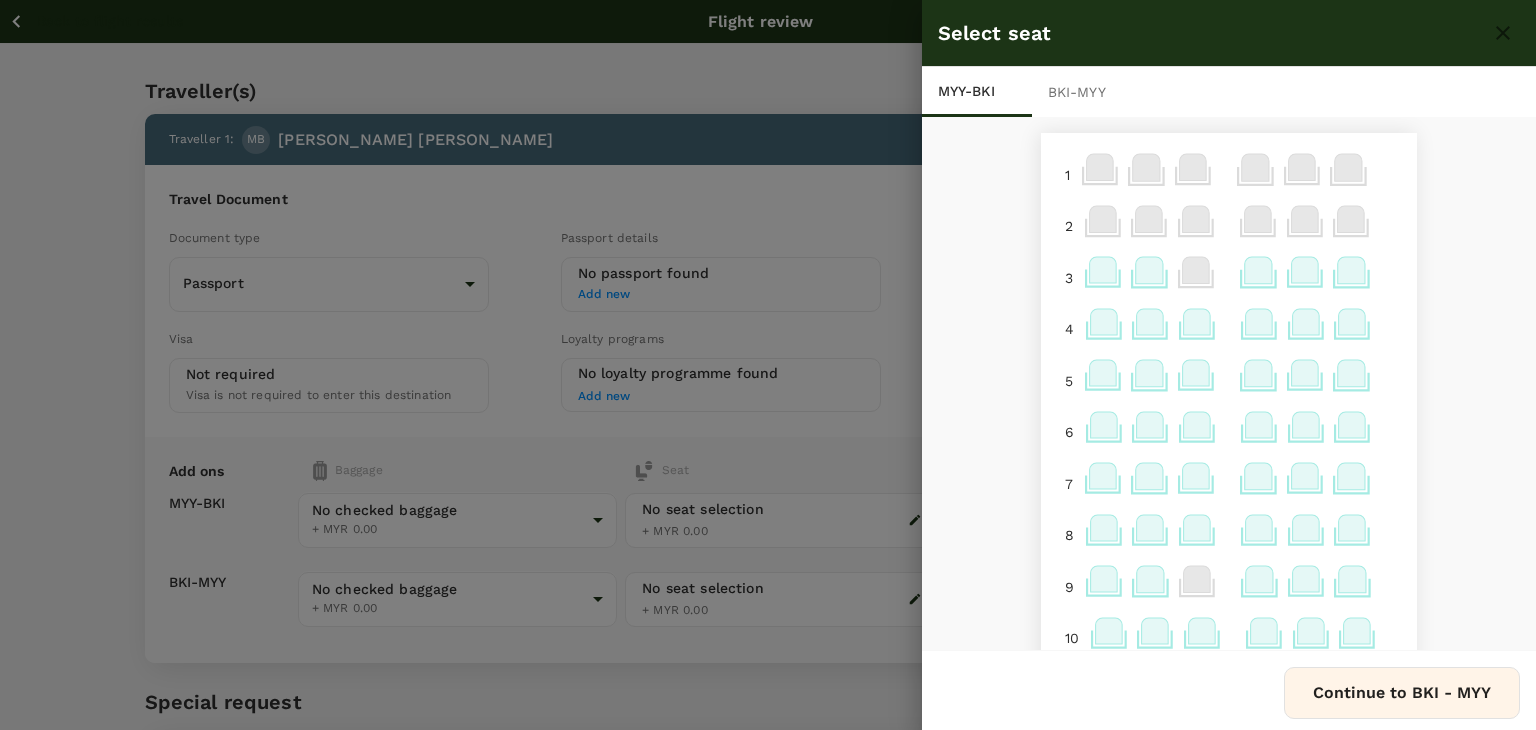 click 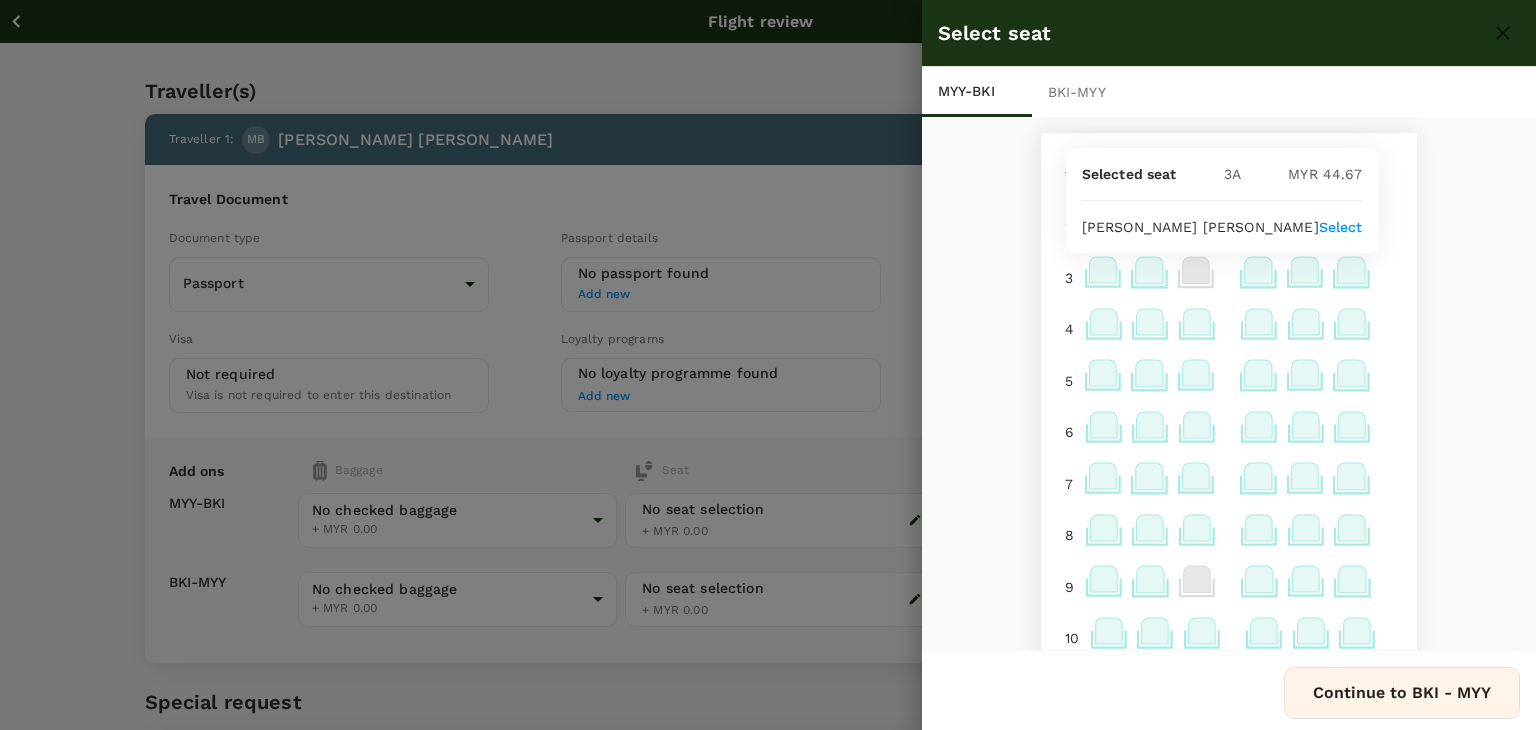 click on "Select" at bounding box center (1341, 227) 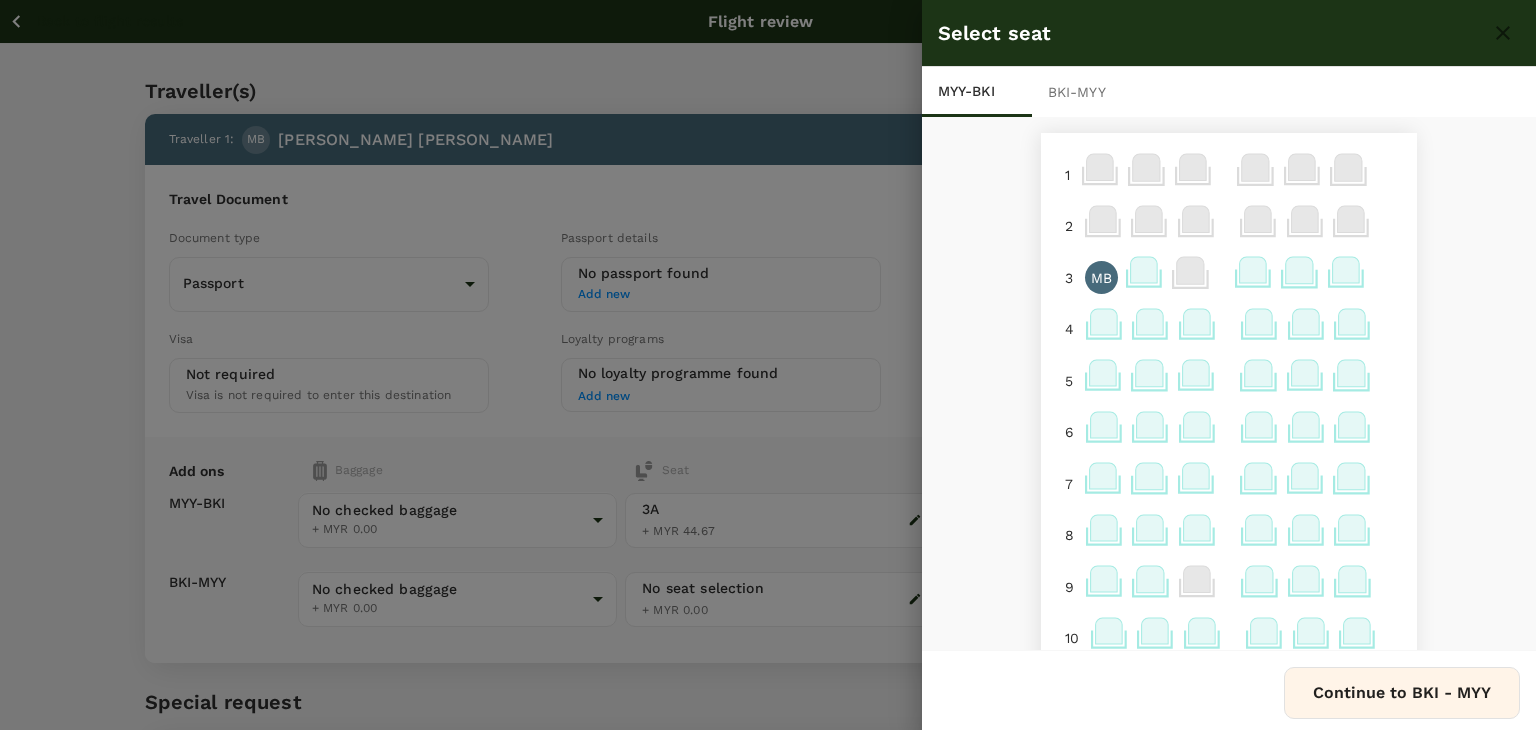 click on "BKI  -  MYY" at bounding box center [1087, 92] 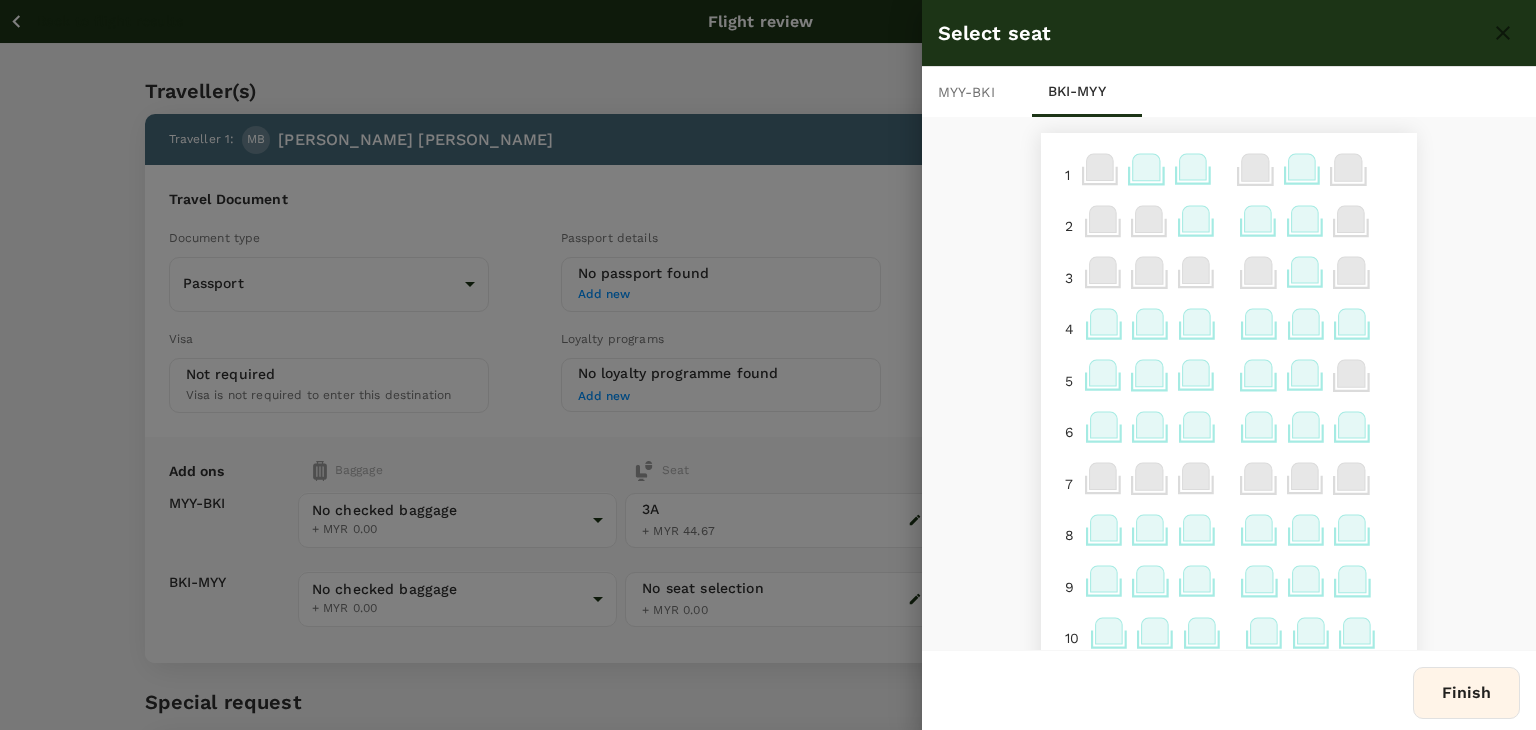 click 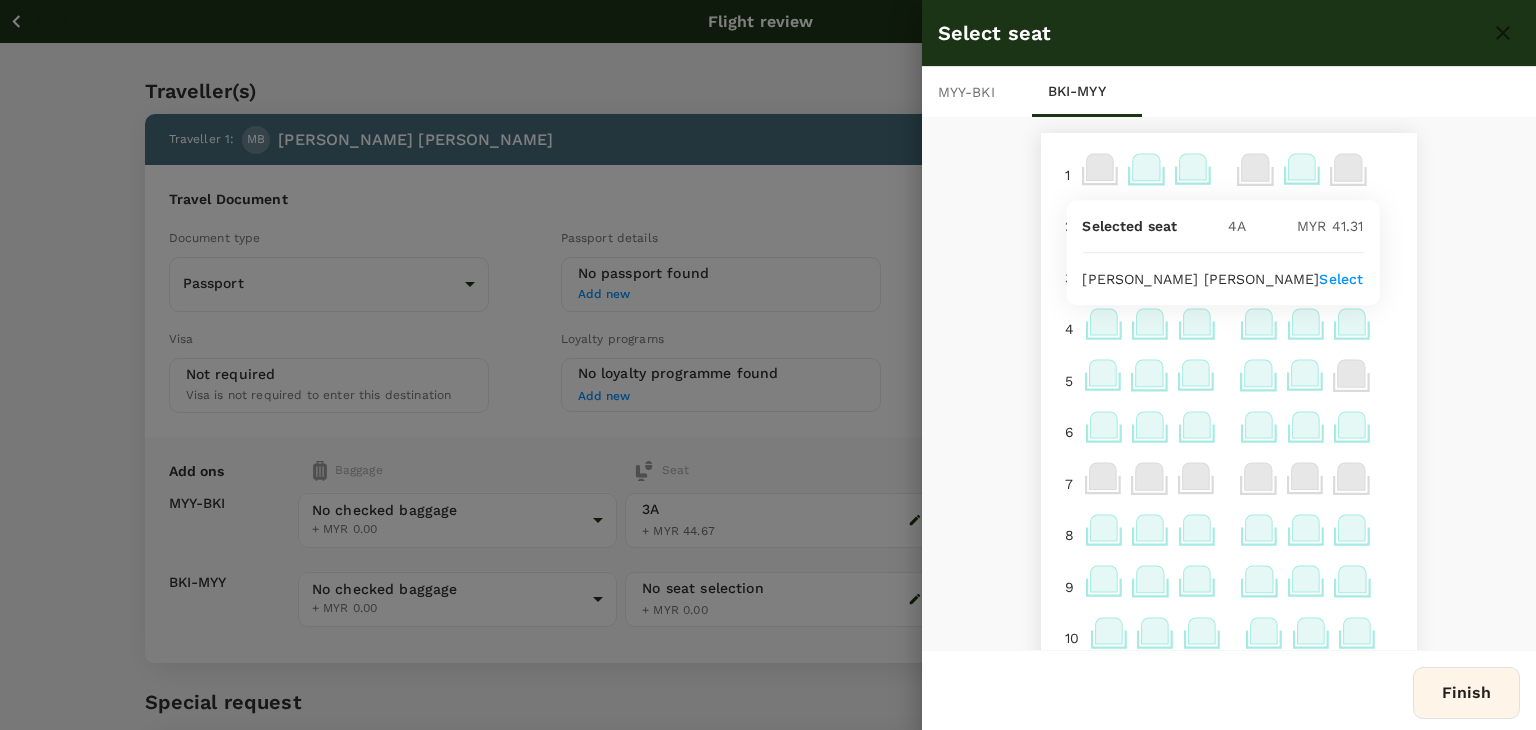 click on "MYY  -  BKI" at bounding box center (977, 92) 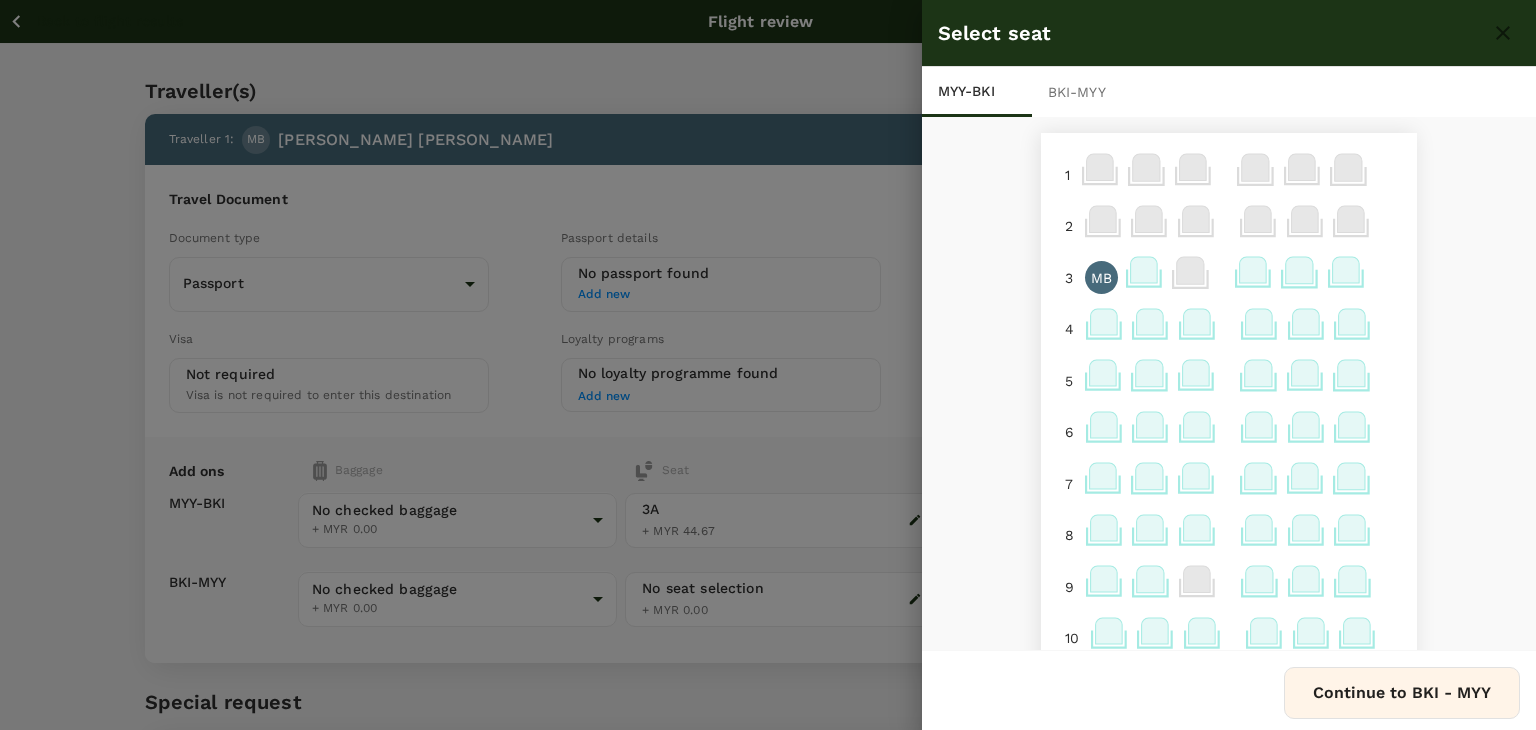 click on "MB" at bounding box center [1101, 278] 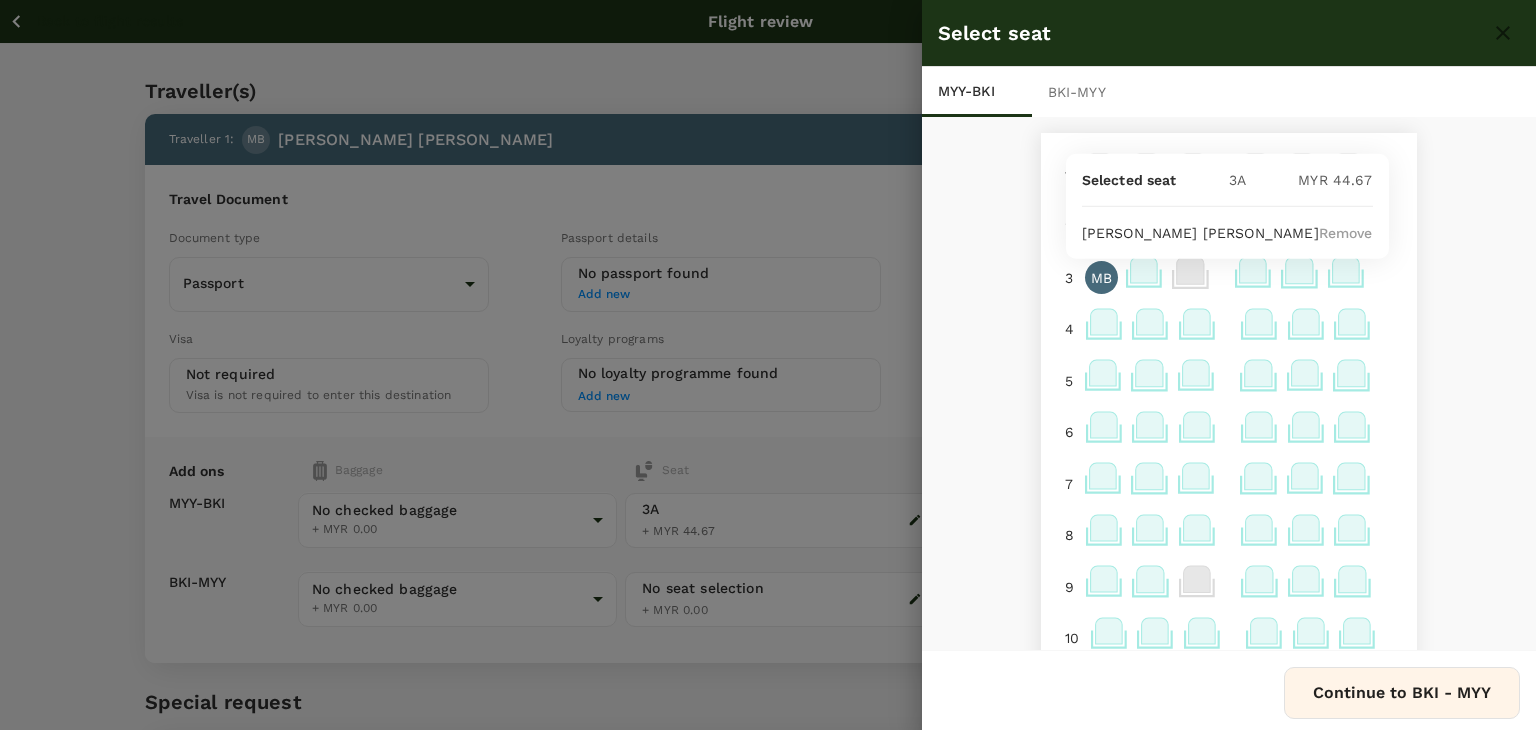 click on "BKI  -  MYY" at bounding box center (1087, 92) 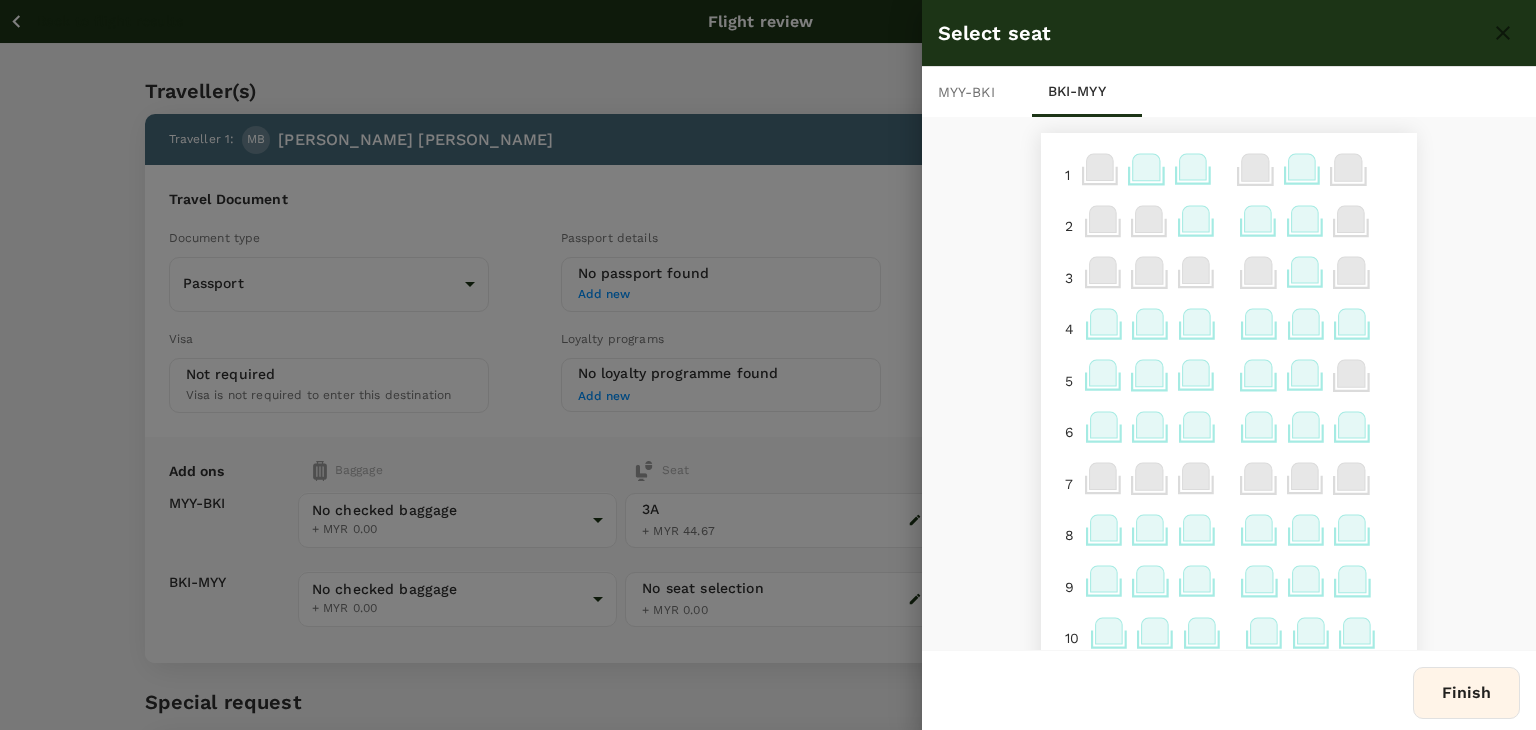 click 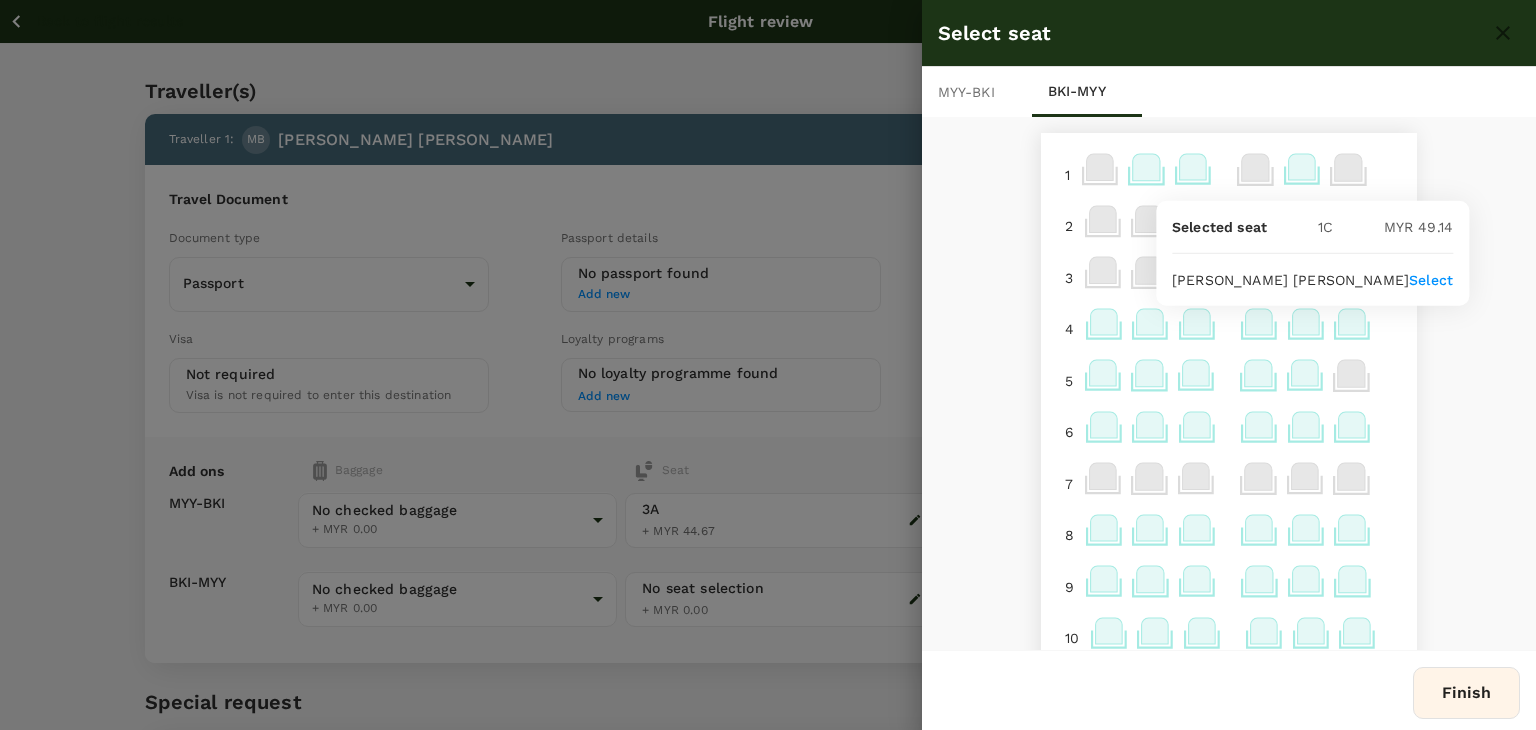 click on "Select" at bounding box center (1431, 280) 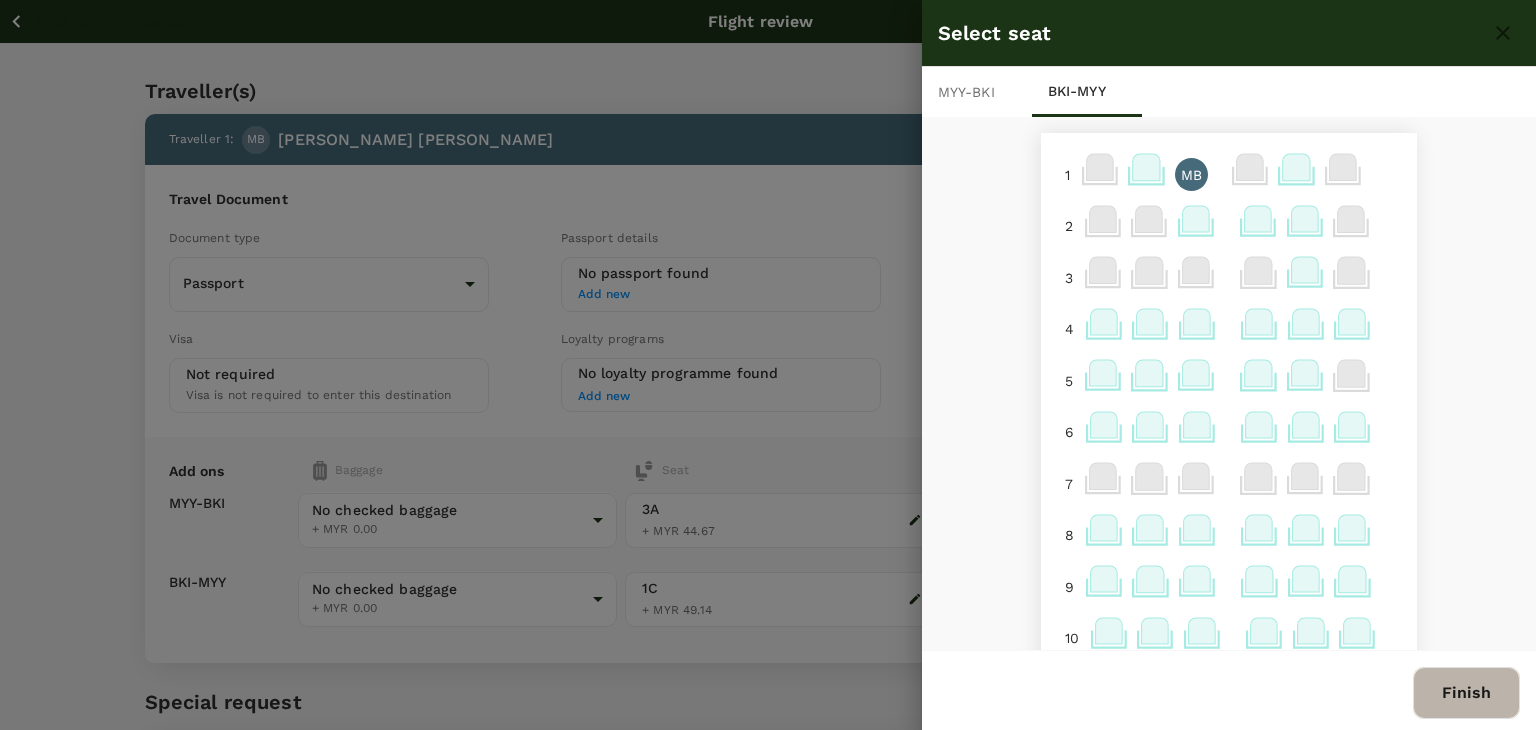 click on "Finish" at bounding box center [1466, 693] 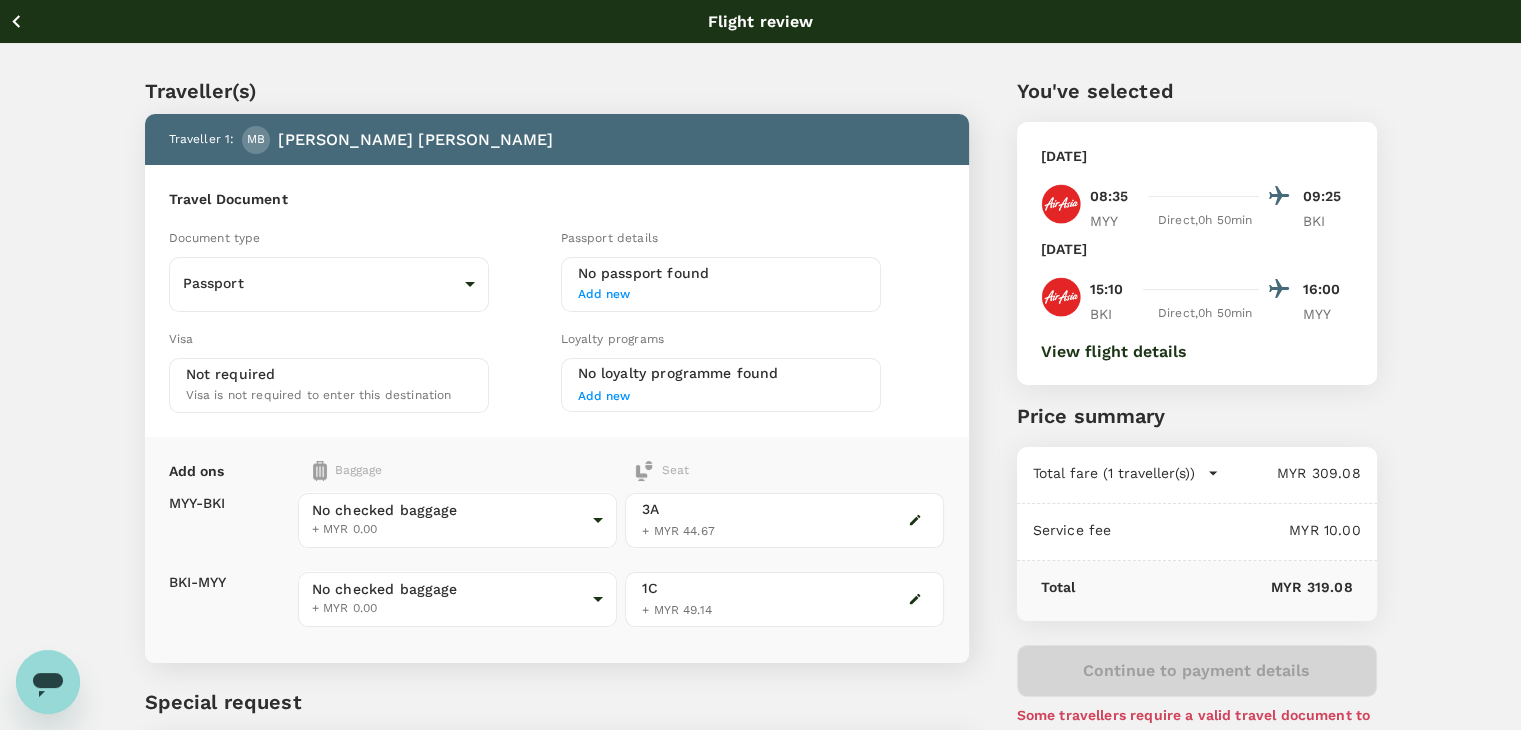 click 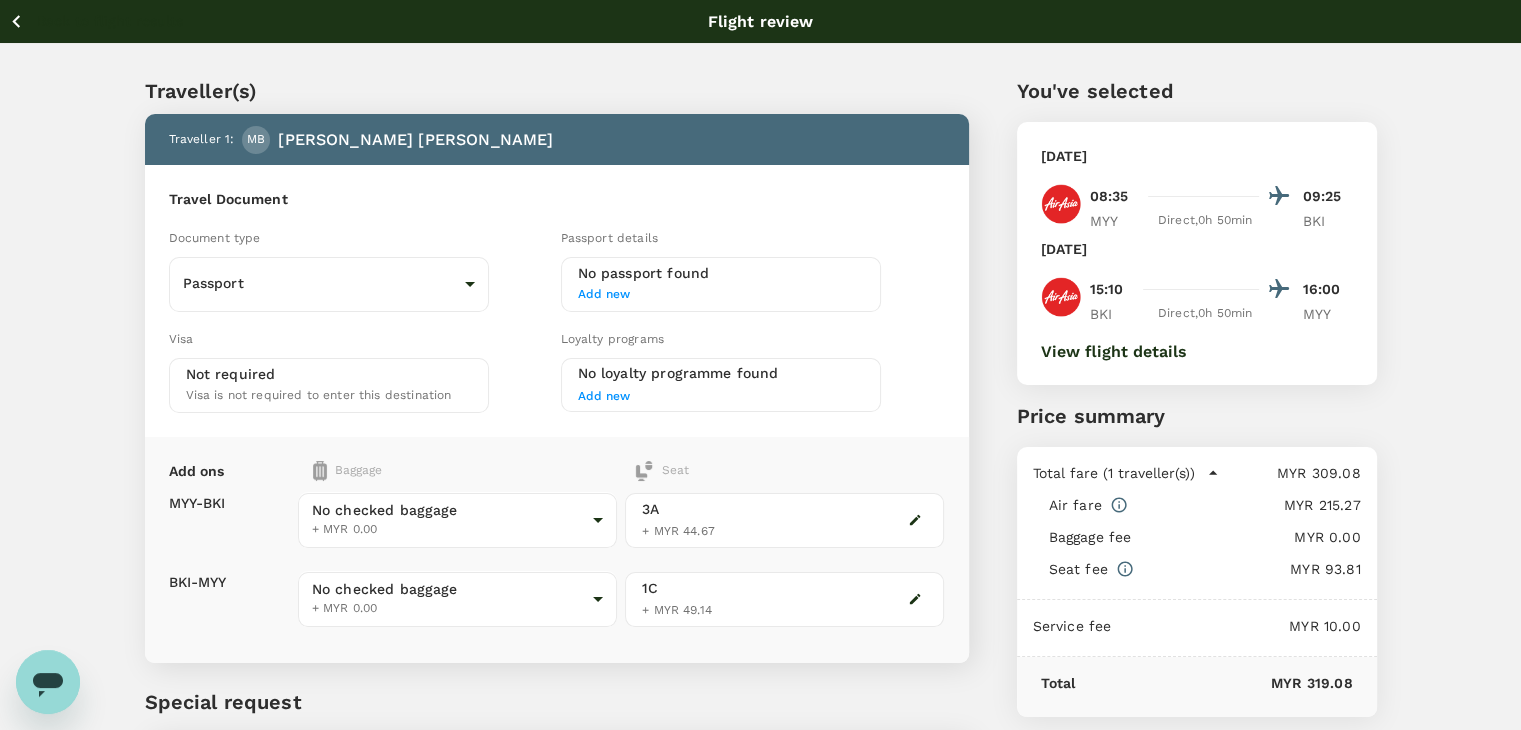 click 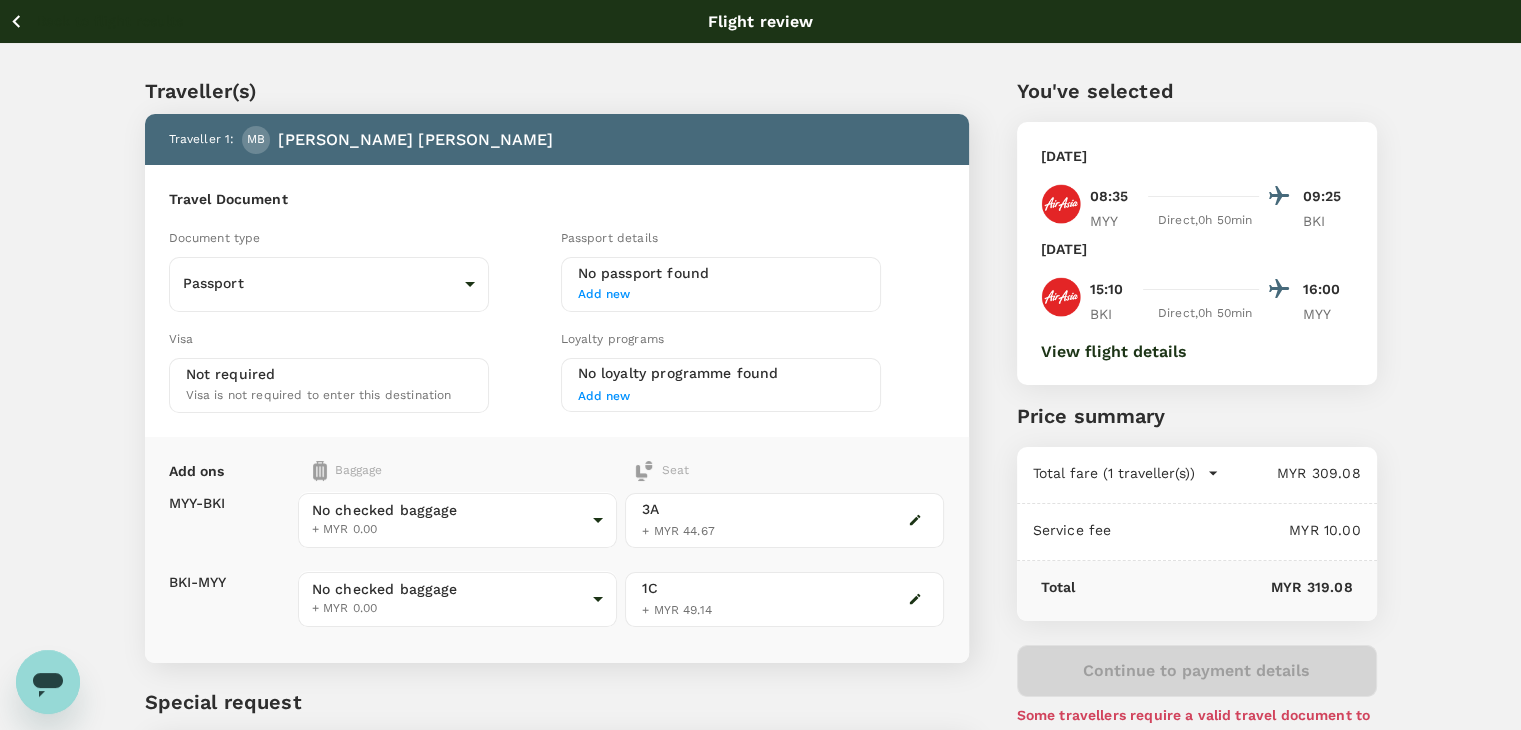 click 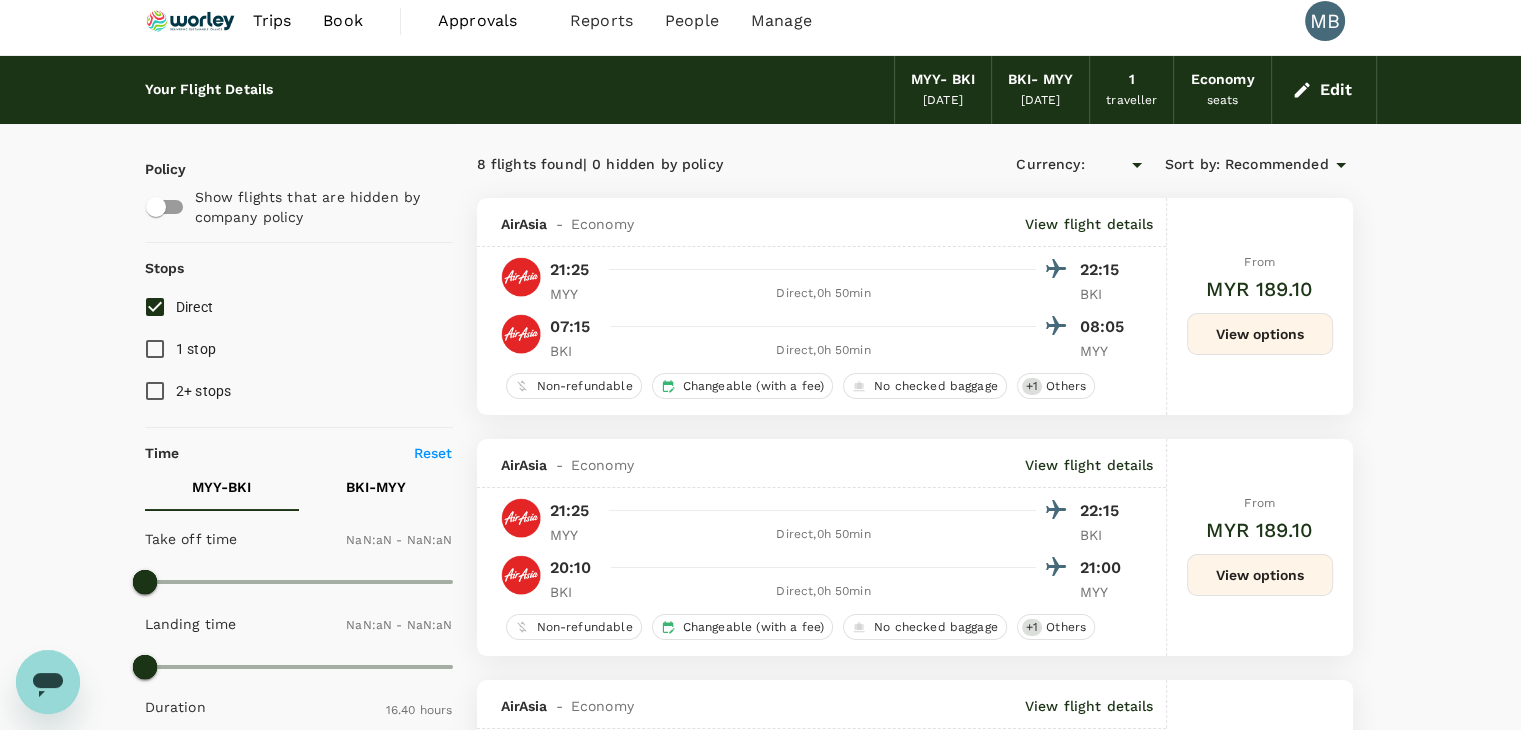 type on "MYR" 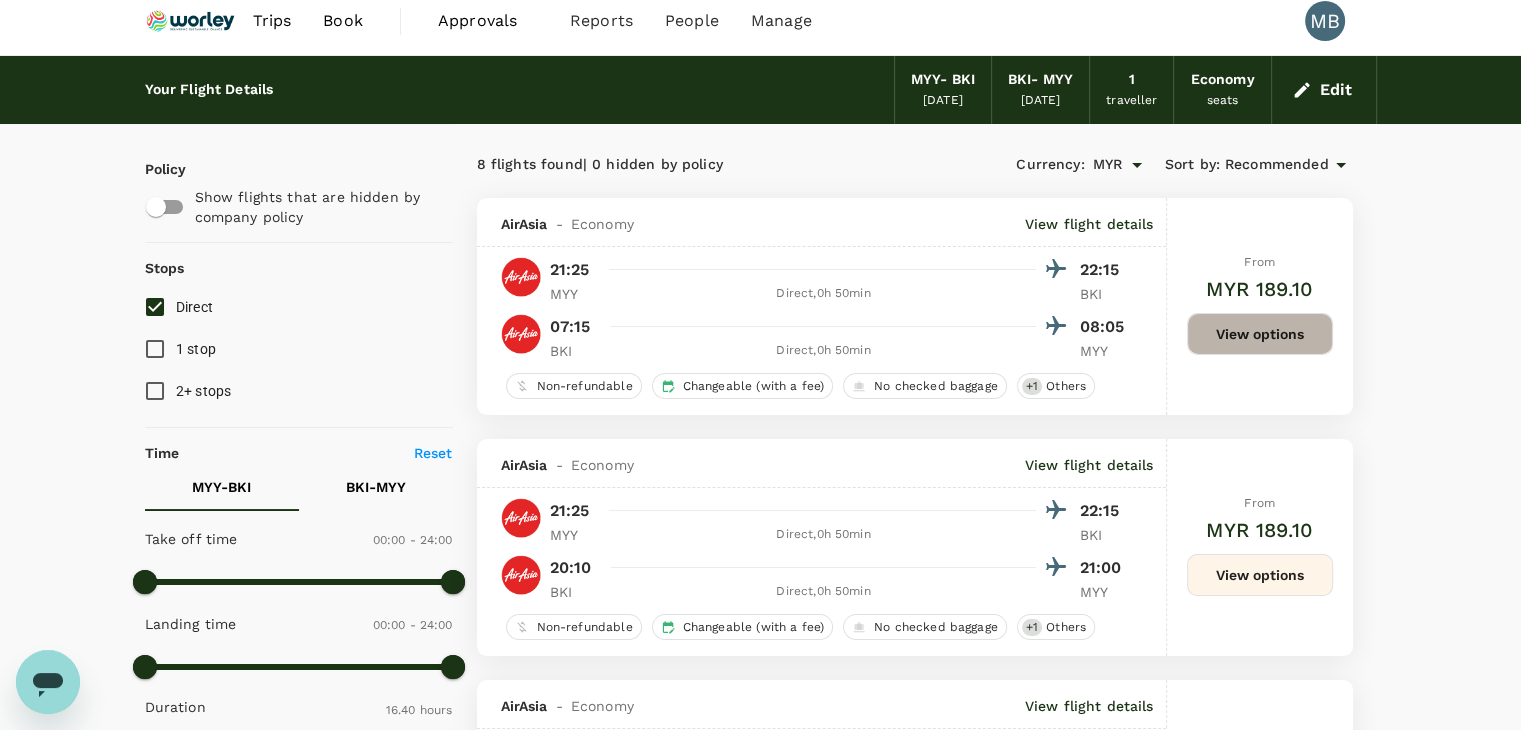 click on "View options" at bounding box center (1260, 334) 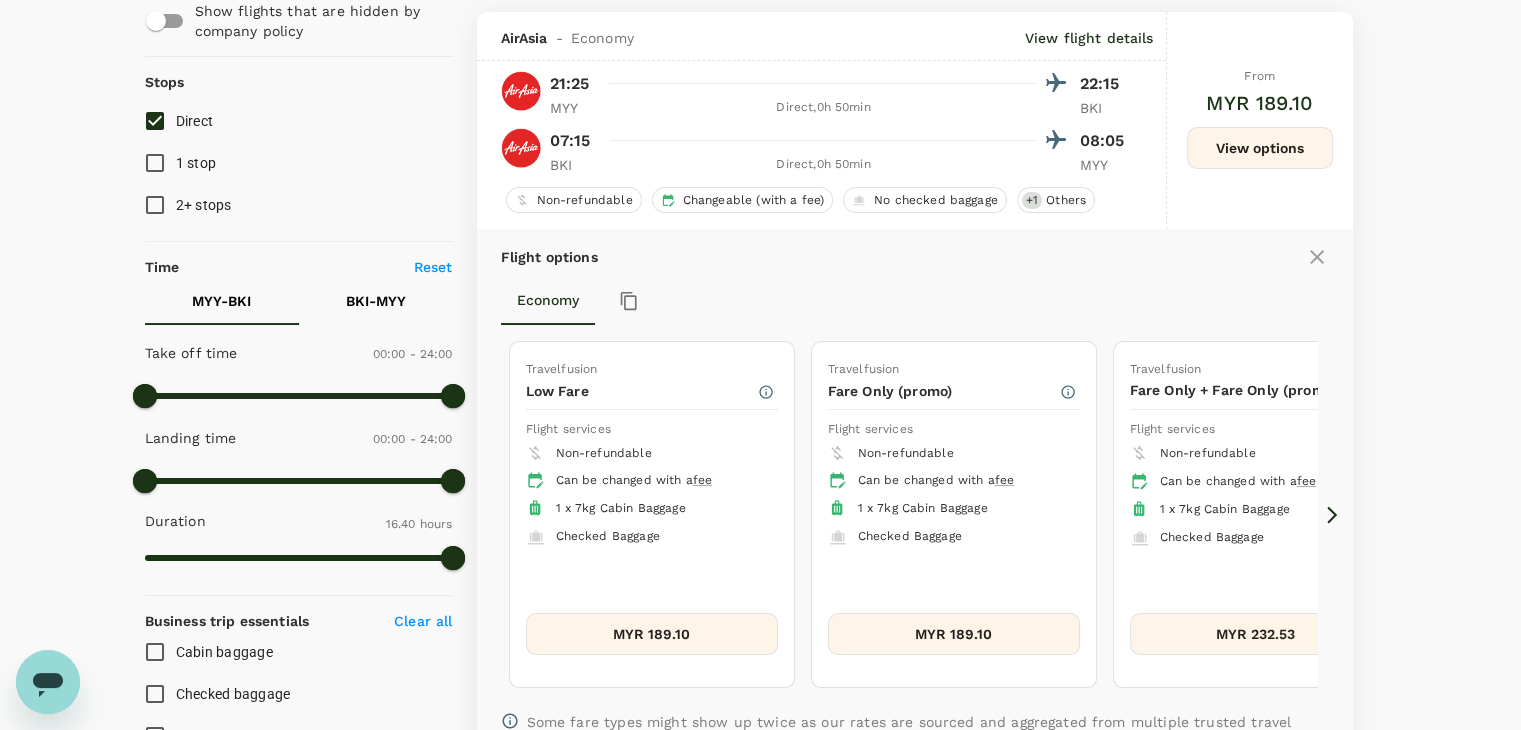 scroll, scrollTop: 211, scrollLeft: 0, axis: vertical 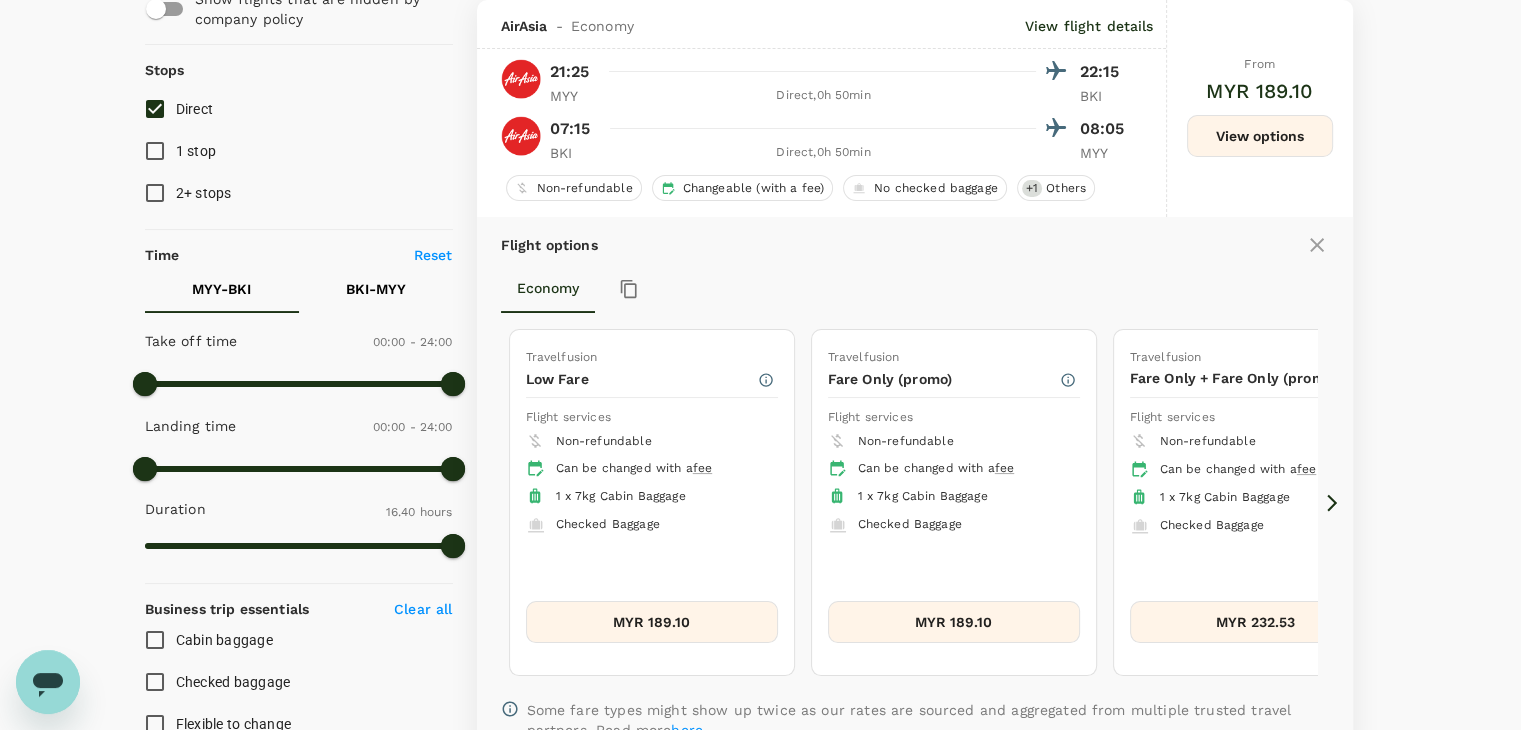 click on "MYR 189.10" at bounding box center [652, 622] 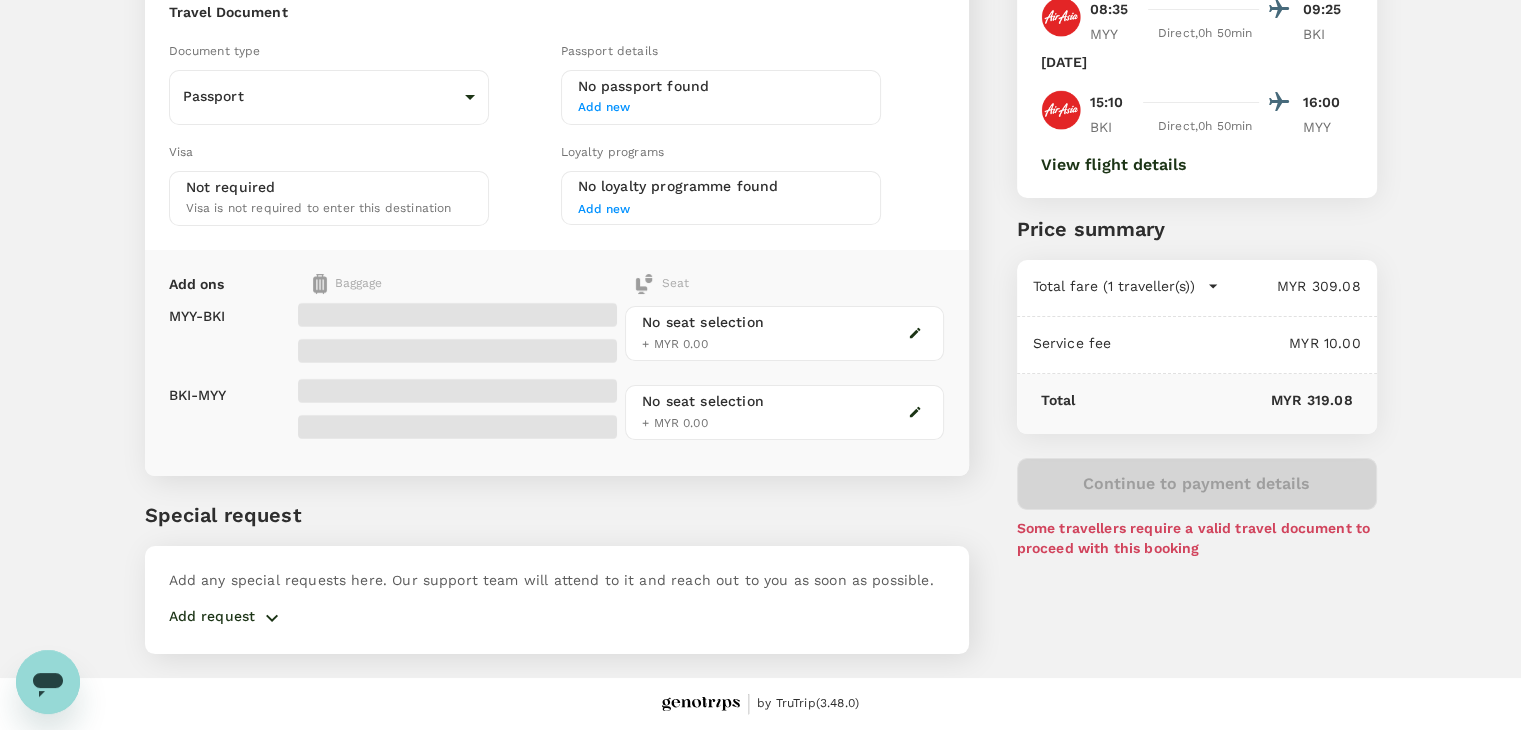 scroll, scrollTop: 0, scrollLeft: 0, axis: both 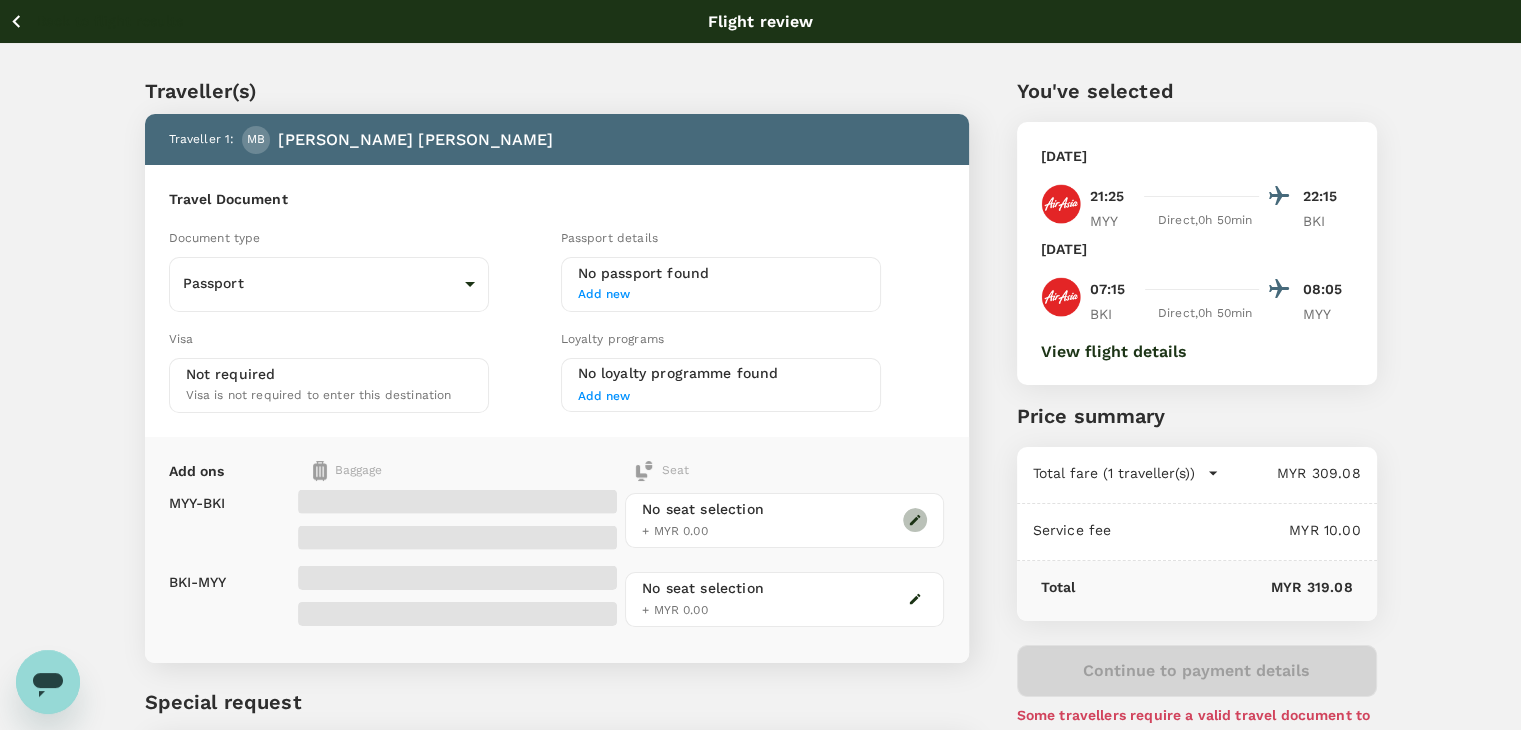 click 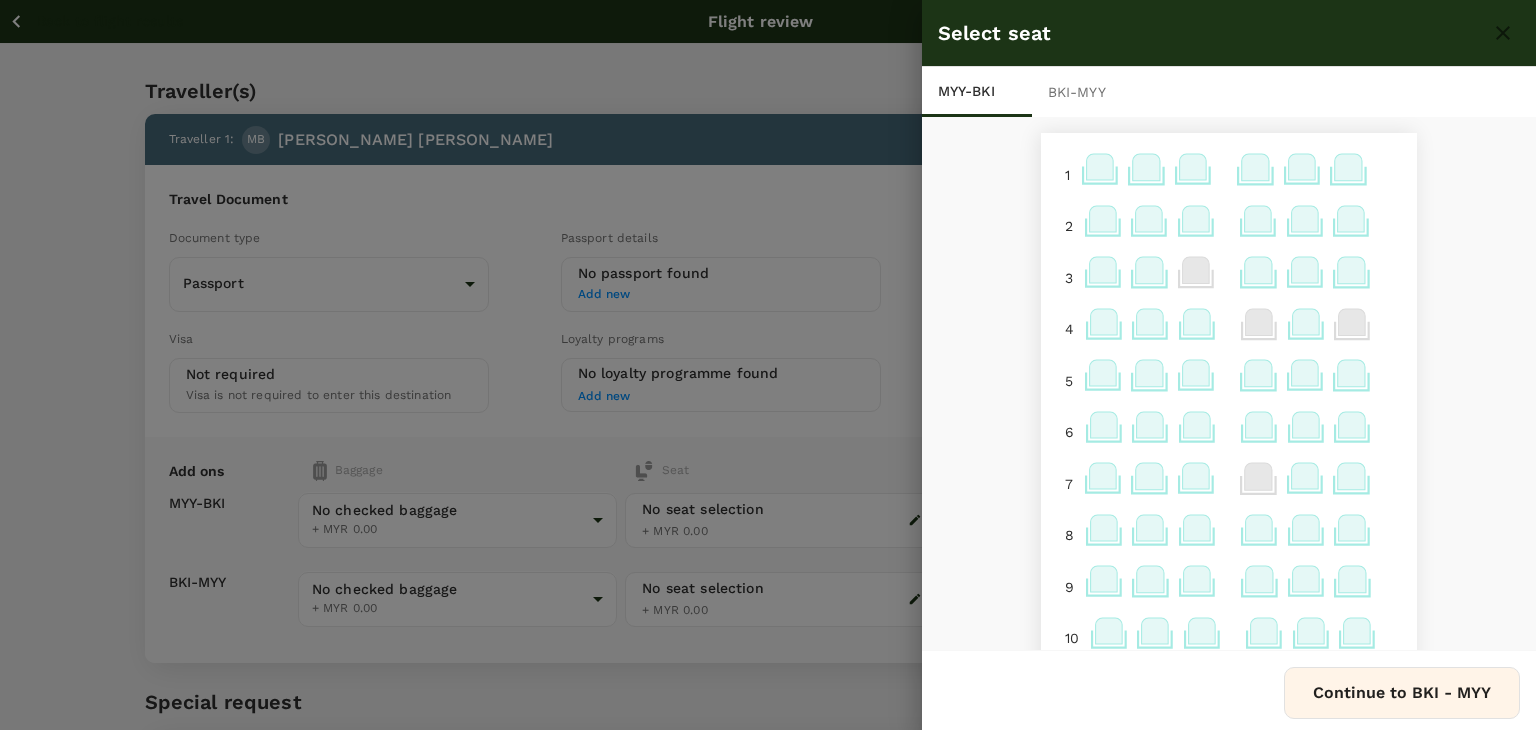 click at bounding box center (768, 365) 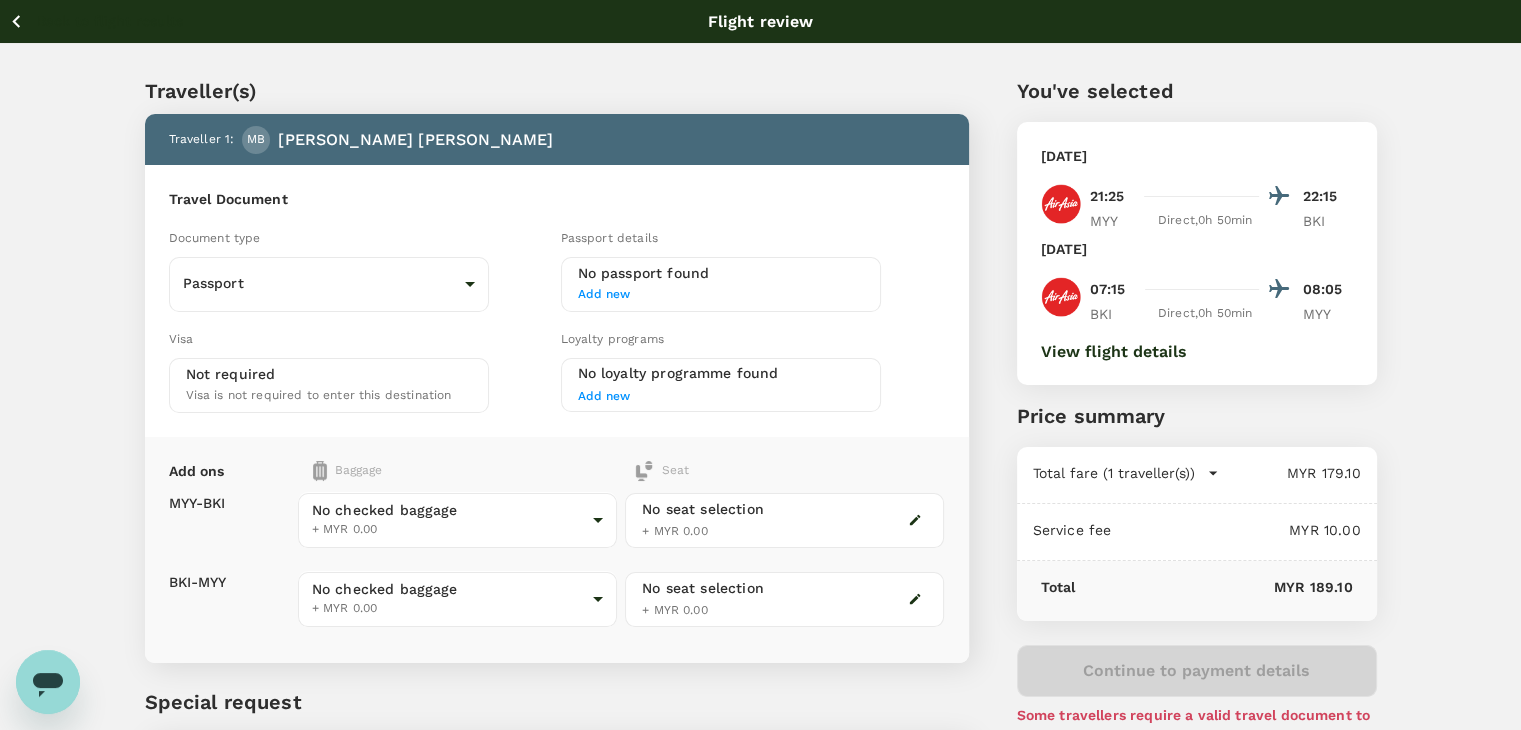 click 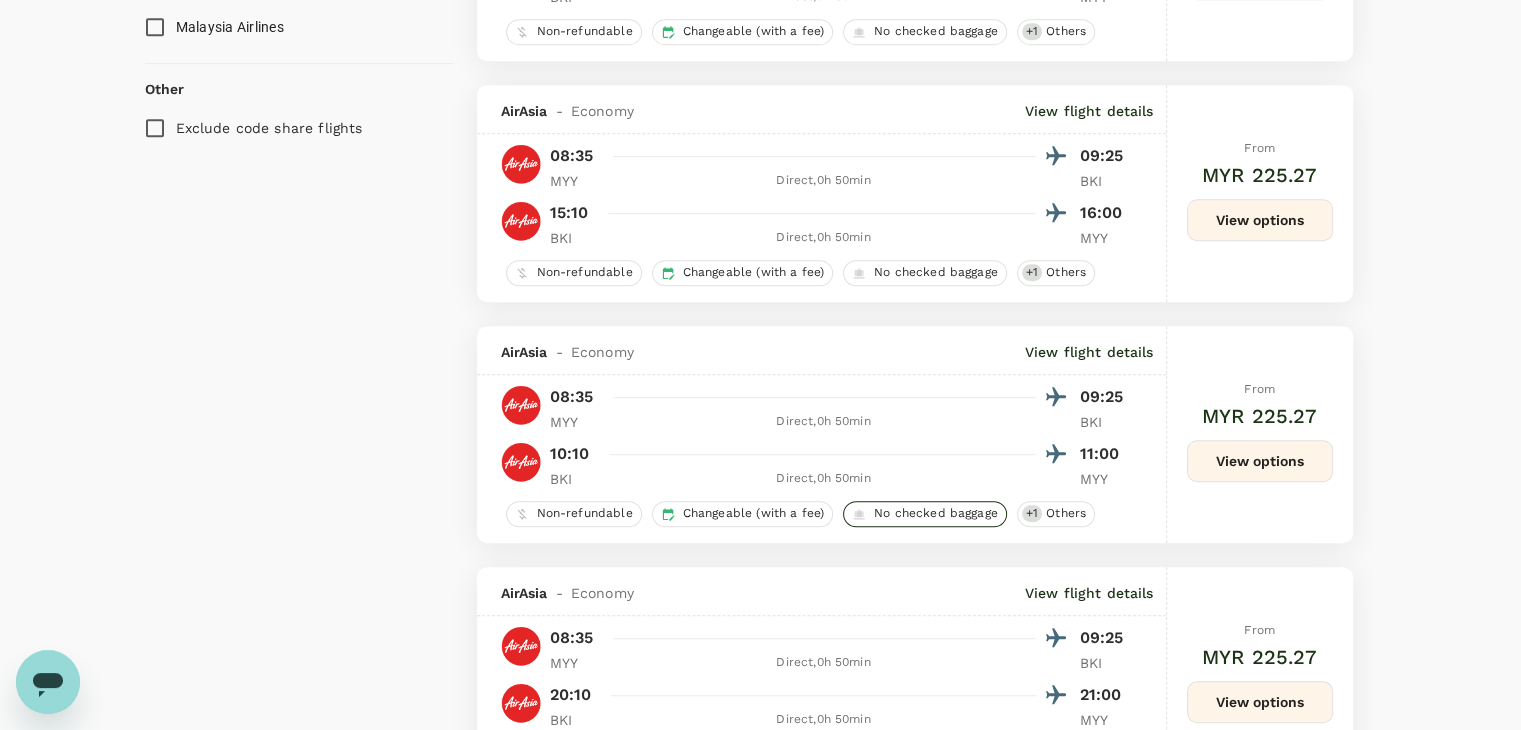 scroll, scrollTop: 1313, scrollLeft: 0, axis: vertical 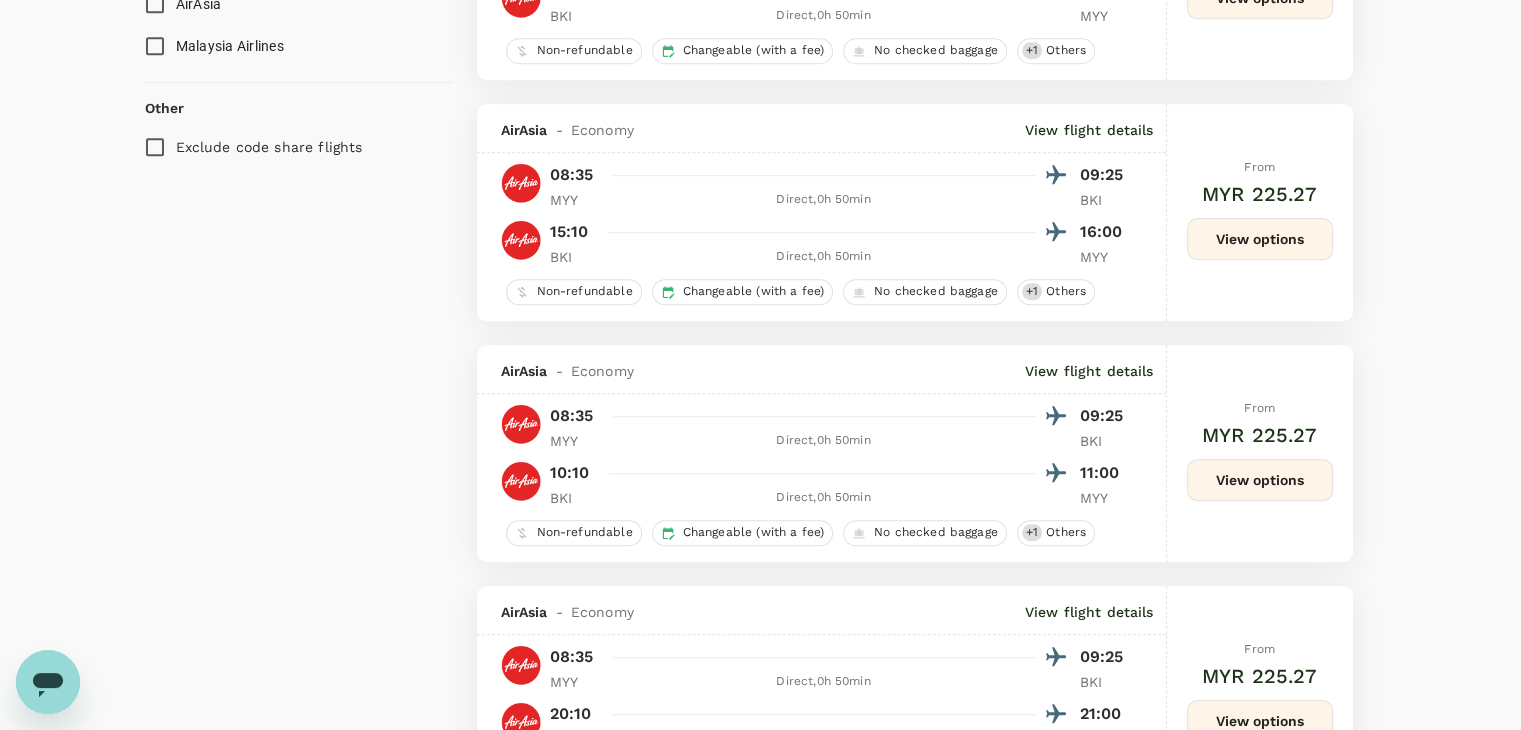 click on "View options" at bounding box center (1260, 239) 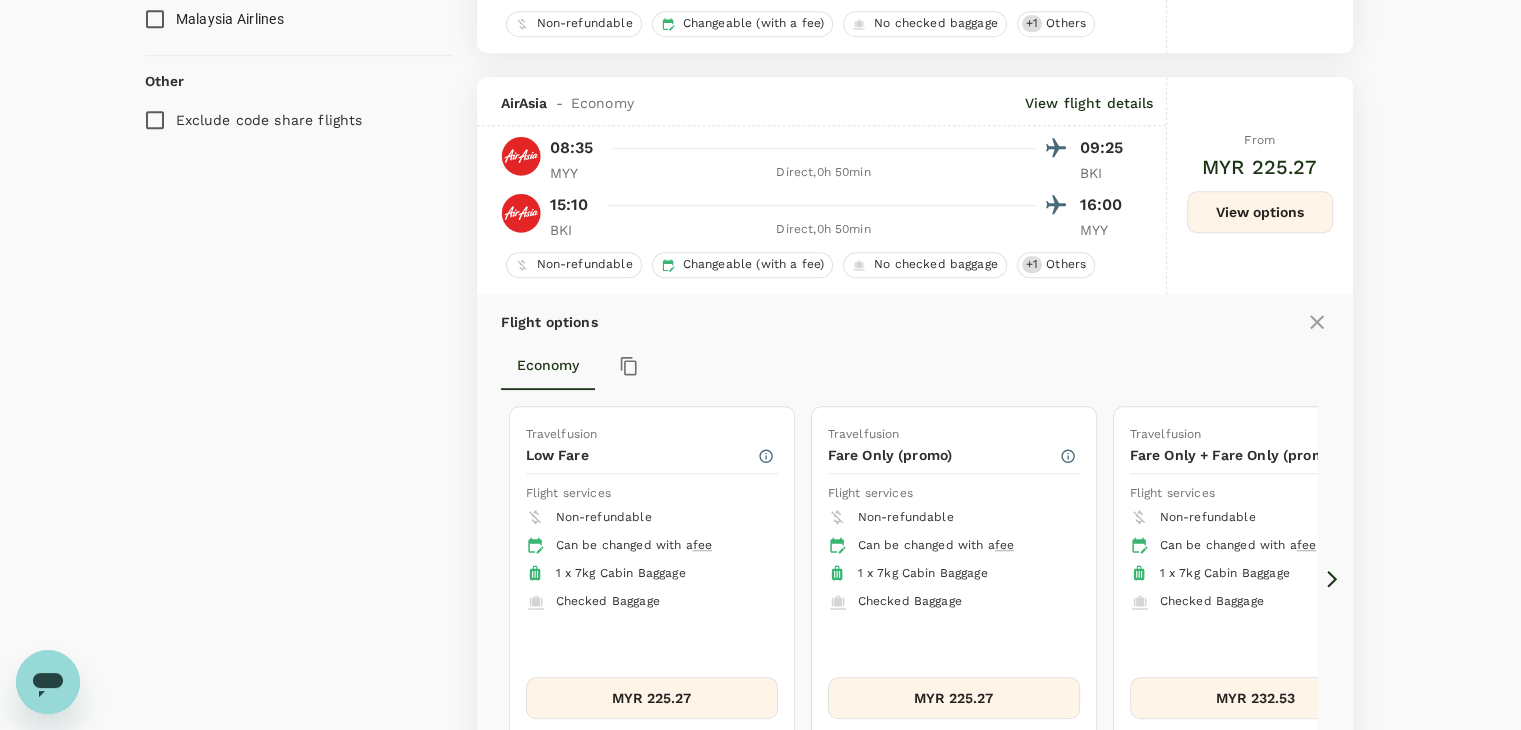 scroll, scrollTop: 1419, scrollLeft: 0, axis: vertical 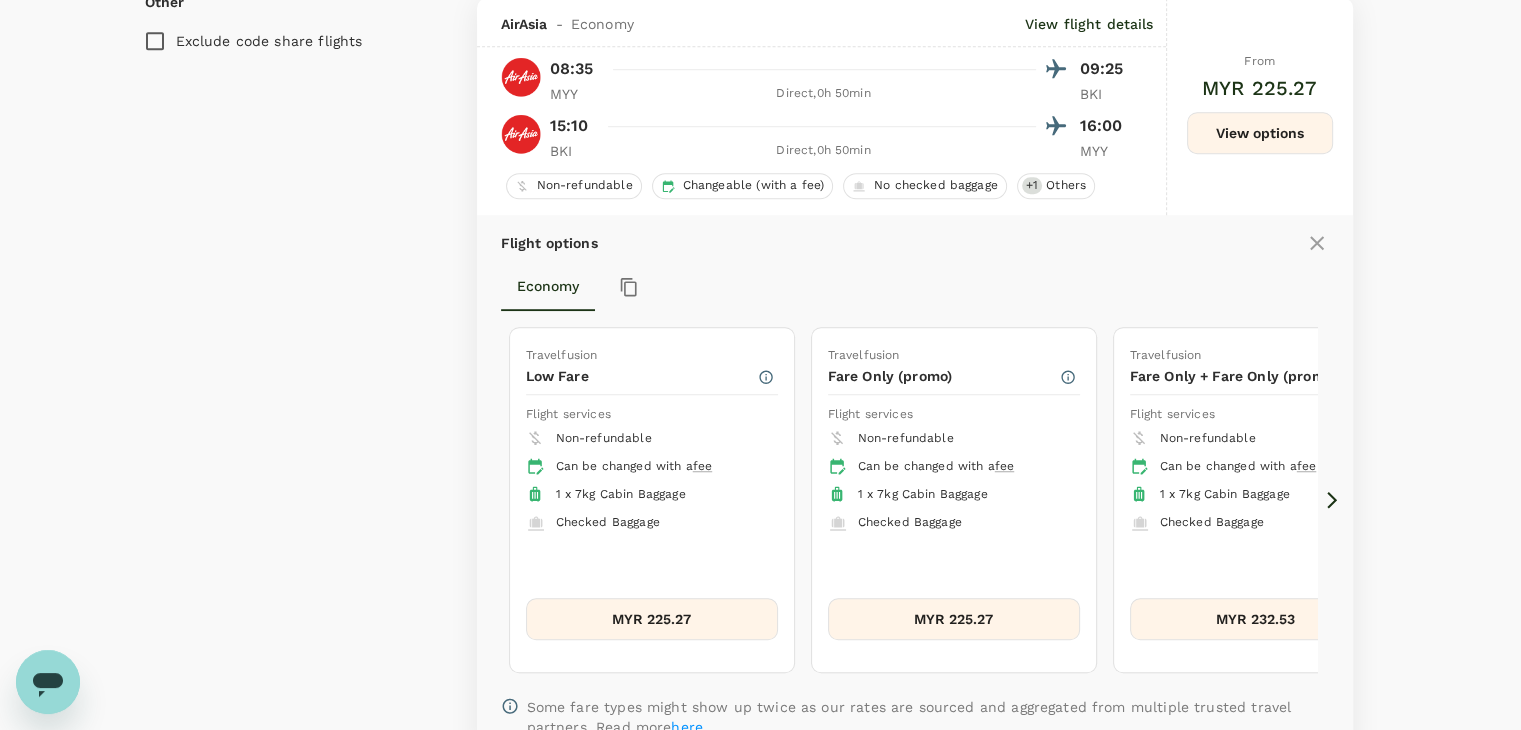 click 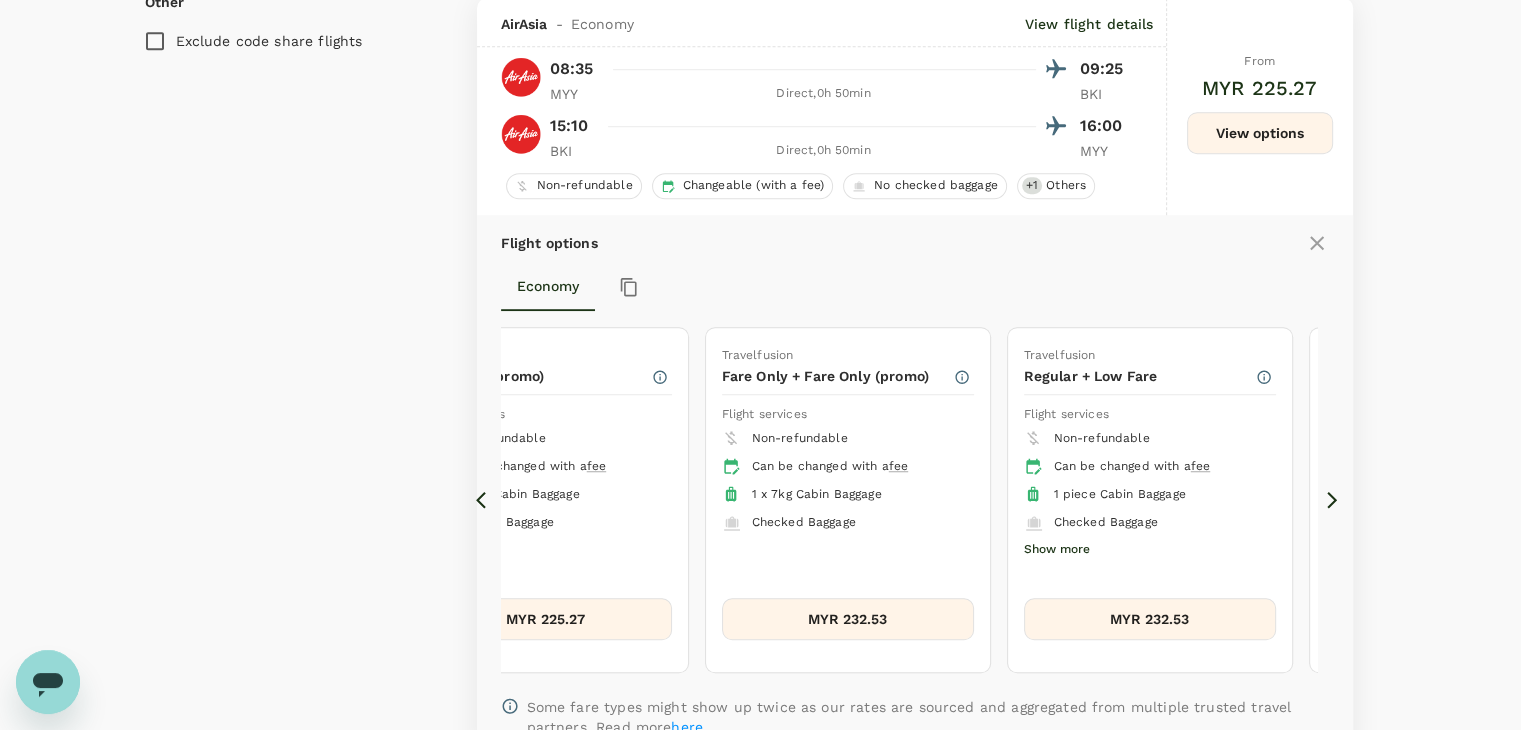 click 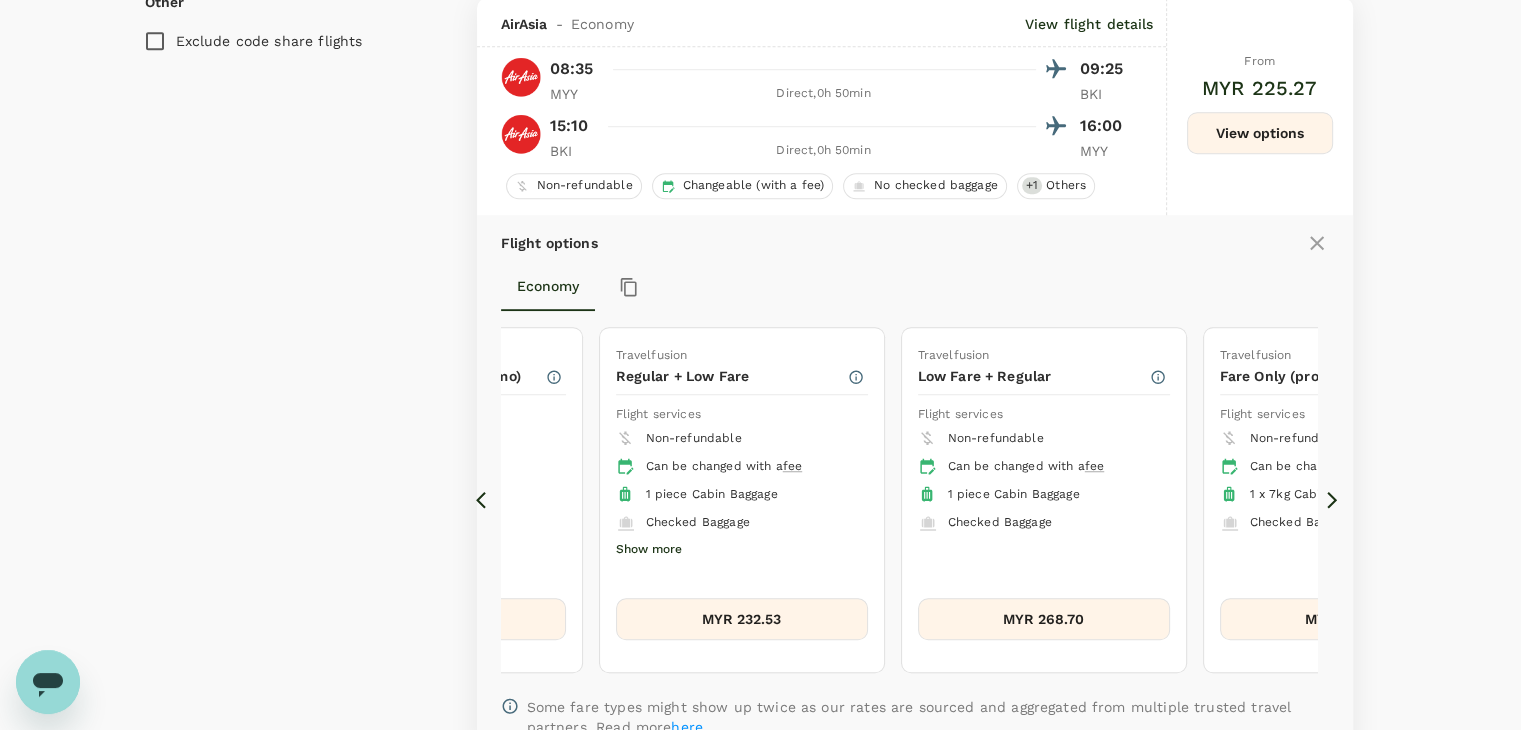 click 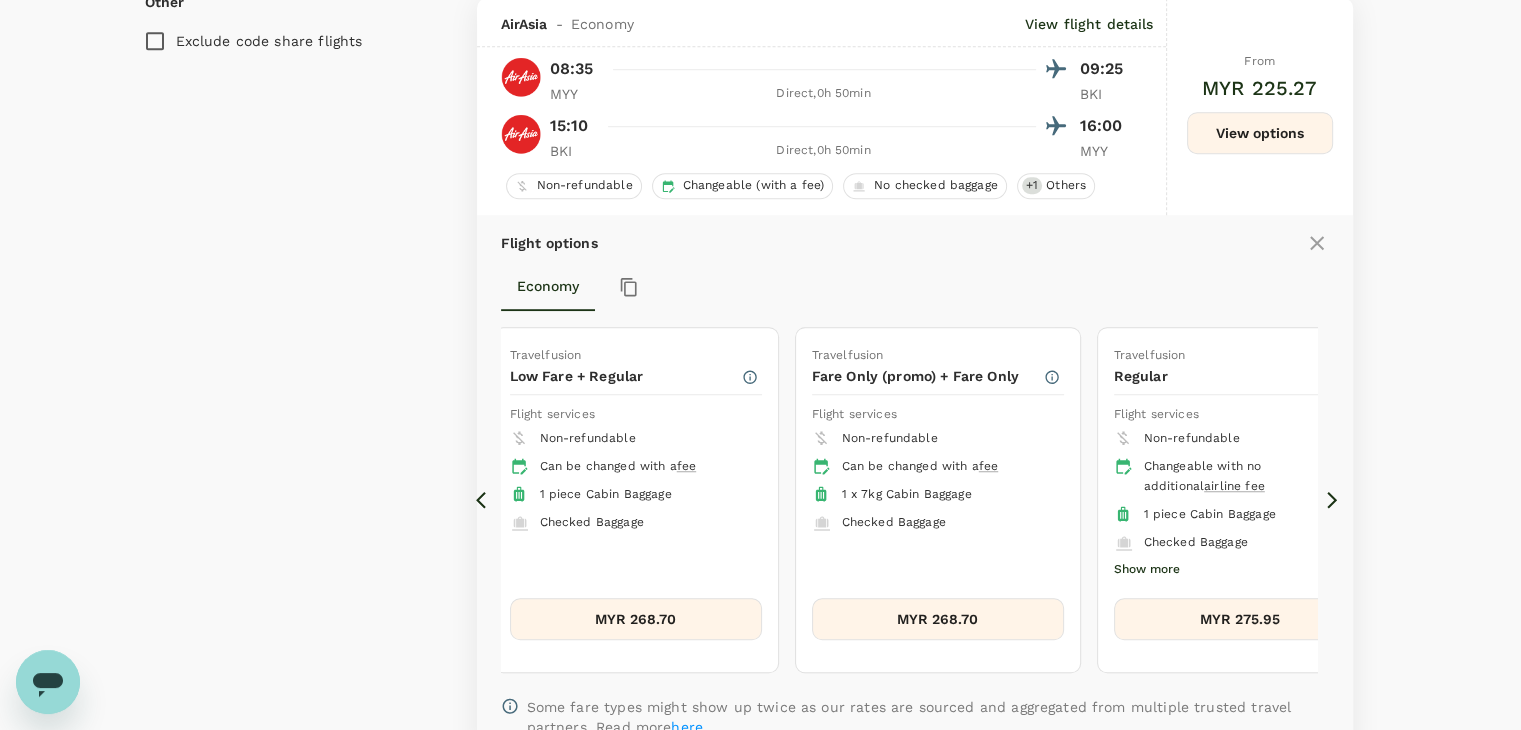 click 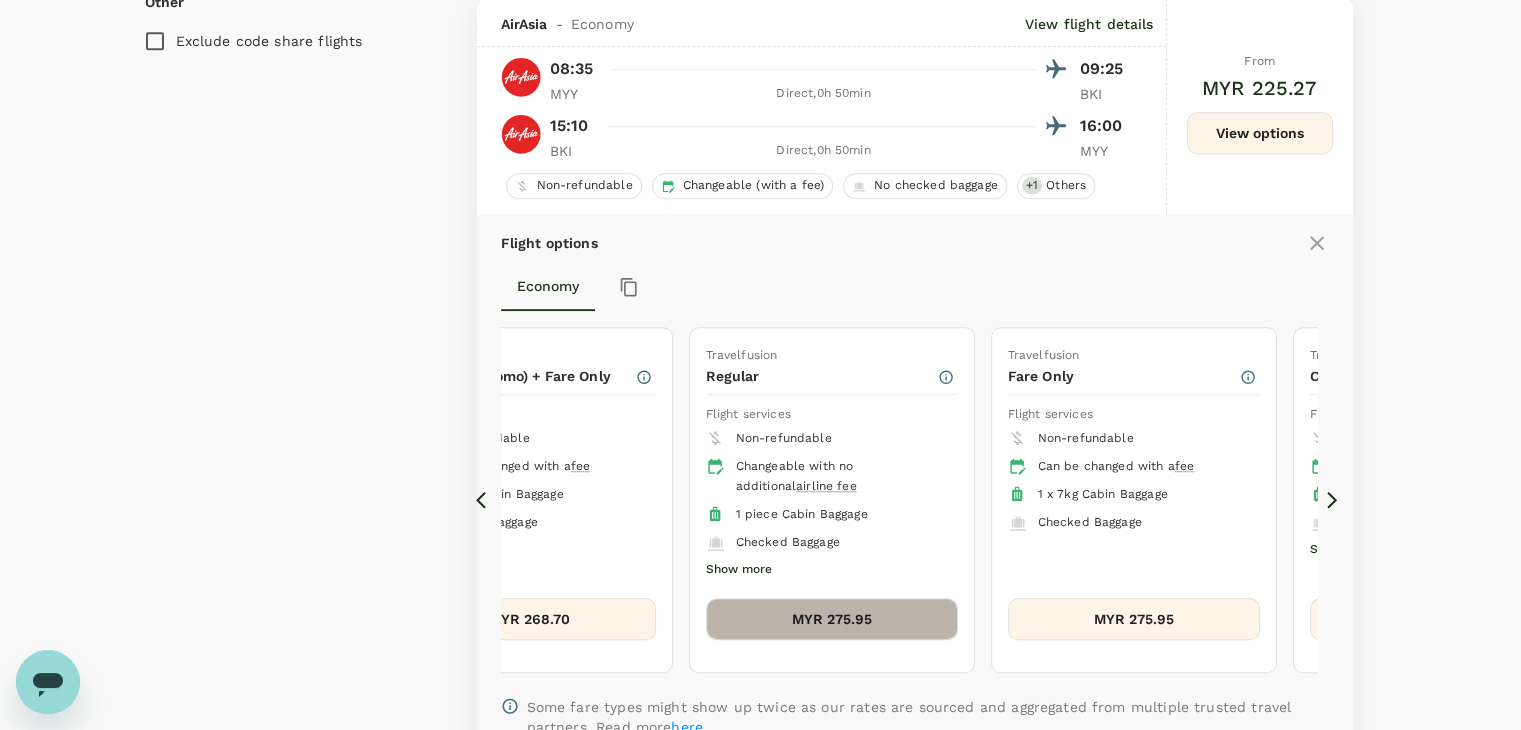 click on "MYR 275.95" at bounding box center [832, 619] 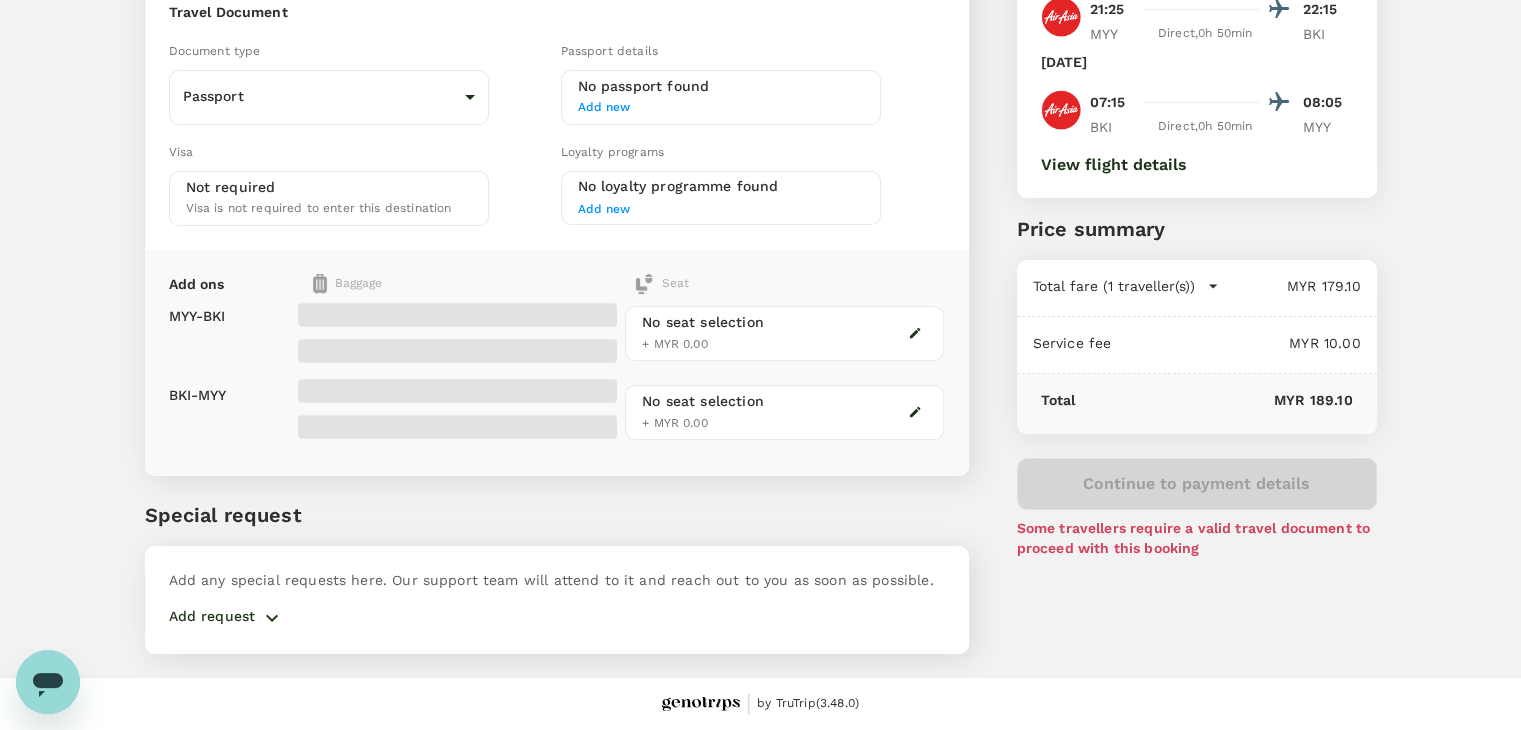 scroll, scrollTop: 0, scrollLeft: 0, axis: both 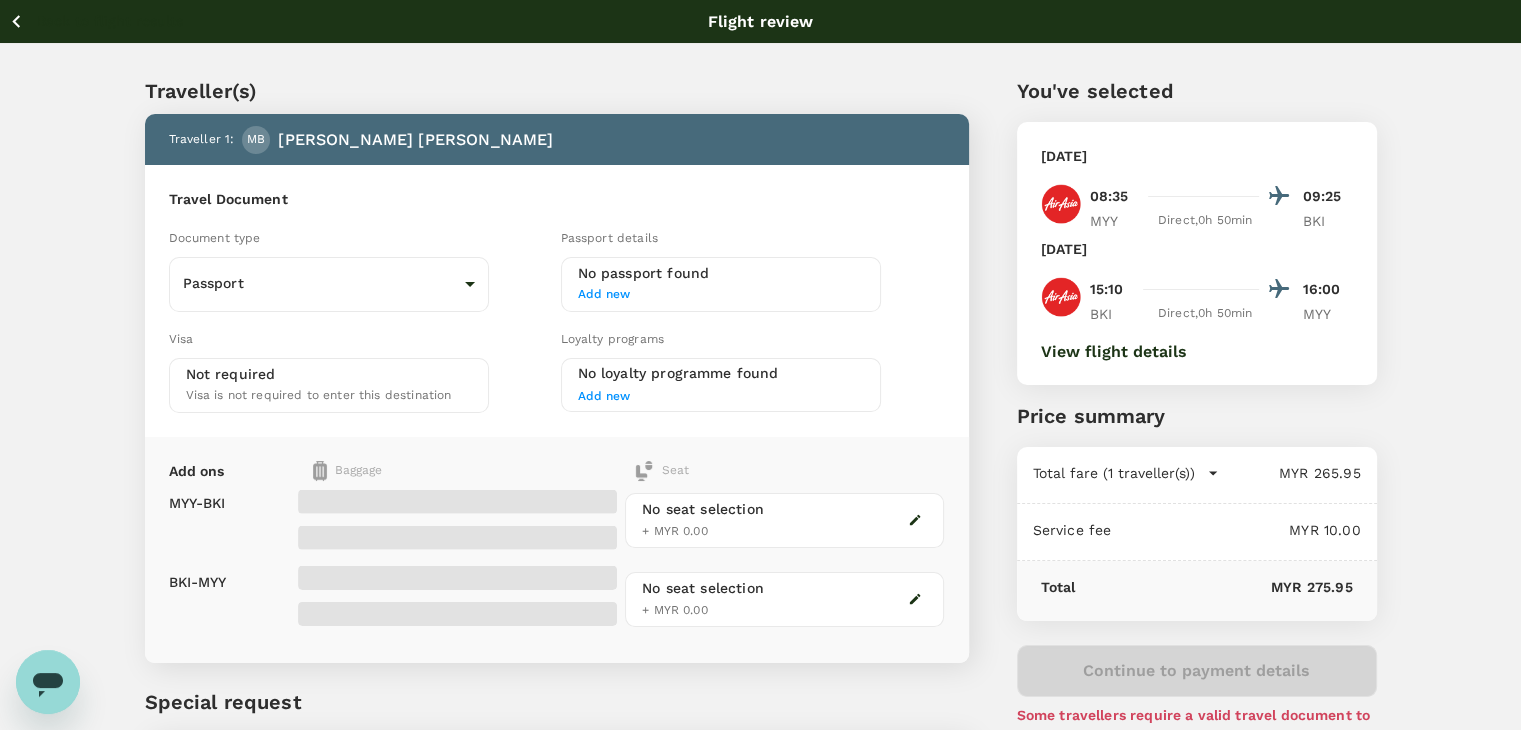 click 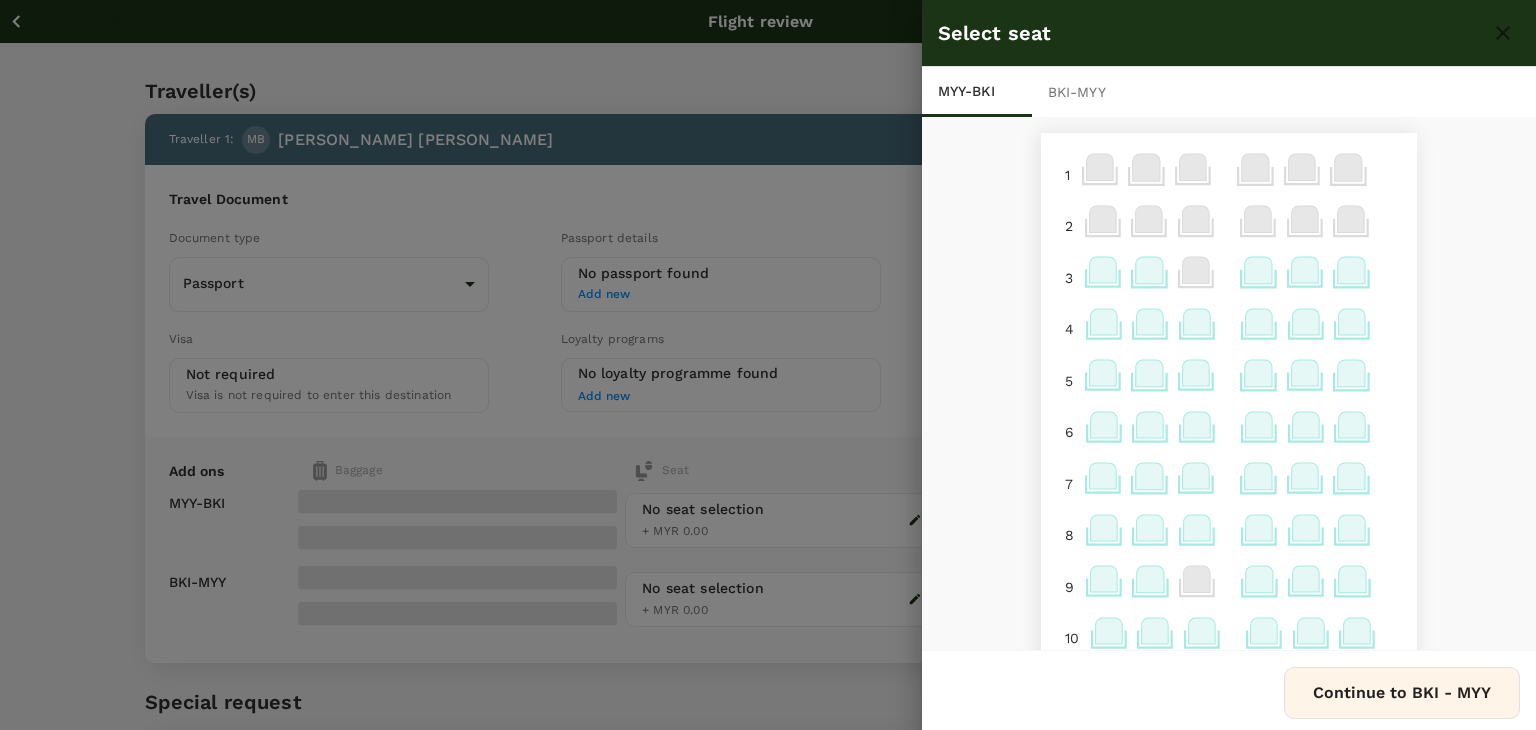 click 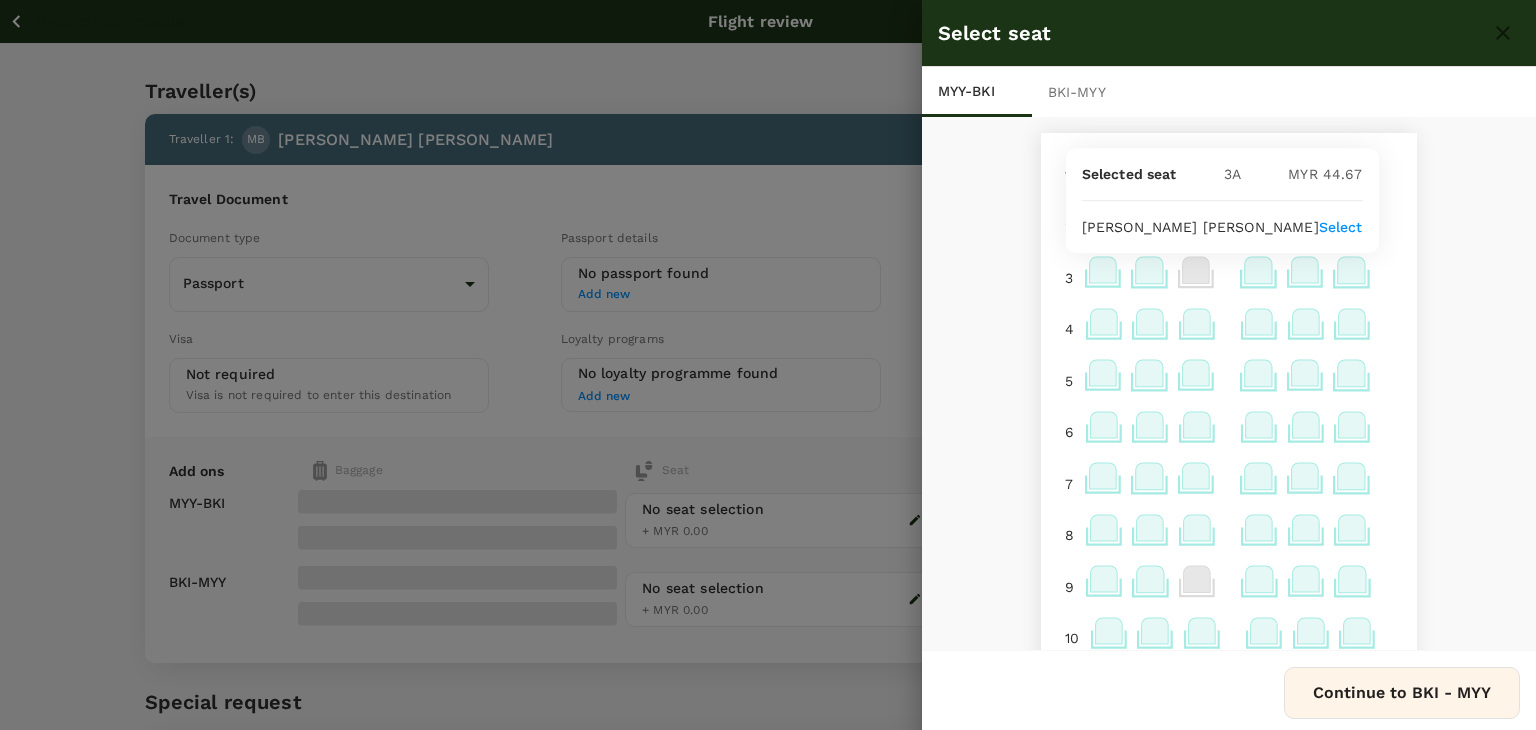 click on "Select" at bounding box center (1341, 227) 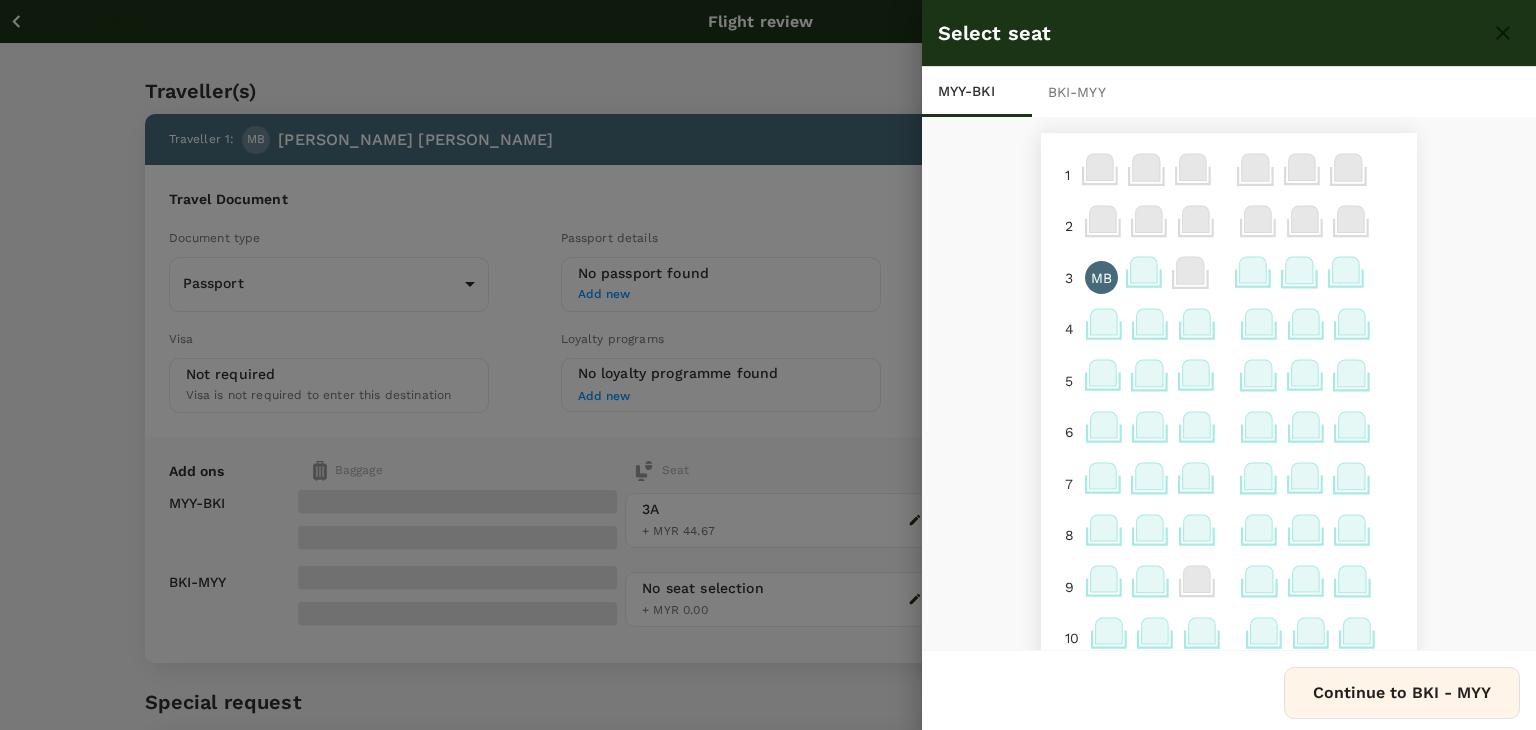 click on "BKI  -  MYY" at bounding box center (1087, 92) 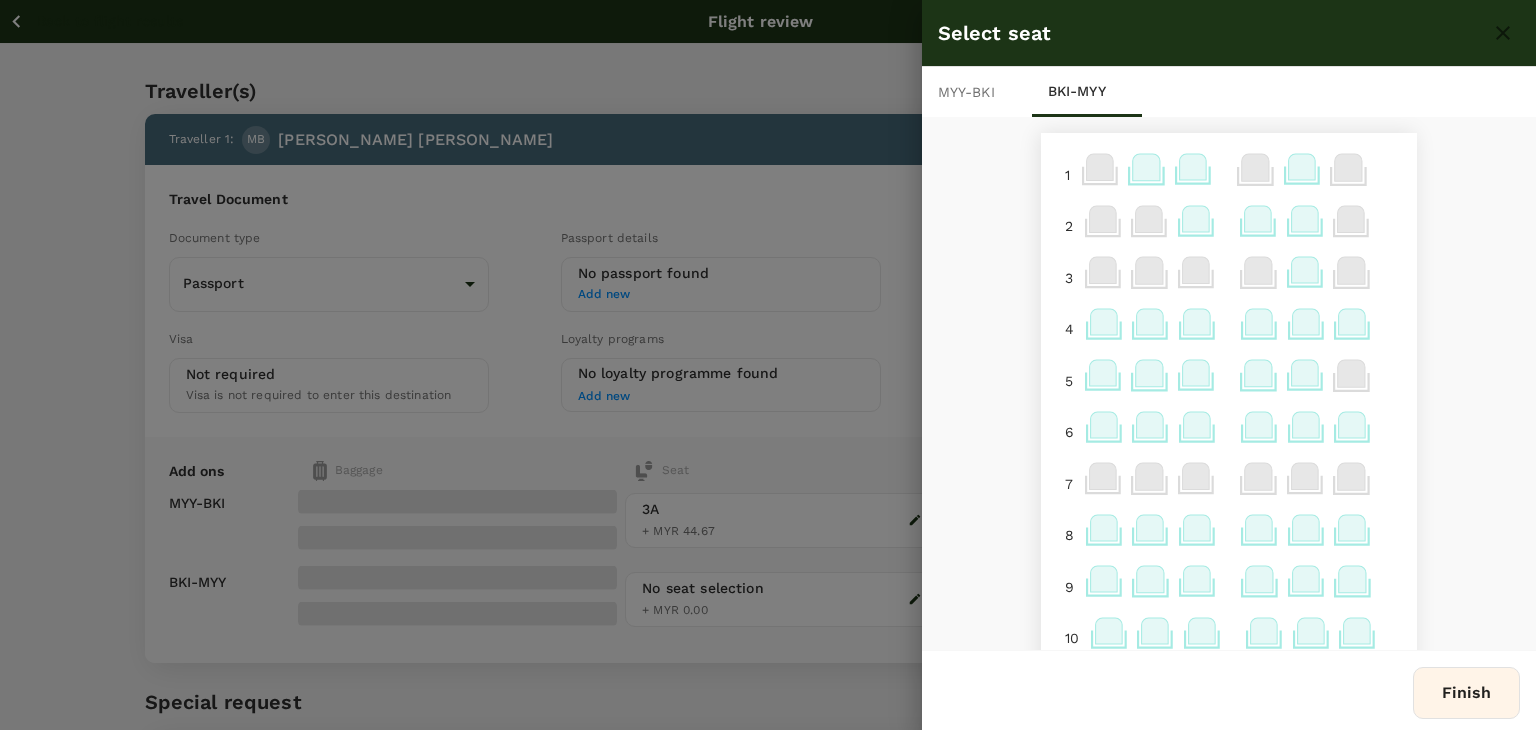 click 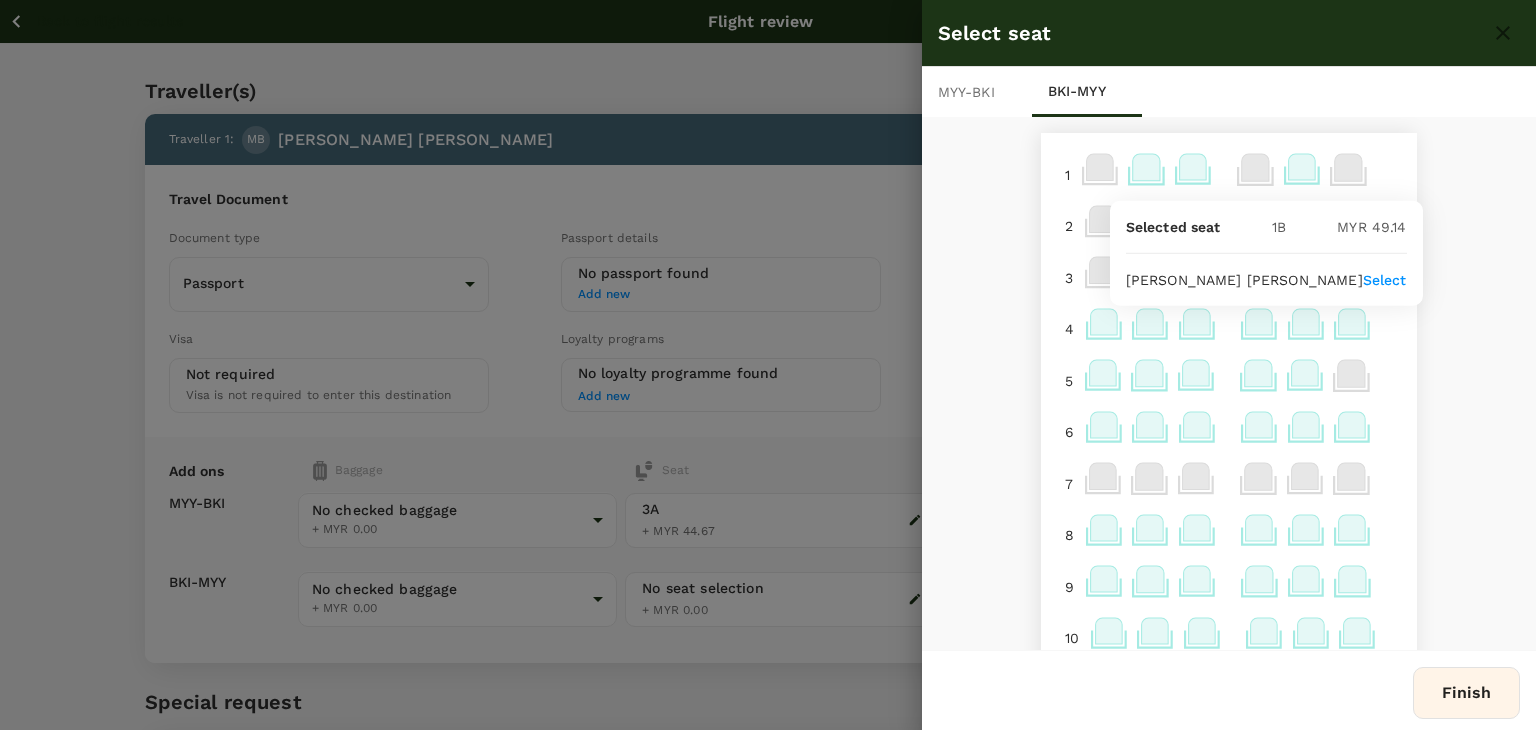 click 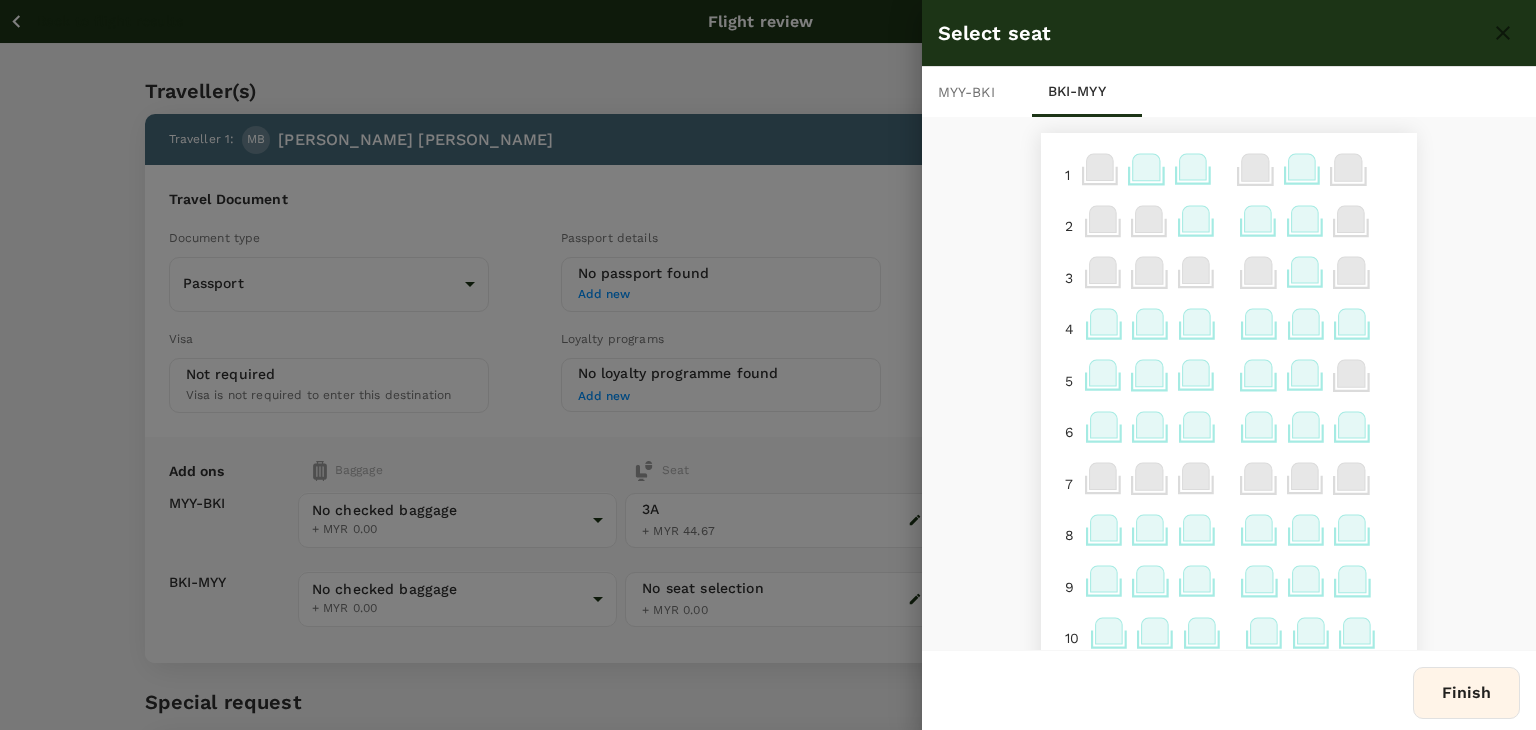 click 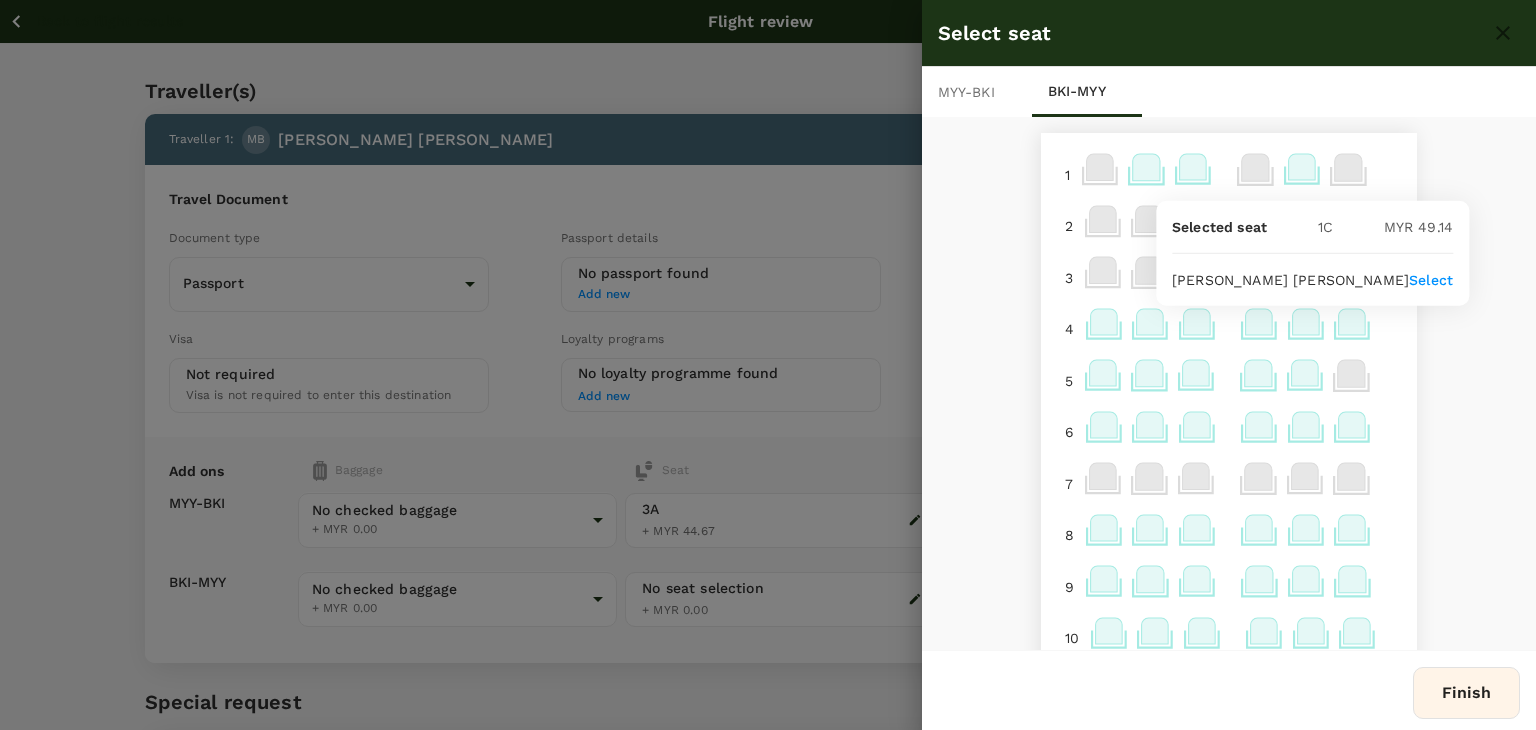 click on "Select" at bounding box center (1431, 280) 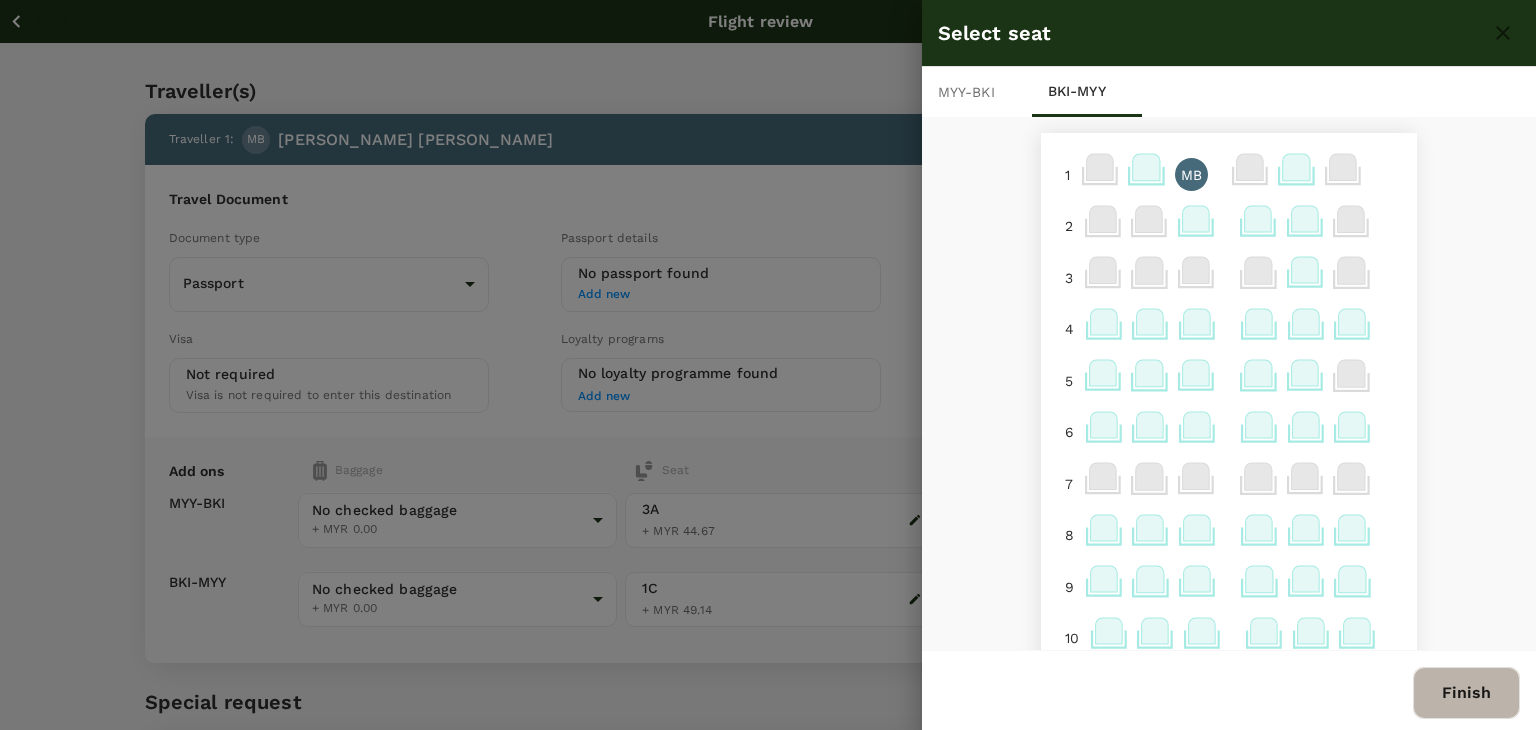 click on "Finish" at bounding box center (1466, 693) 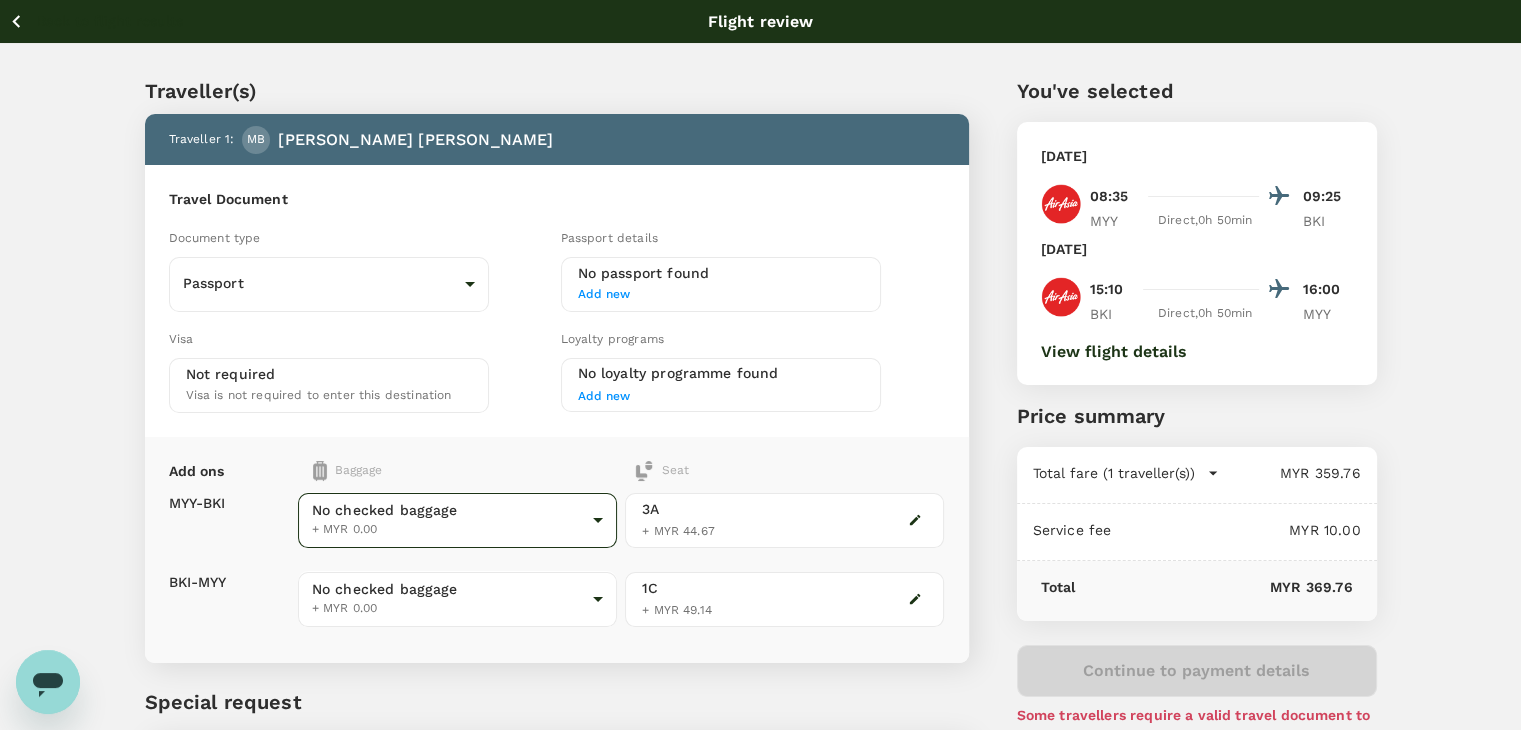 click on "Back to flight results Flight review Traveller(s) Traveller   1 : MB [PERSON_NAME]   BIN ISKANDAR Travel Document Document type Passport Passport ​ Passport details No passport found Add new Visa Not required Visa is not required to enter this destination Loyalty programs No loyalty programme found Add new Add ons Baggage Seat MYY  -  BKI BKI  -  MYY No checked baggage + MYR 0.00 ​ No checked baggage + MYR 0.00 ​ 3A + MYR 44.67 1C + MYR 49.14 Special request Add any special requests here. Our support team will attend to it and reach out to you as soon as possible. Add request You've selected [DATE] 08:35 09:25 MYY Direct ,  0h 50min BKI [DATE] 15:10 16:00 BKI Direct ,  0h 50min MYY View flight details Price summary Total fare (1 traveller(s)) MYR 359.76 Air fare MYR 265.95 Baggage fee MYR 0.00 Seat fee MYR 93.81 Service fee MYR 10.00 Total MYR 369.76 Continue to payment details Some travellers require a valid travel document to proceed with this booking by [PERSON_NAME]  ( )" at bounding box center (760, 458) 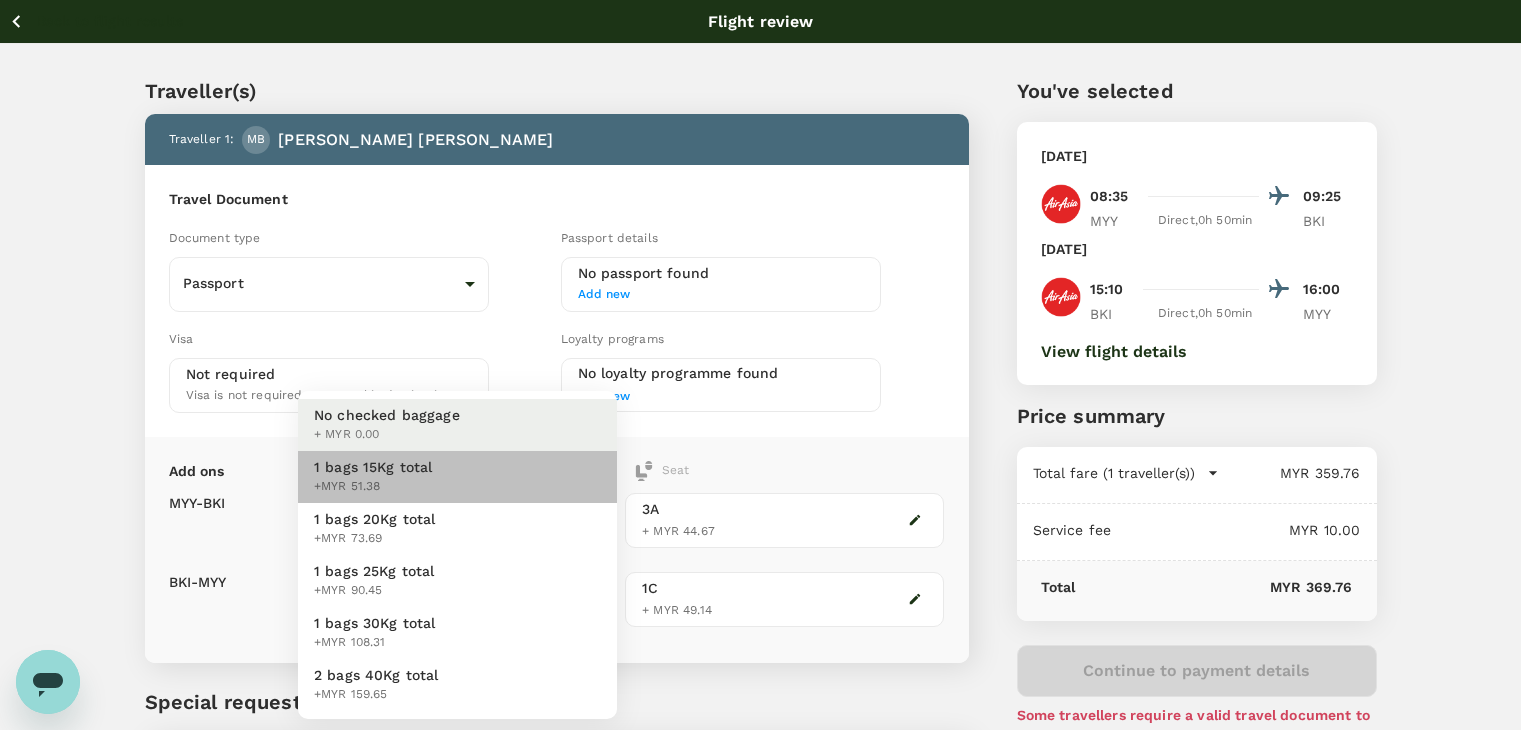 click on "1 bags 15Kg total +MYR 51.38" at bounding box center [457, 477] 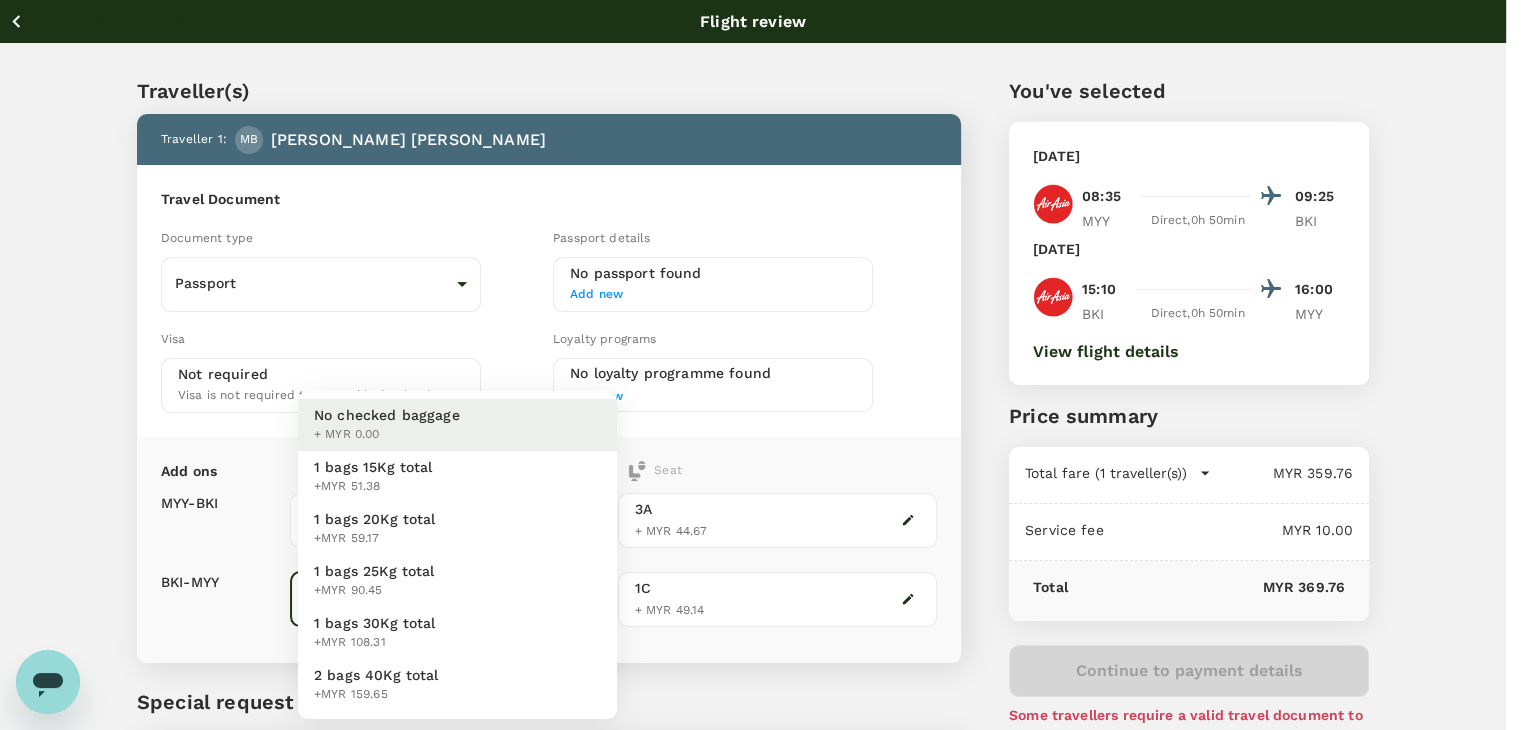 click on "Back to flight results Flight review Traveller(s) Traveller   1 : MB [PERSON_NAME]   BIN ISKANDAR Travel Document Document type Passport Passport ​ Passport details No passport found Add new Visa Not required Visa is not required to enter this destination Loyalty programs No loyalty programme found Add new Add ons Baggage Seat MYY  -  BKI BKI  -  MYY 1 bags 15Kg total +MYR 51.38 1 - 51.38 ​ No checked baggage + MYR 0.00 ​ 3A + MYR 44.67 1C + MYR 49.14 Special request Add any special requests here. Our support team will attend to it and reach out to you as soon as possible. Add request You've selected [DATE] 08:35 09:25 MYY Direct ,  0h 50min BKI [DATE] 15:10 16:00 BKI Direct ,  0h 50min MYY View flight details Price summary Total fare (1 traveller(s)) MYR 359.76 Air fare MYR 265.95 Baggage fee MYR 0.00 Seat fee MYR 93.81 Service fee MYR 10.00 Total MYR 369.76 Continue to payment details Some travellers require a valid travel document to proceed with this booking  ( ) Edit" at bounding box center (760, 458) 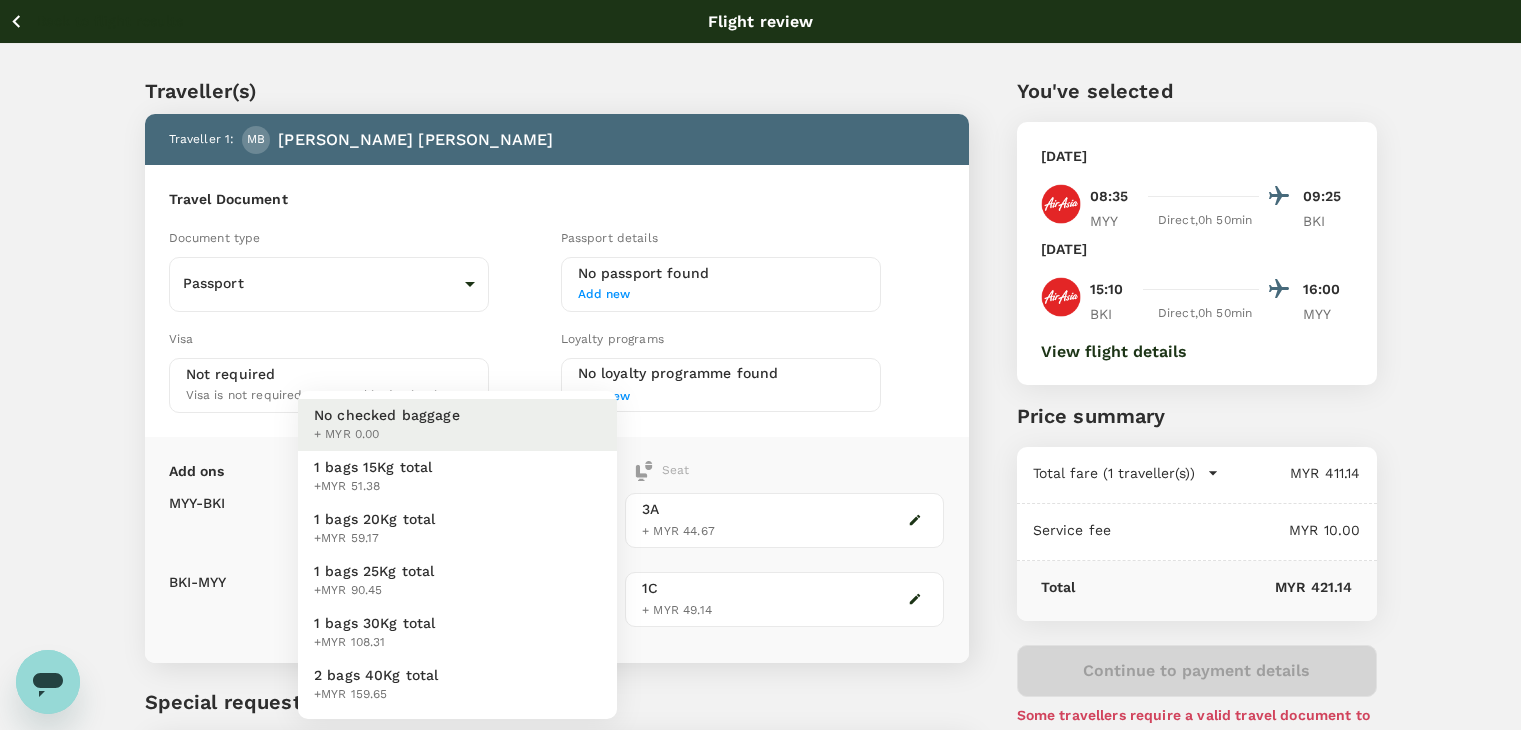 click on "1 bags 15Kg total +MYR 51.38" at bounding box center (457, 477) 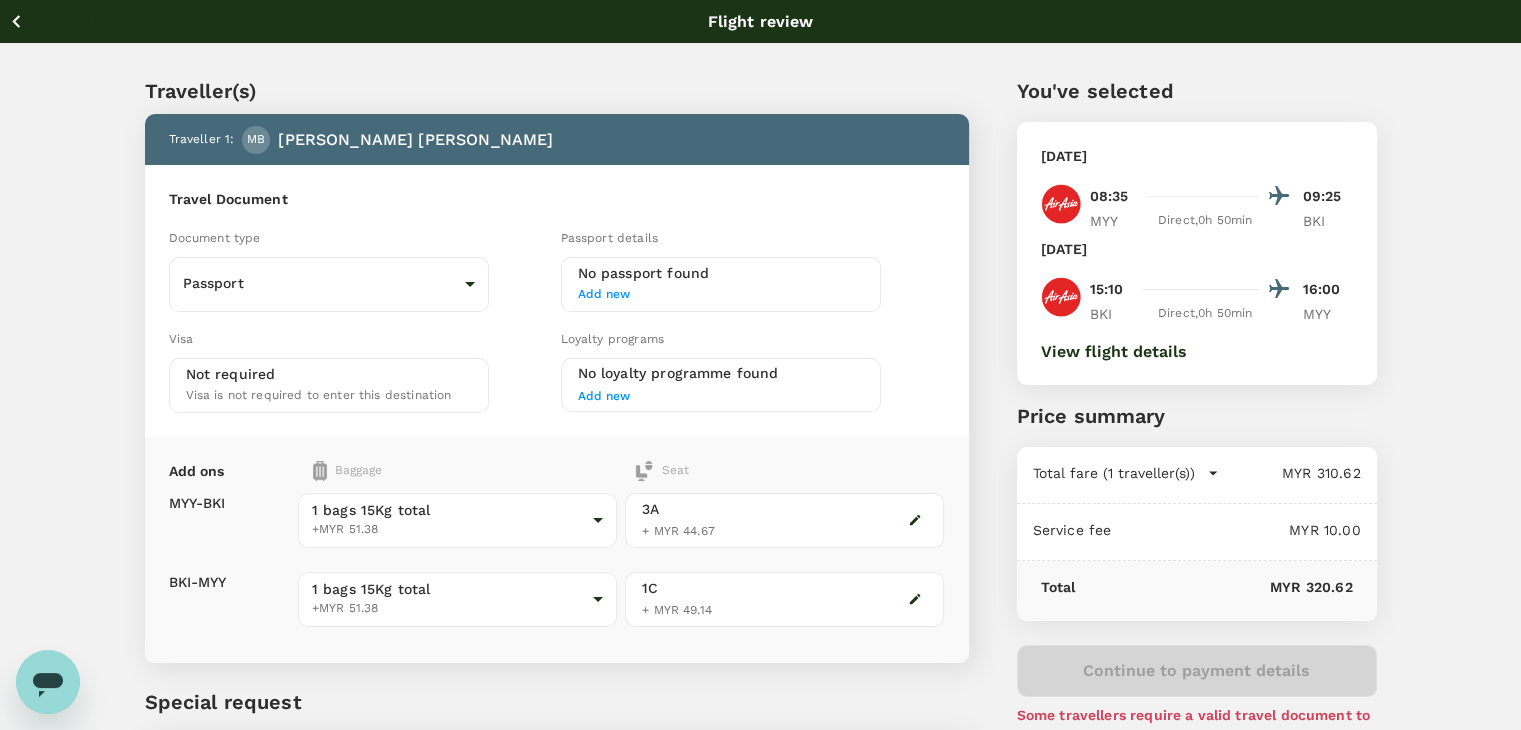 click 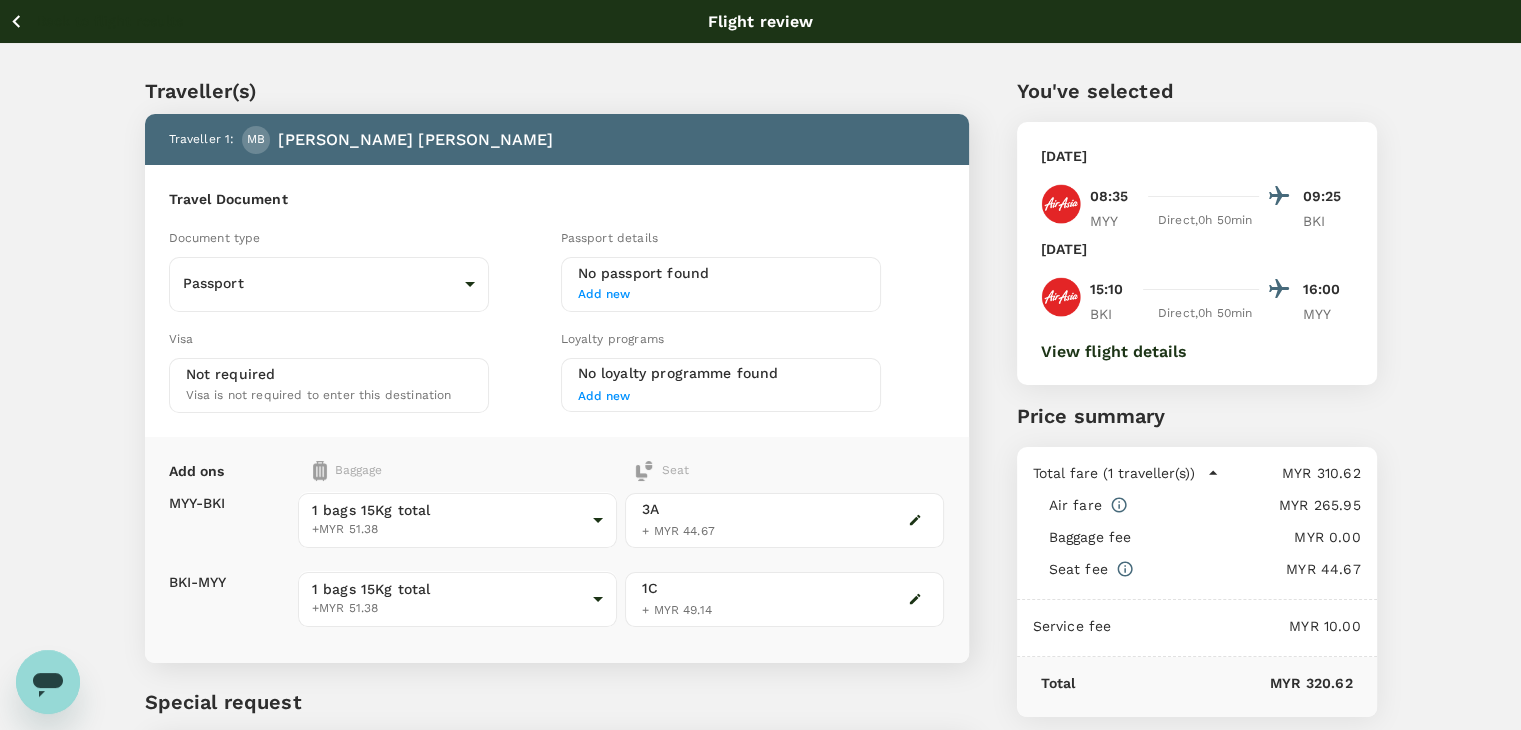 click 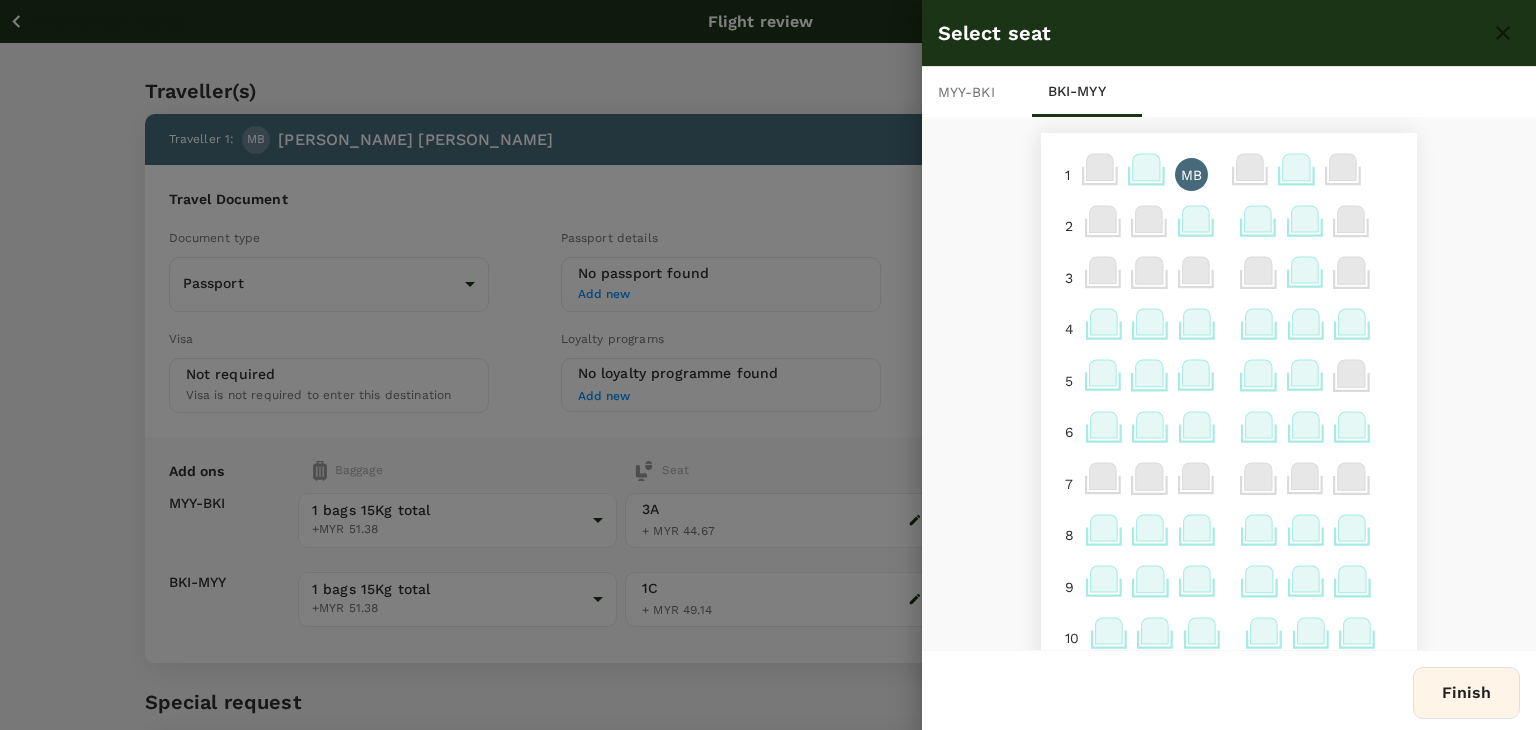 click on "MB" at bounding box center (1191, 175) 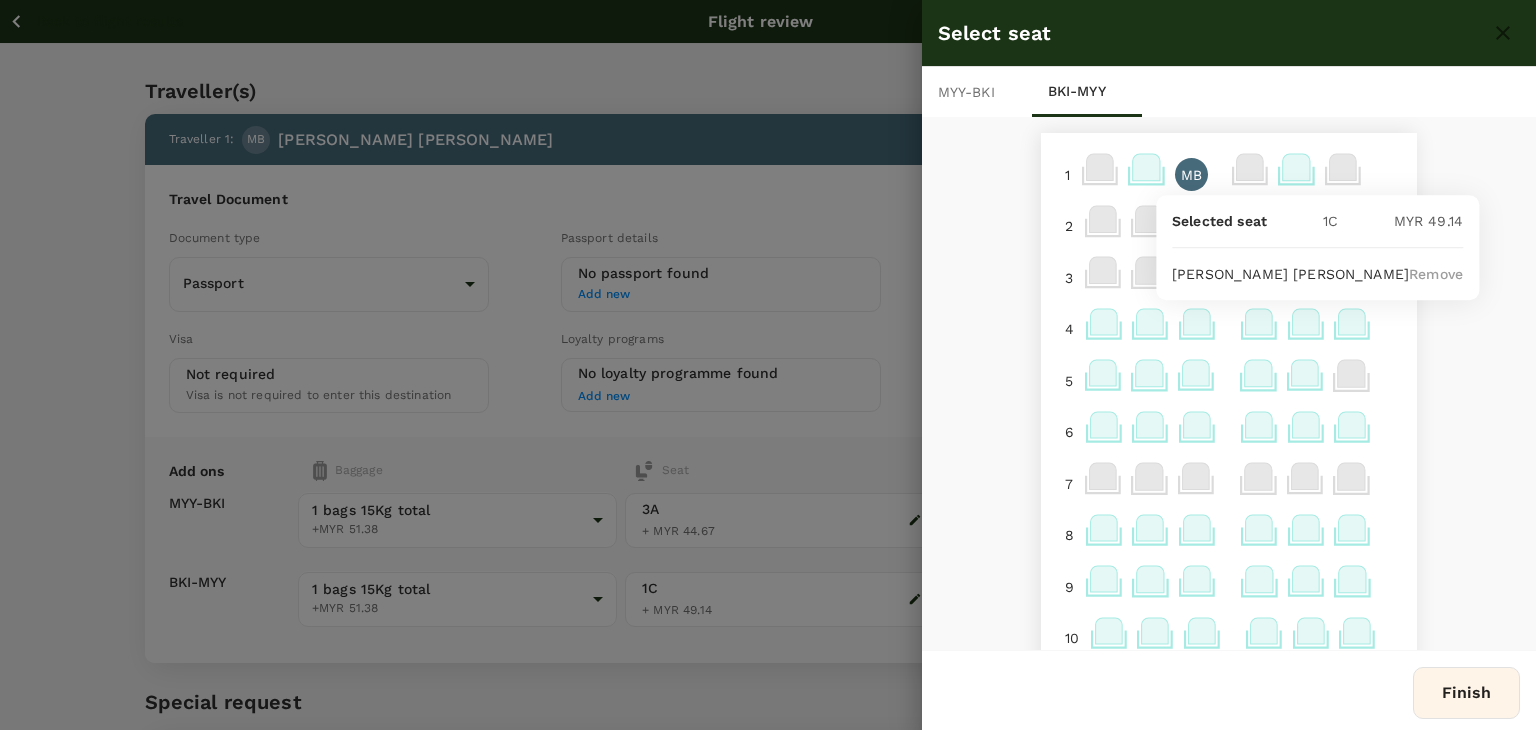 click 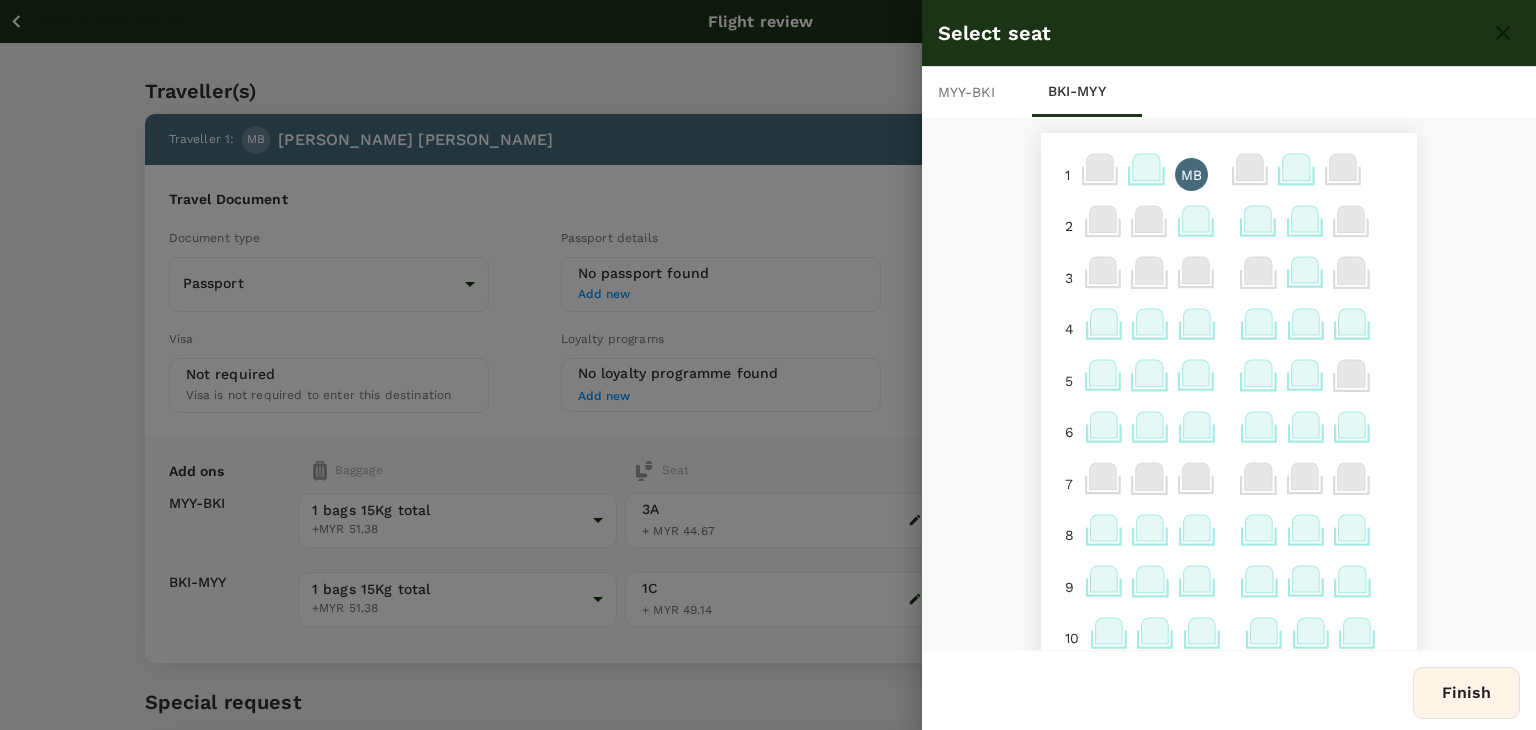 click on "MB" at bounding box center (1191, 175) 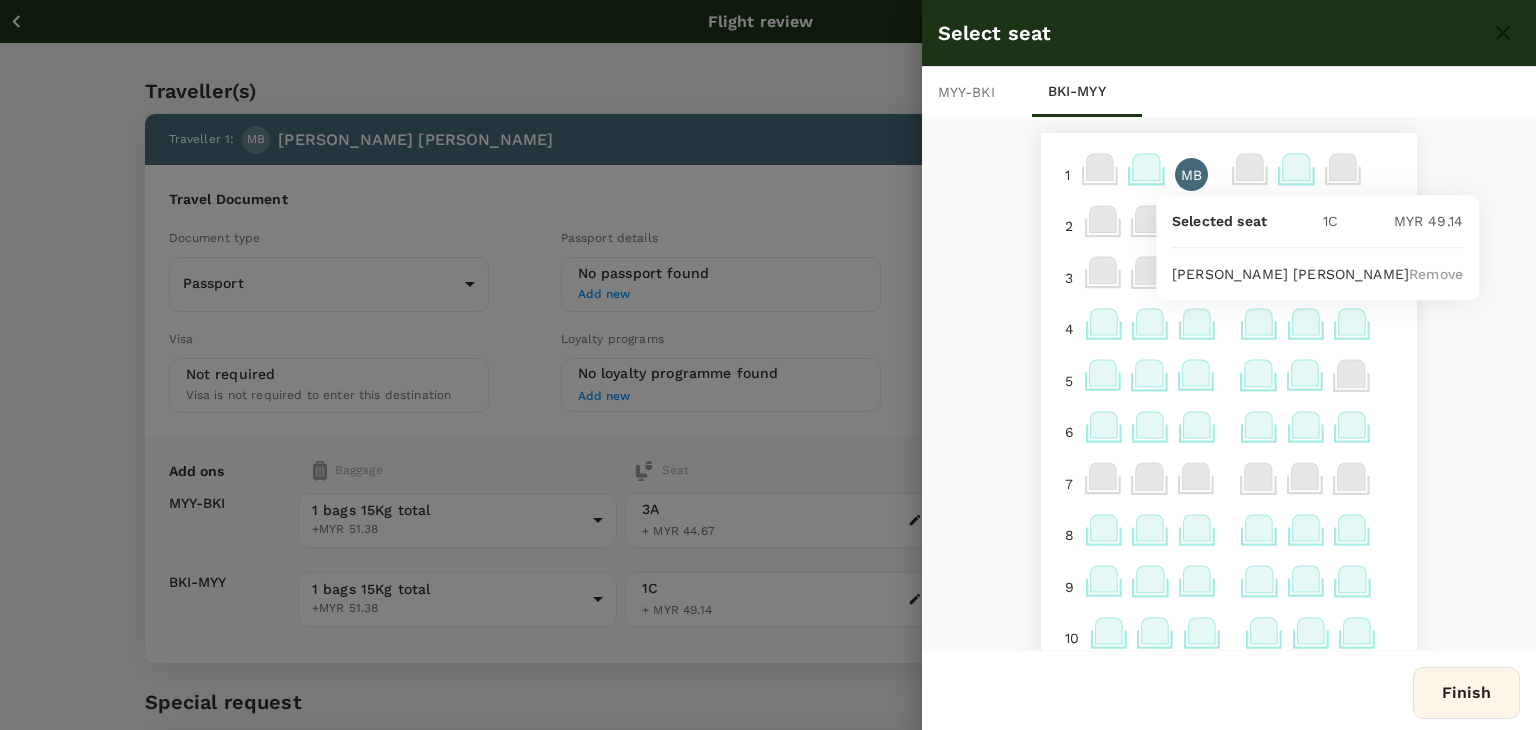 click on "Remove" at bounding box center [1436, 274] 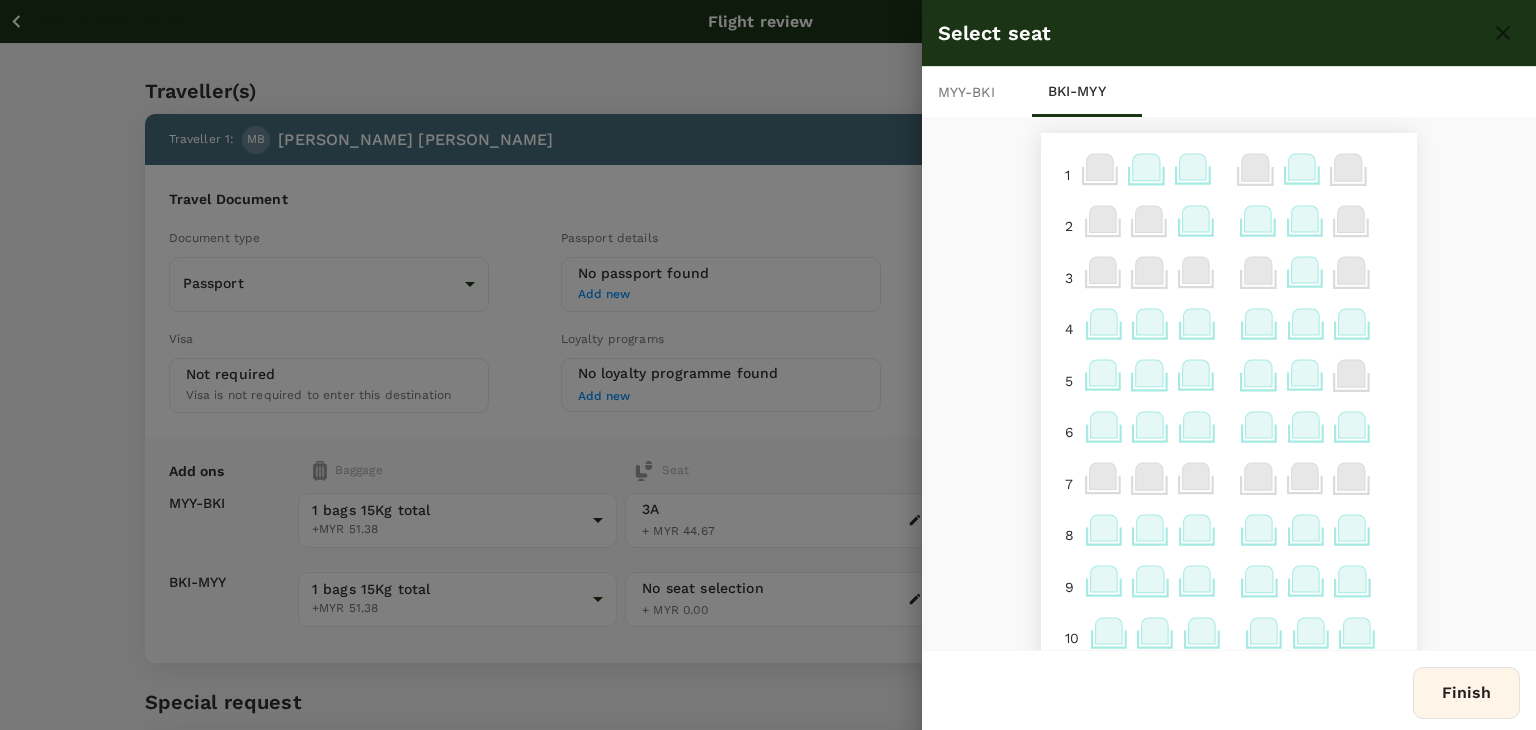 click 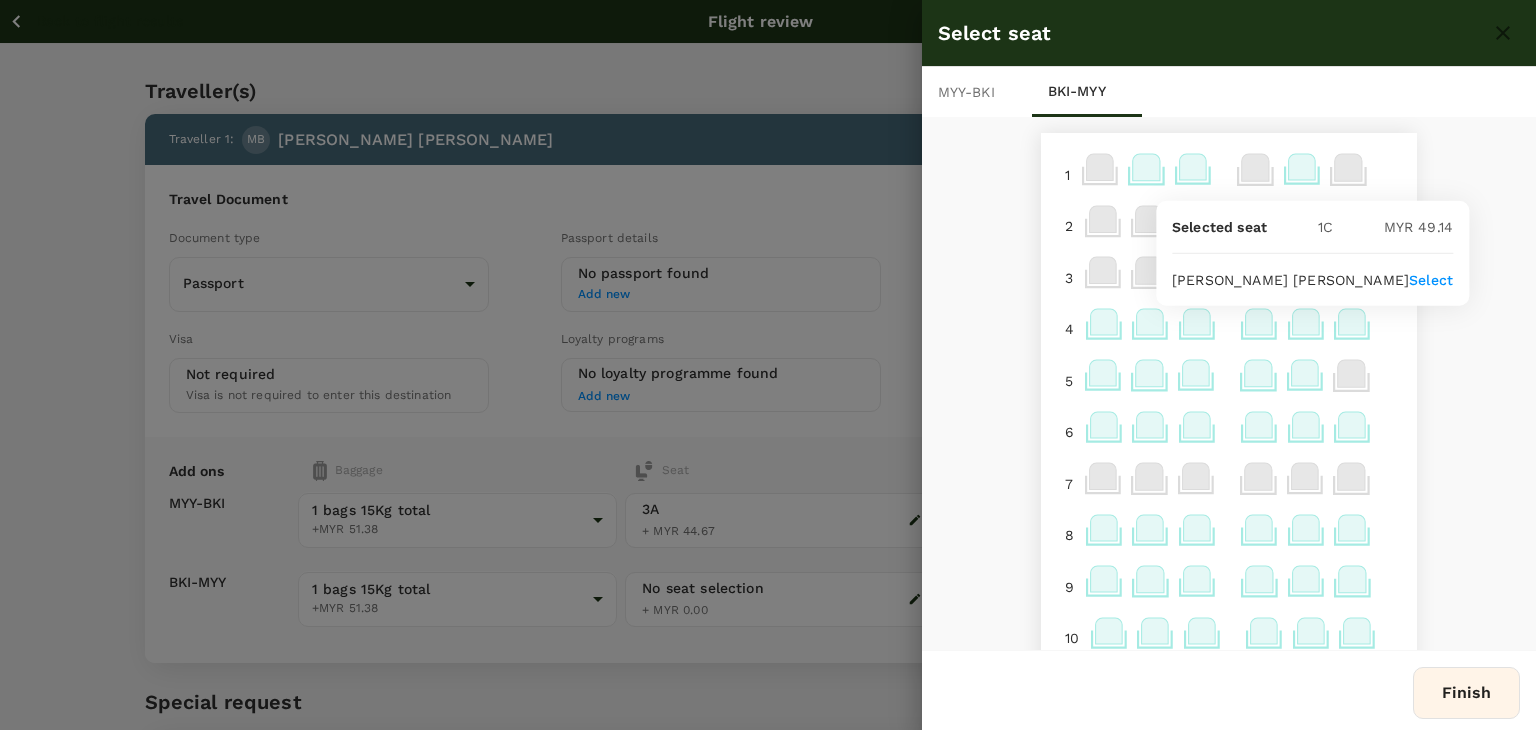 drag, startPoint x: 1444, startPoint y: 282, endPoint x: 1424, endPoint y: 278, distance: 20.396078 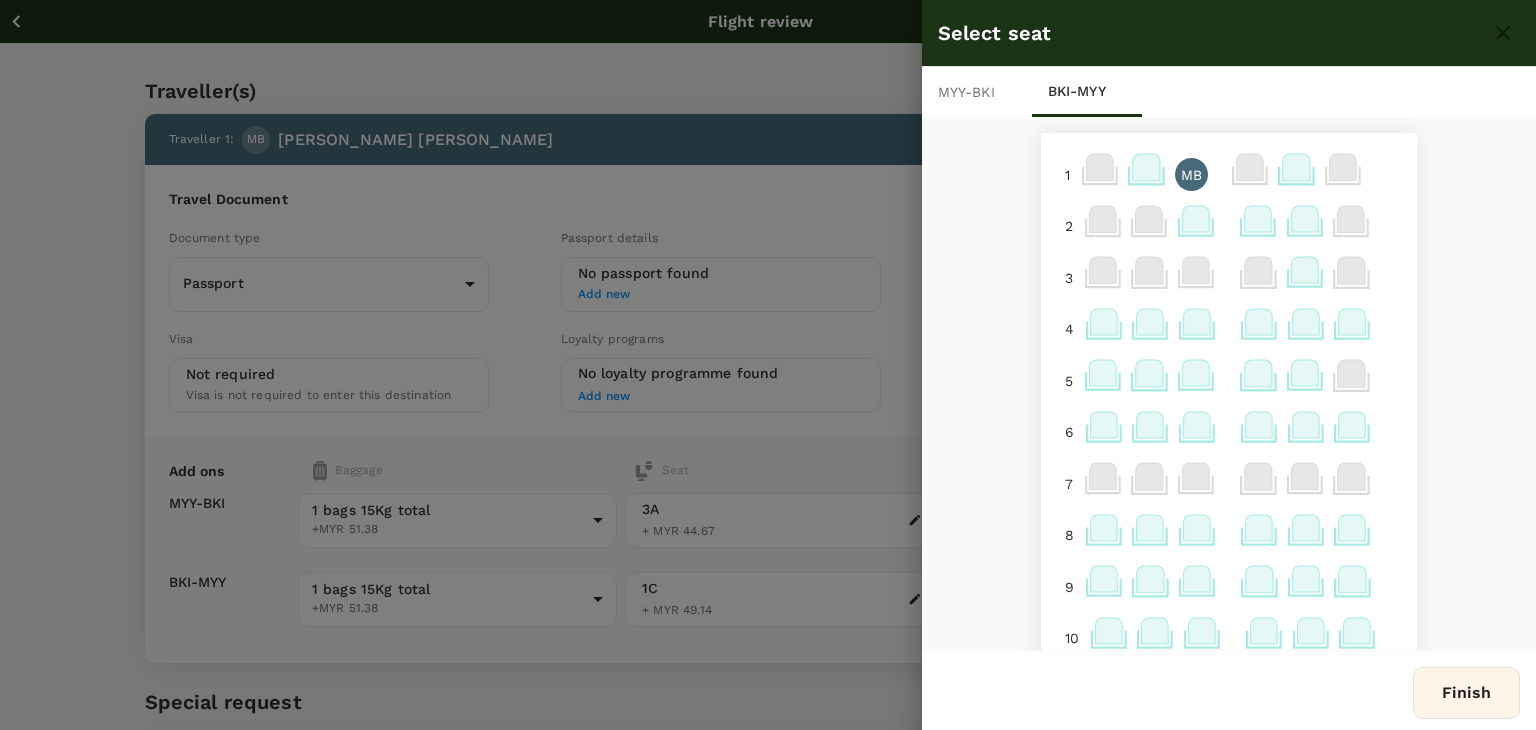 click on "Finish" at bounding box center (1466, 693) 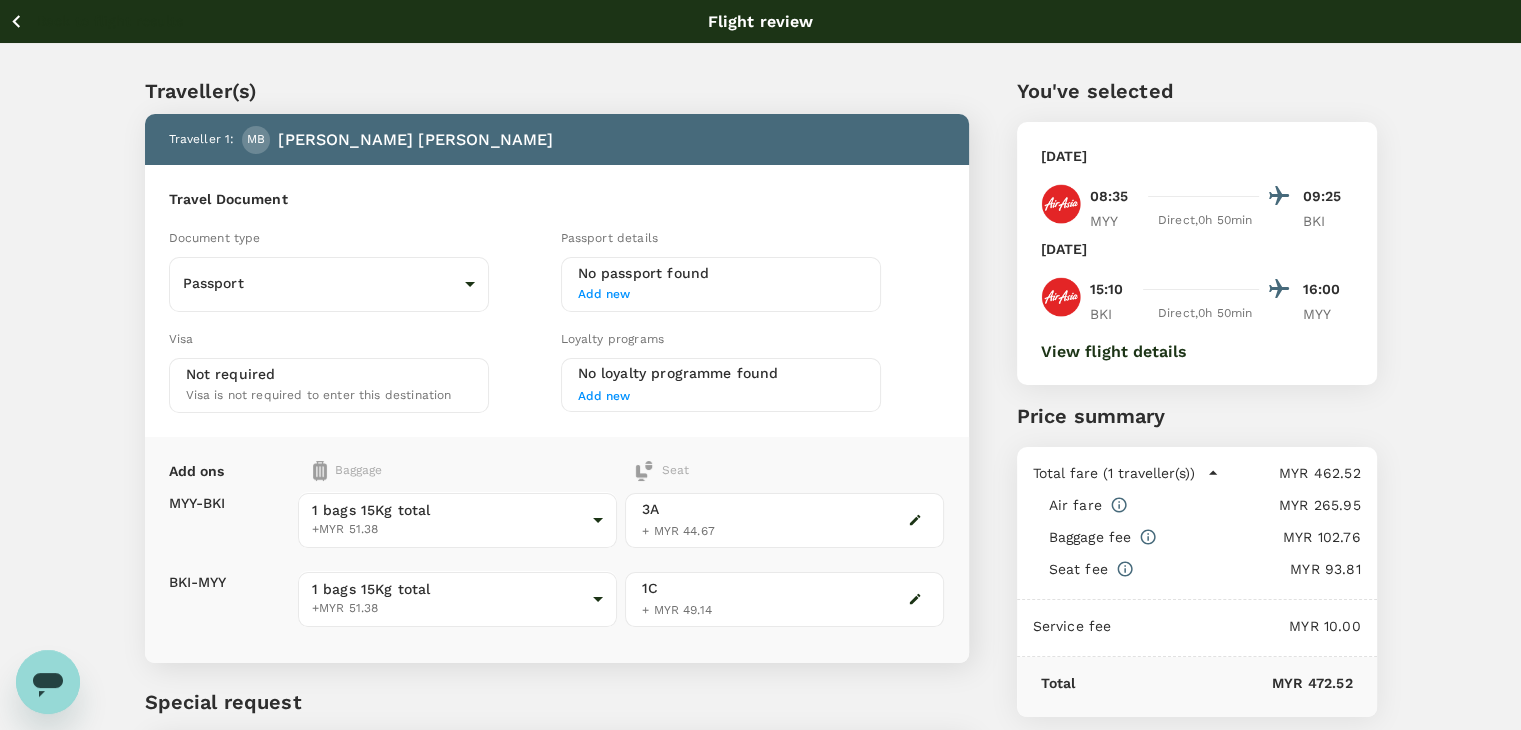 click 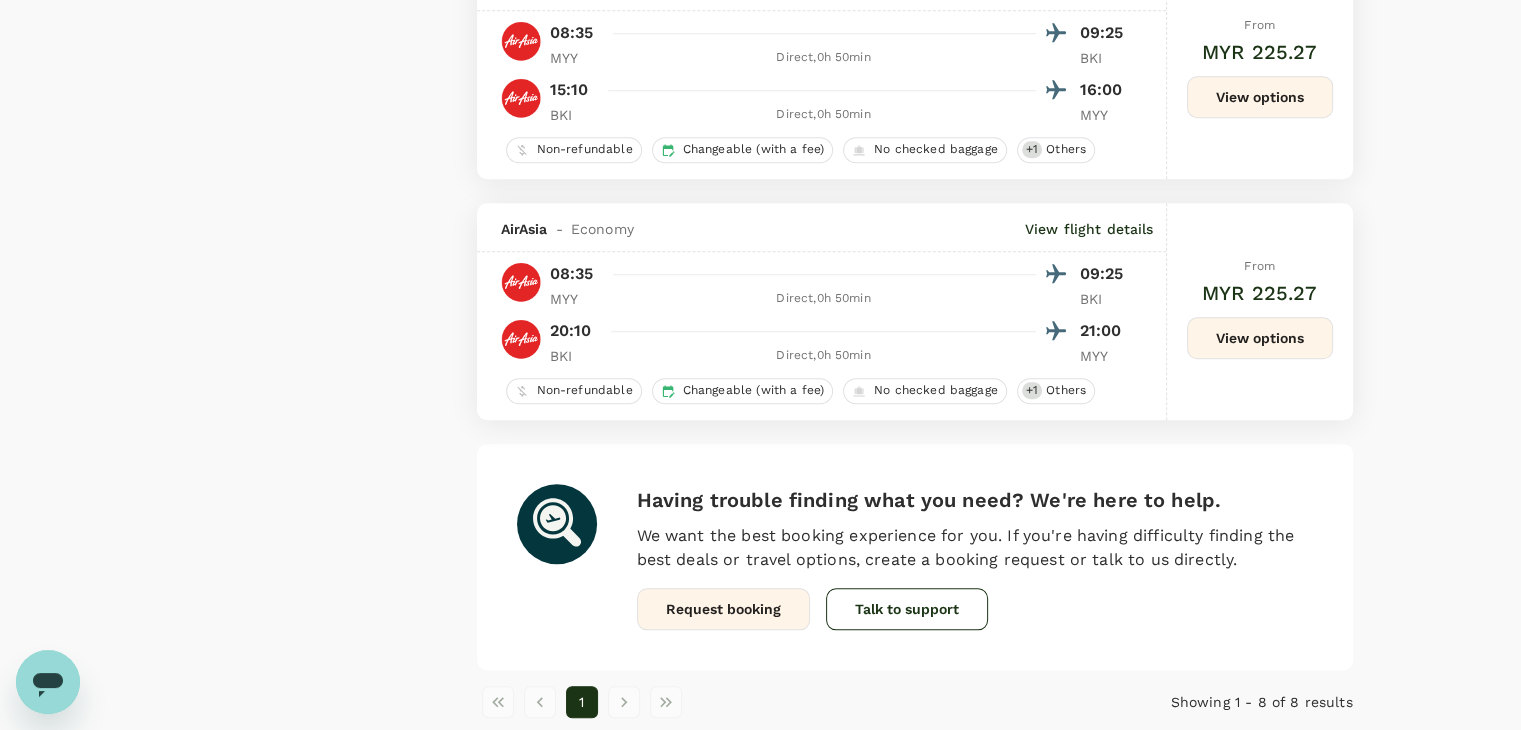 scroll, scrollTop: 1496, scrollLeft: 0, axis: vertical 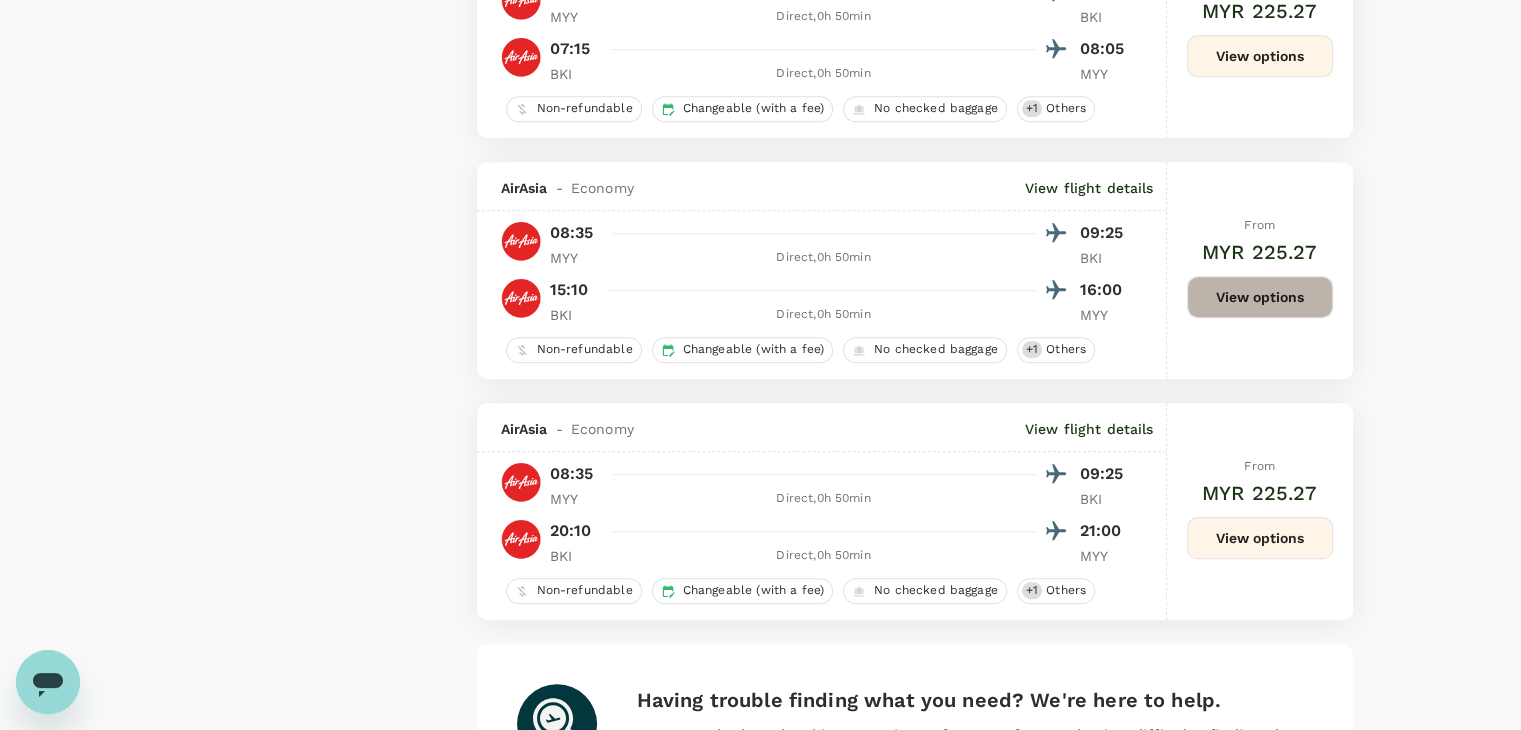 click on "View options" at bounding box center (1260, 297) 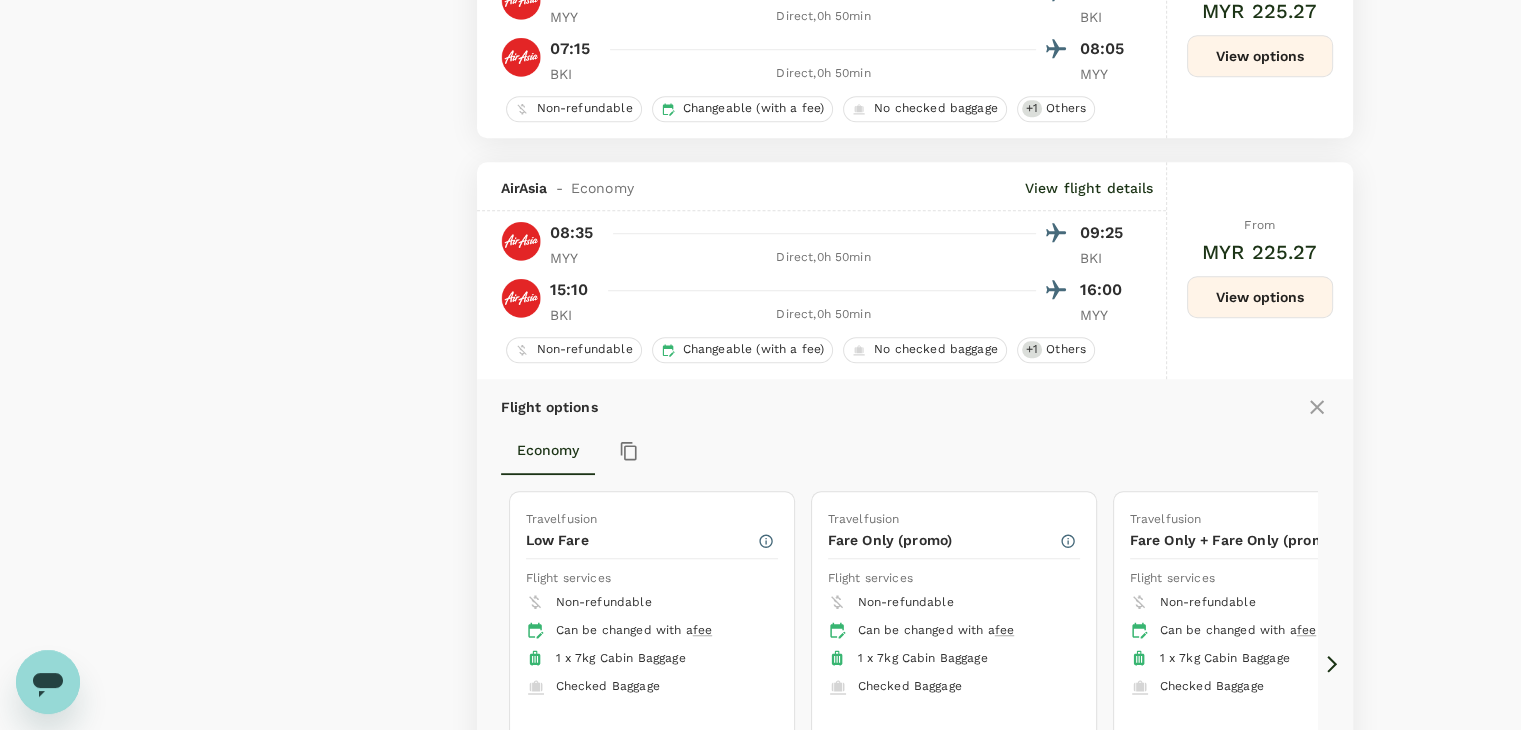 scroll, scrollTop: 1660, scrollLeft: 0, axis: vertical 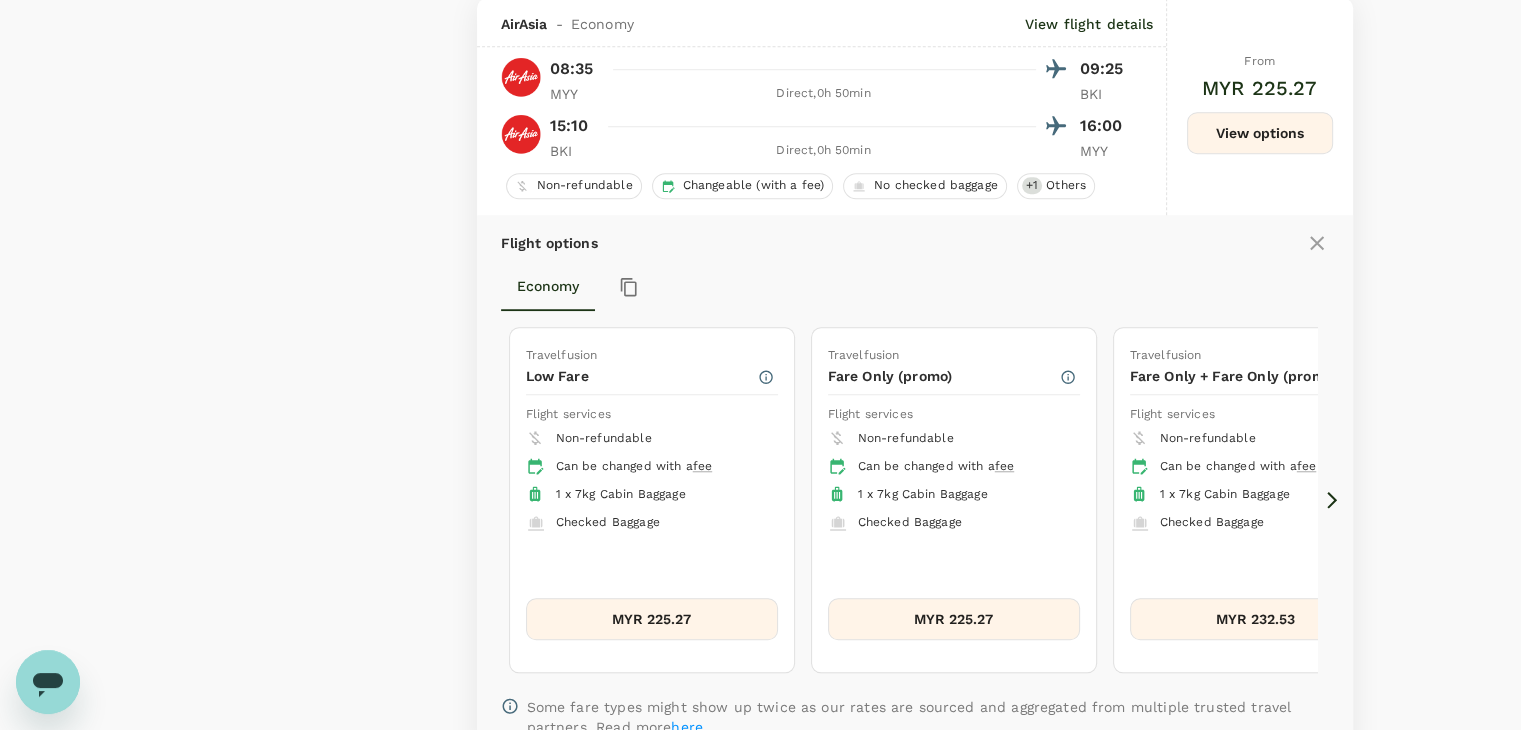 click 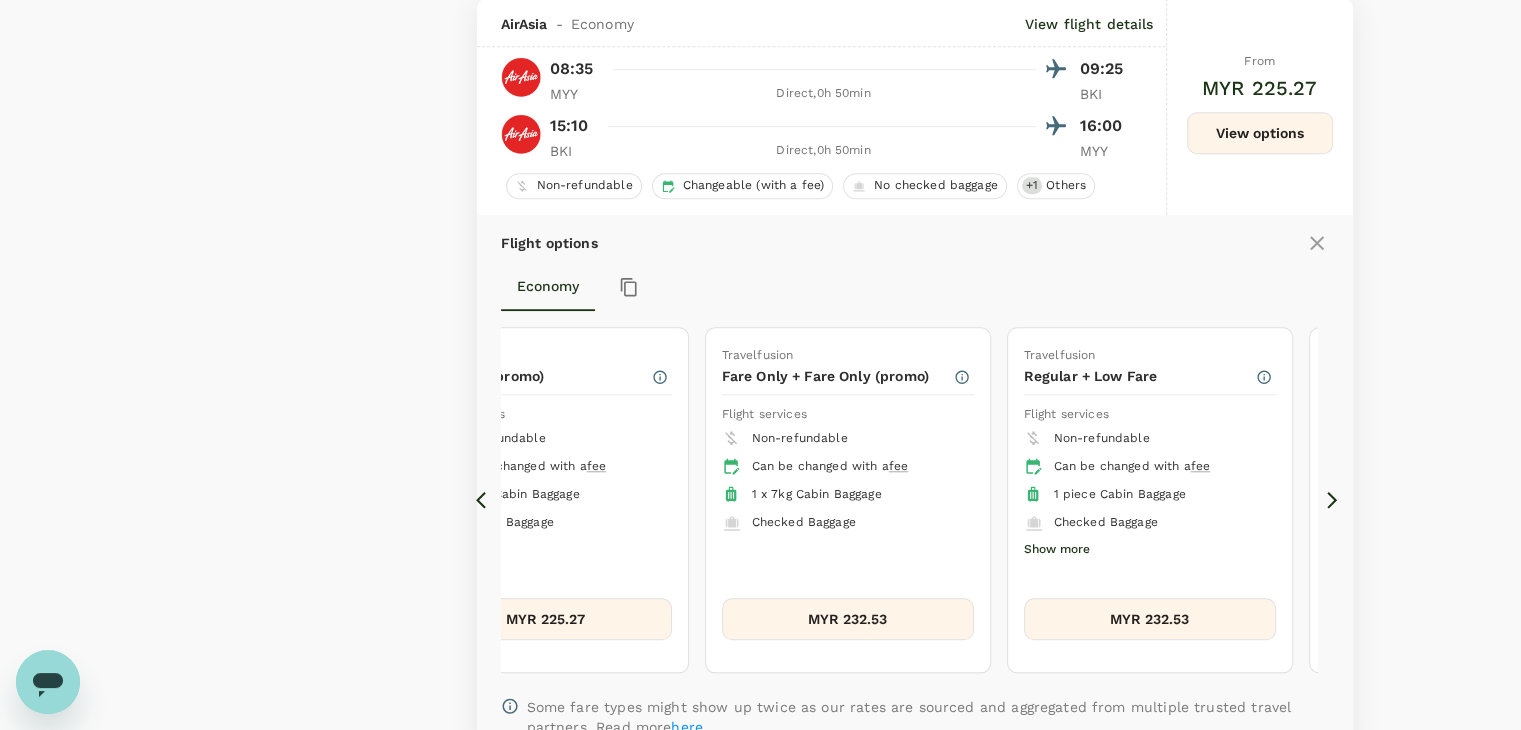 click 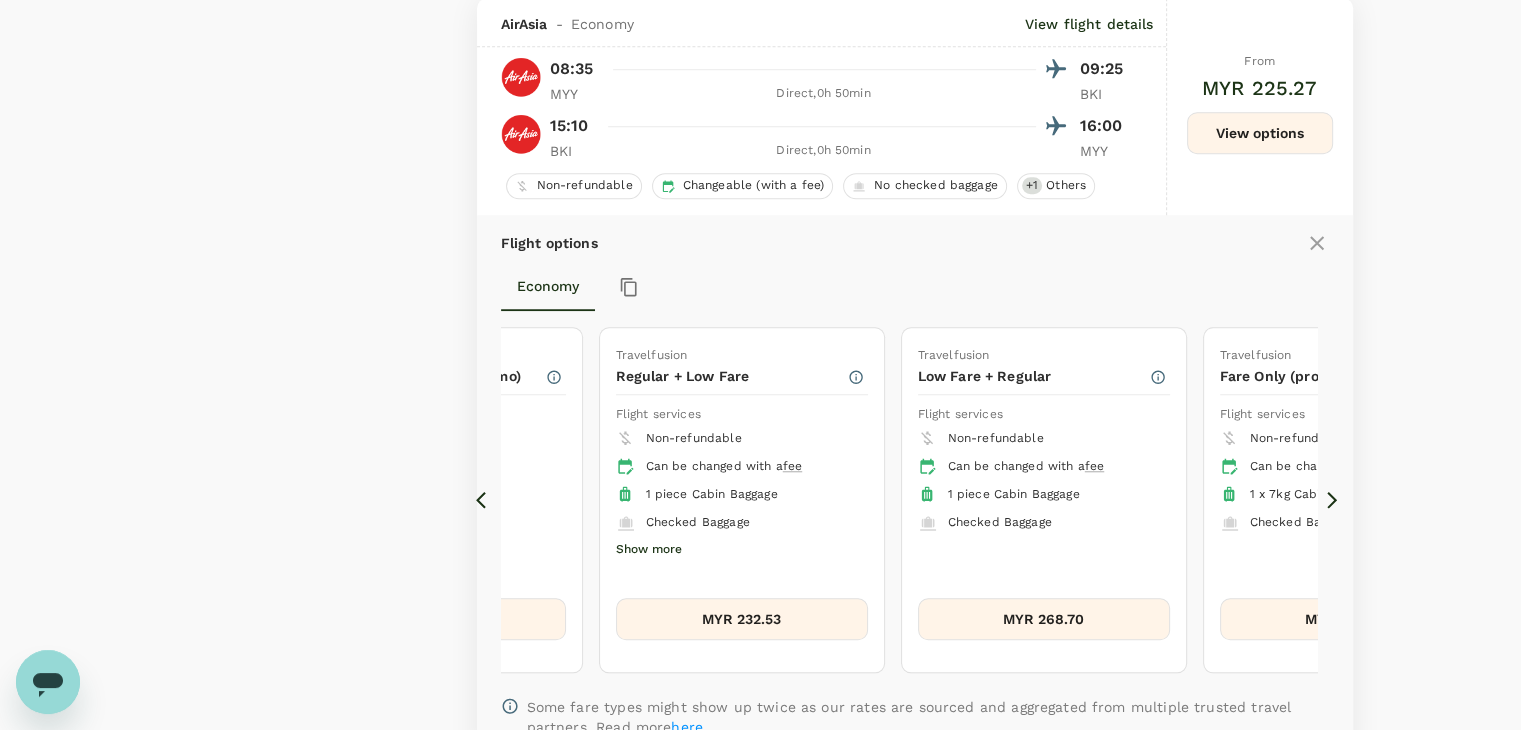 click 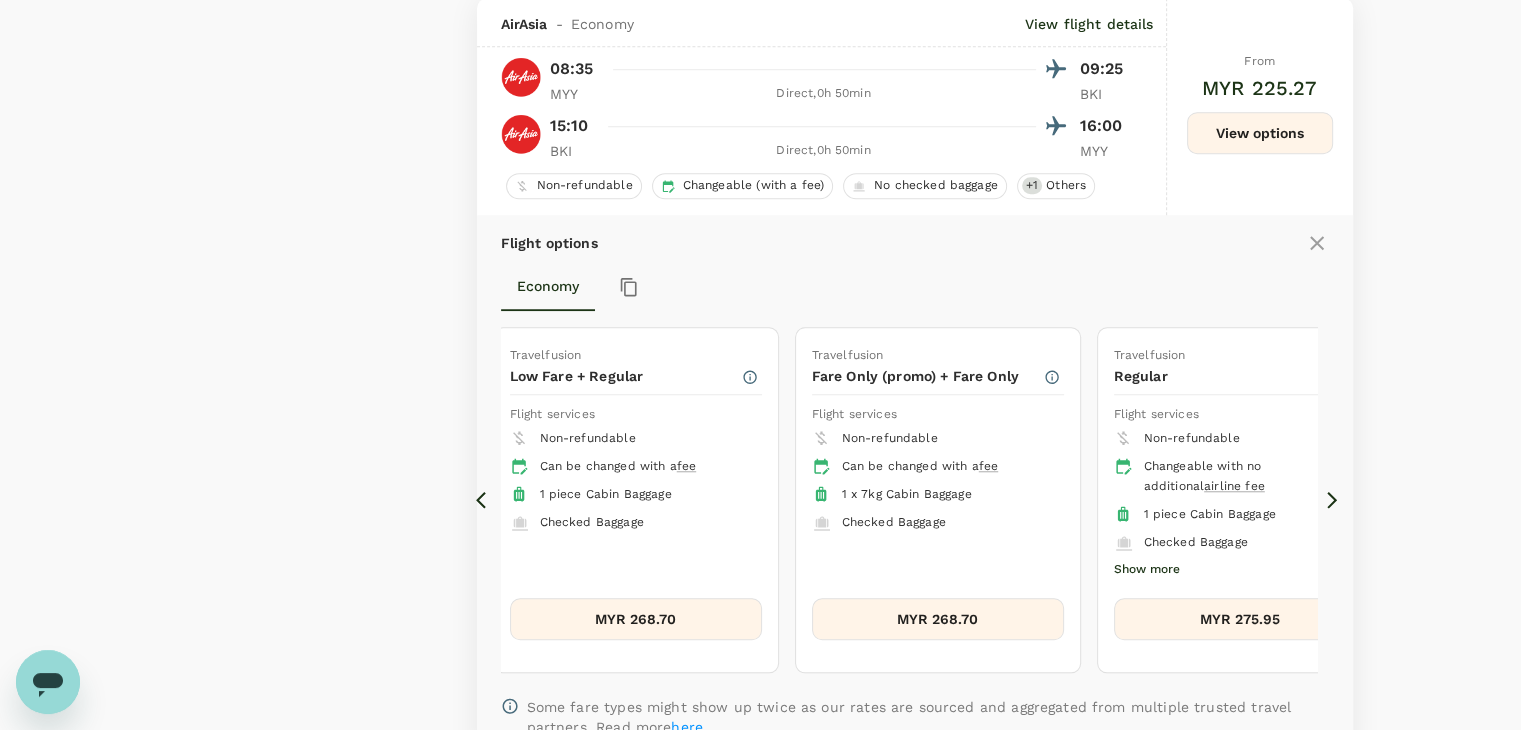 click 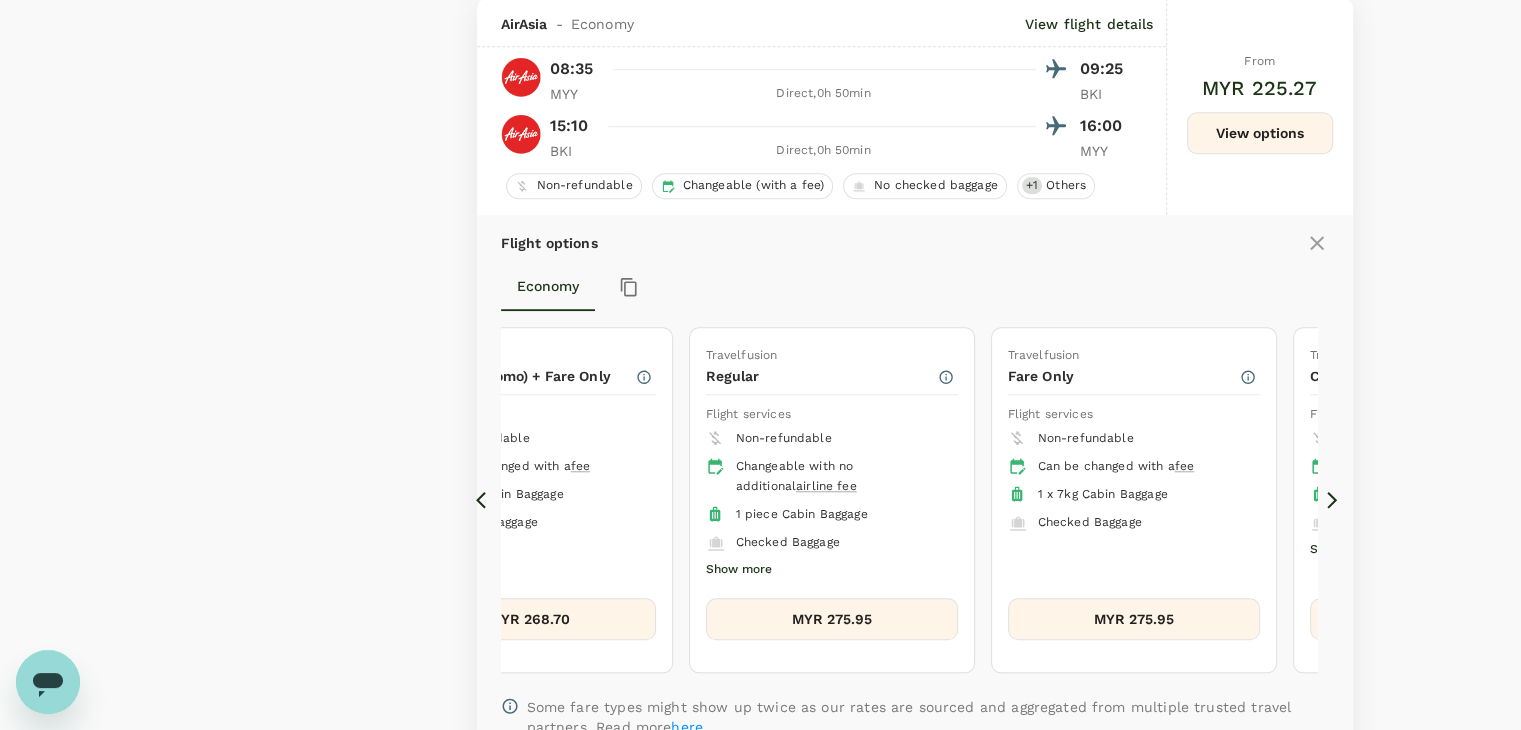 click 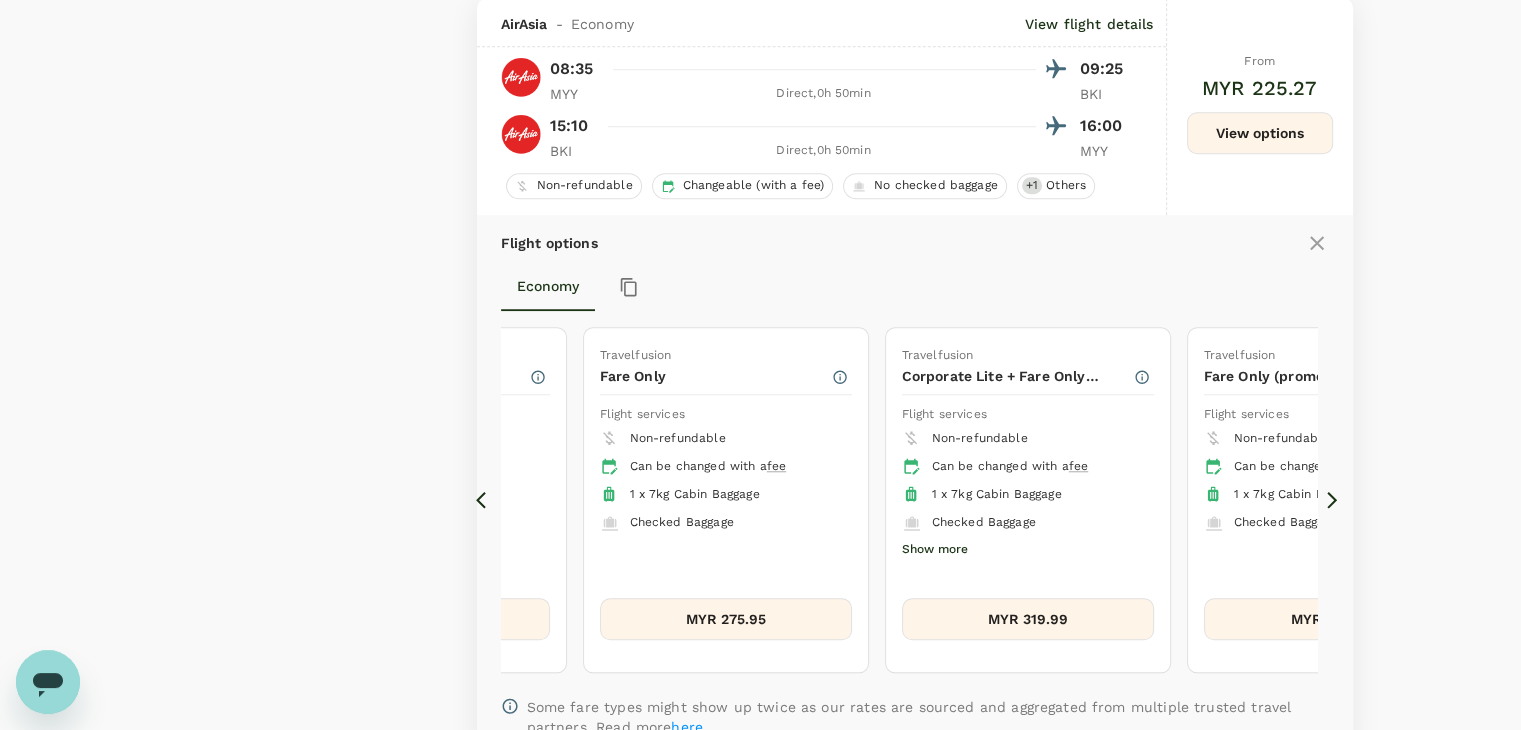 click 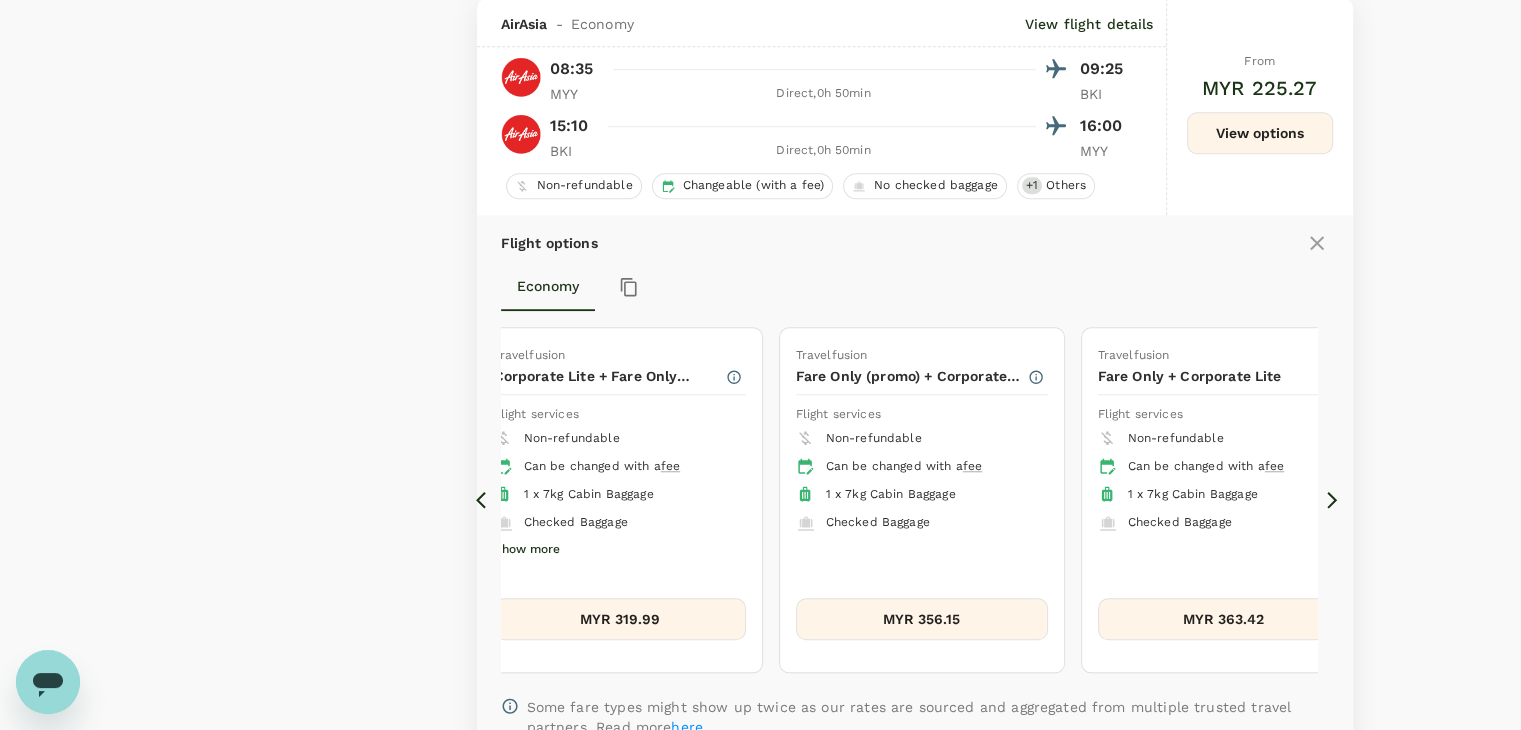 click 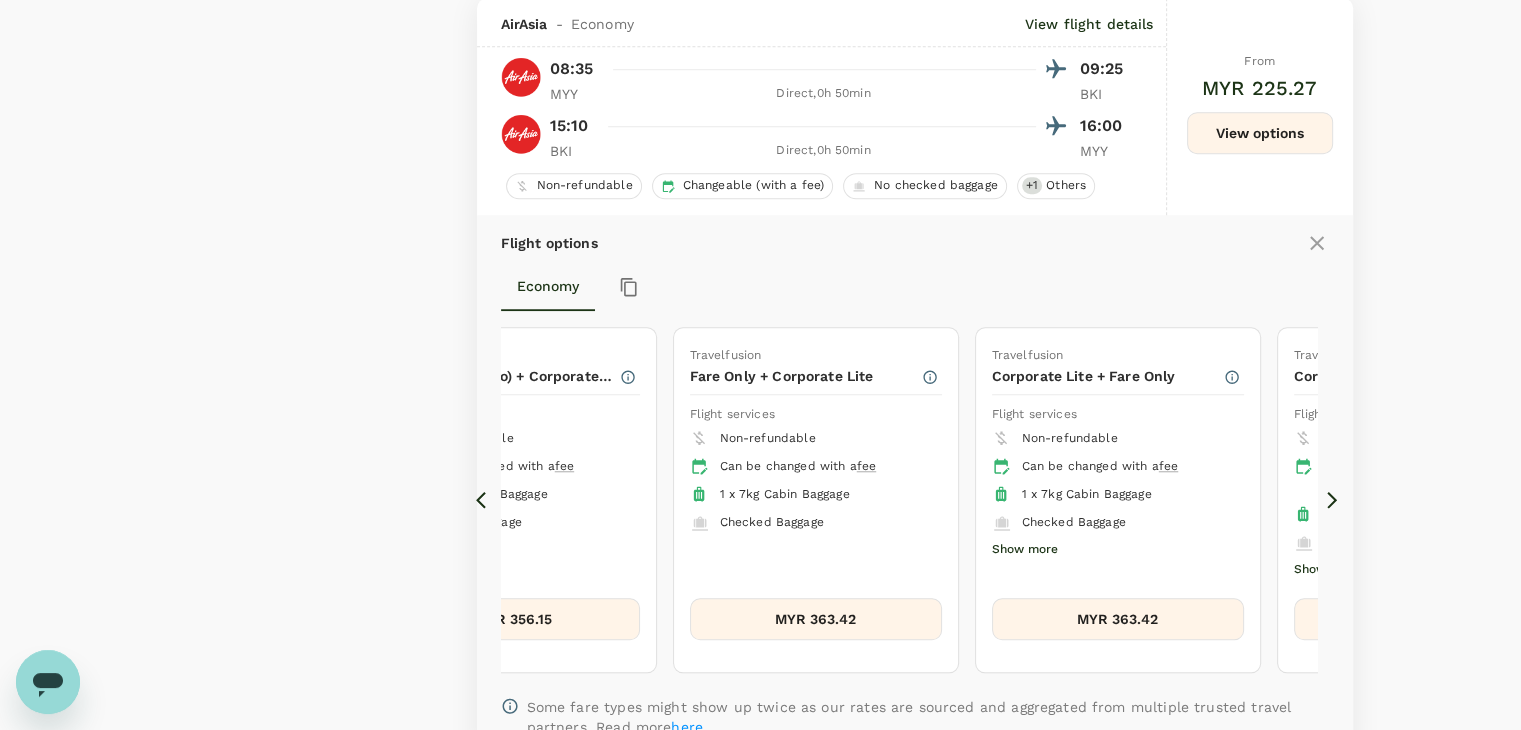 click 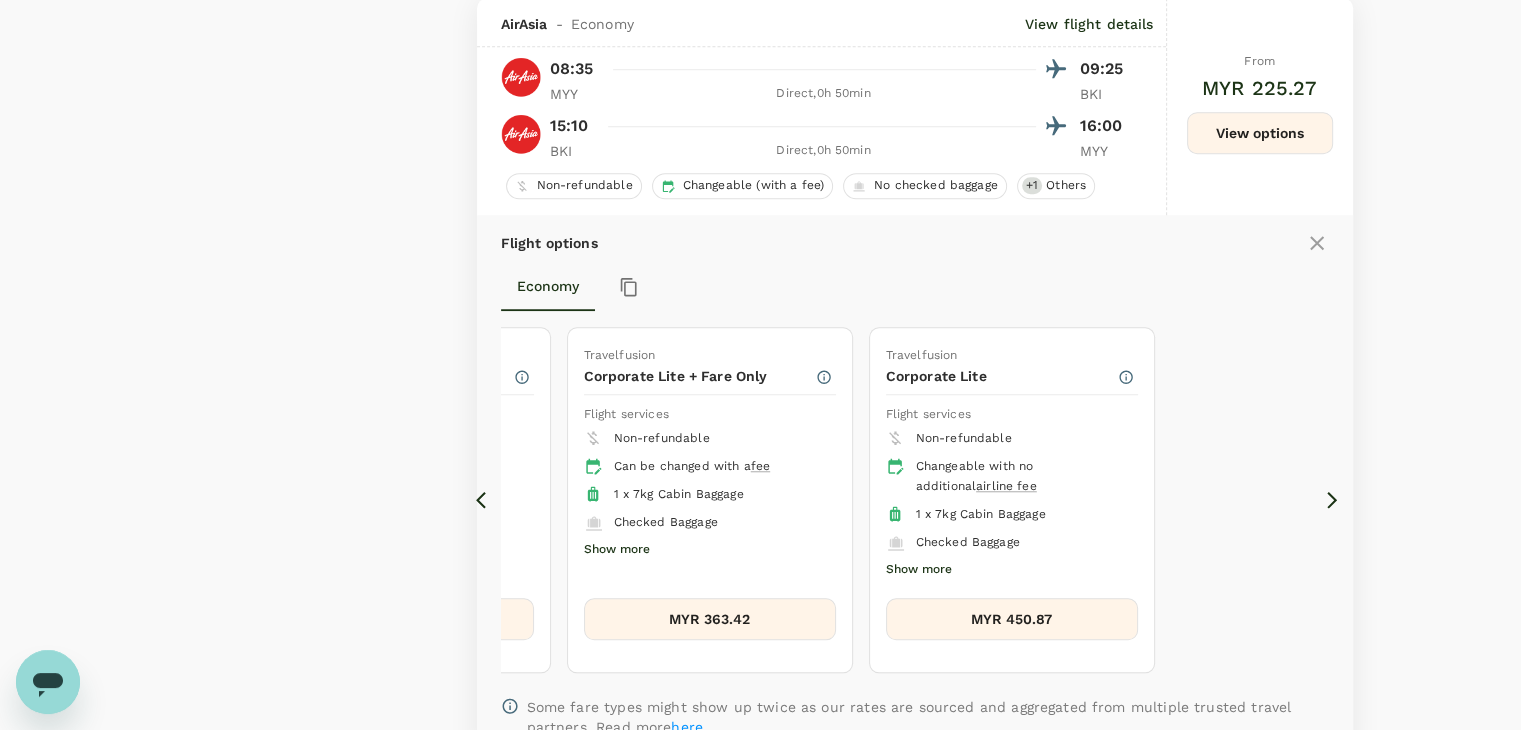 click on "MYR 450.87" at bounding box center (1012, 619) 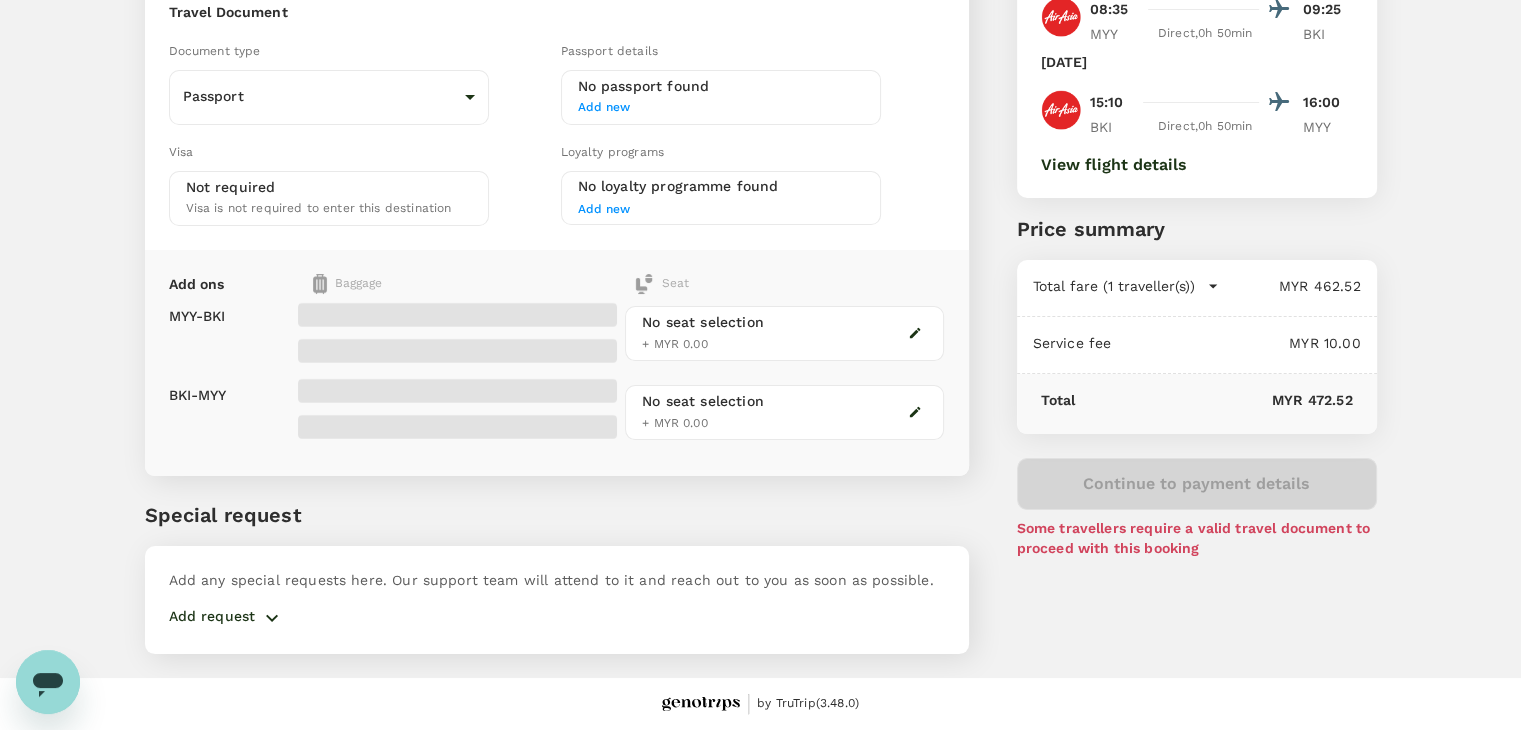 scroll, scrollTop: 0, scrollLeft: 0, axis: both 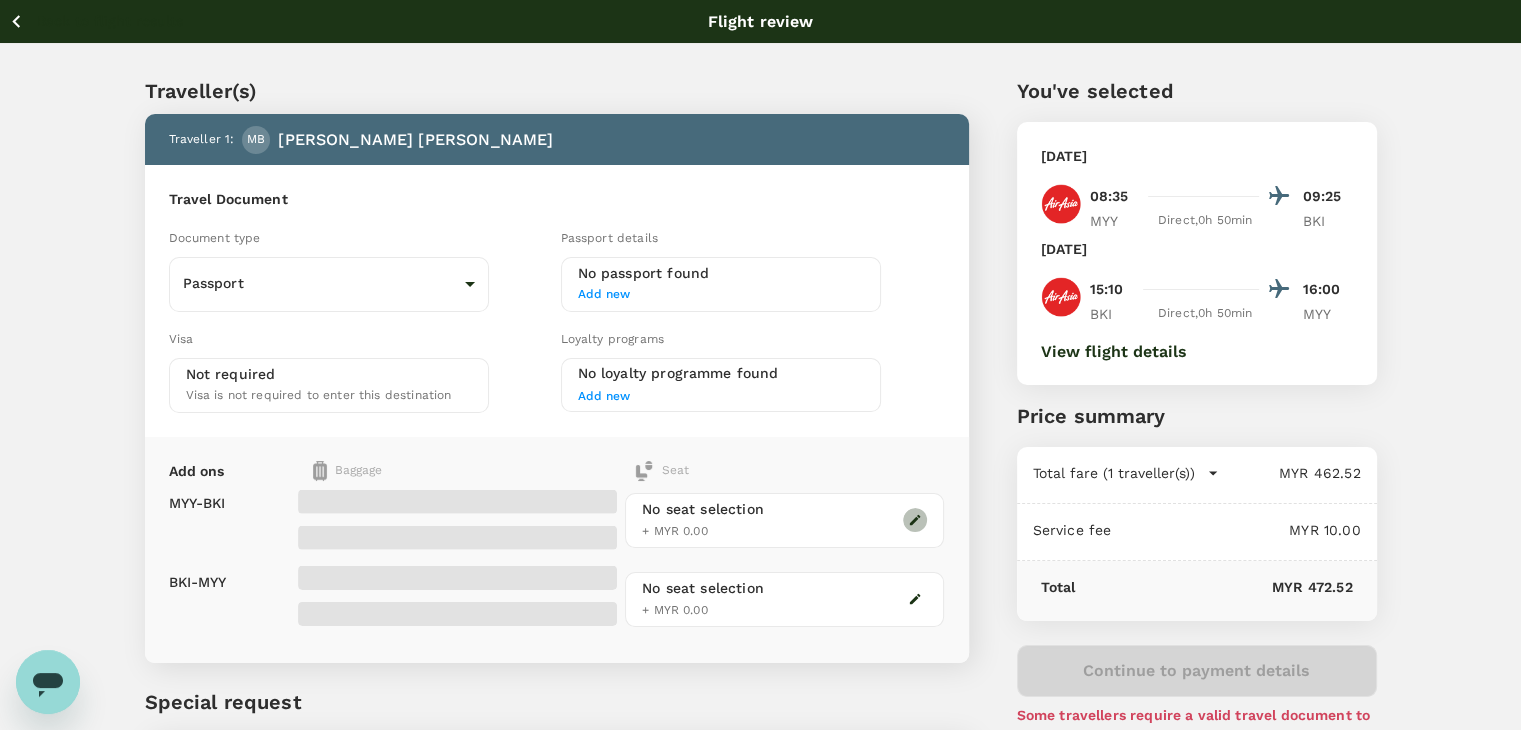 click 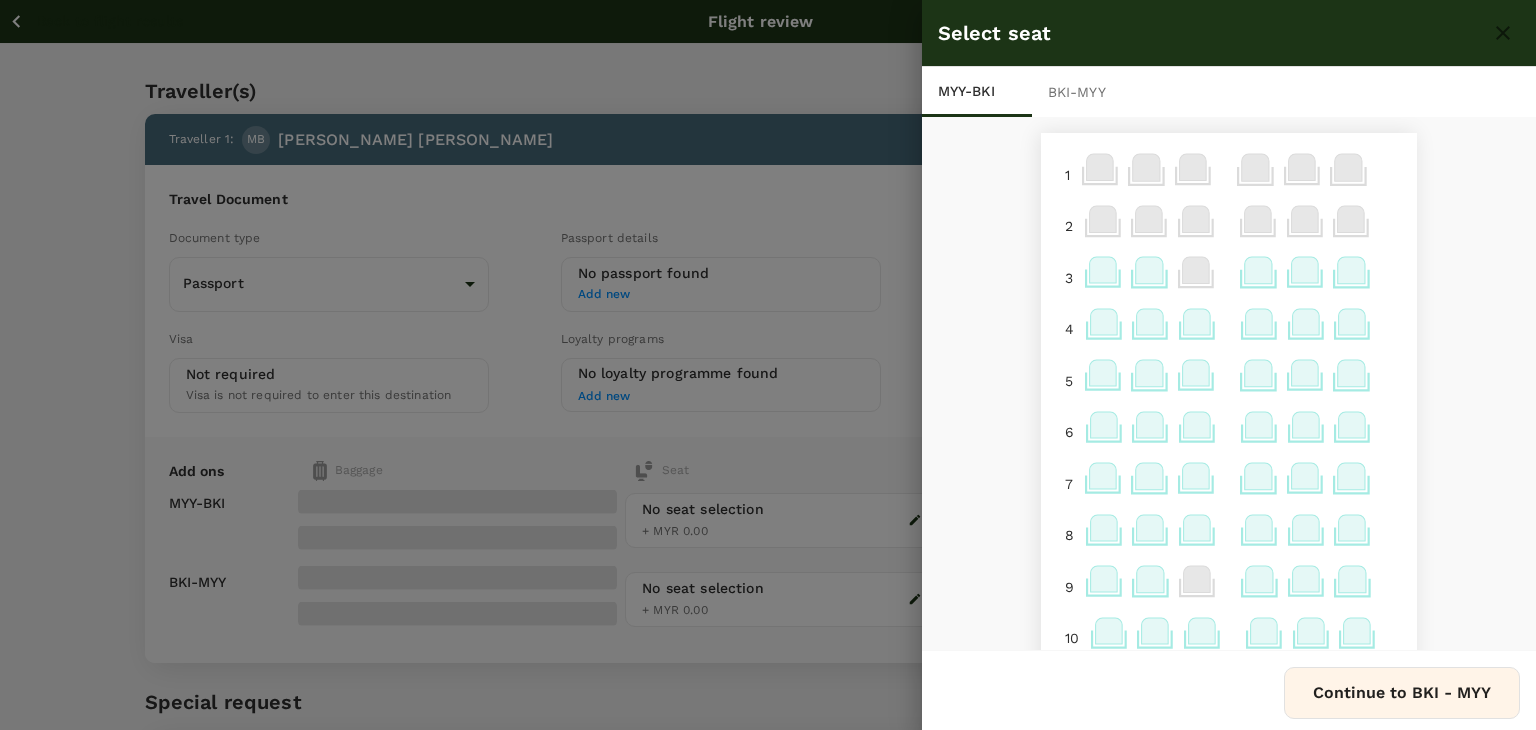 click 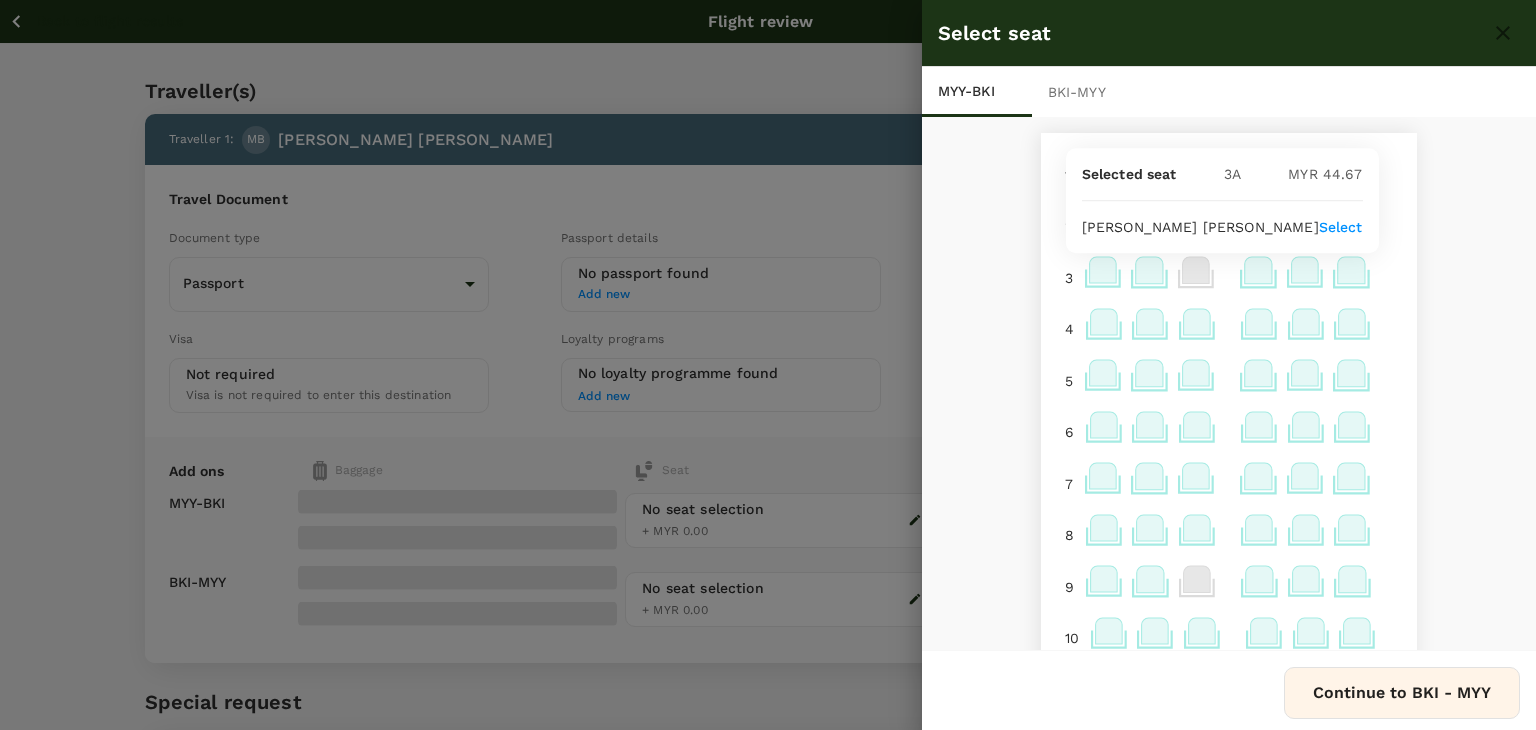 click on "Select" at bounding box center [1341, 227] 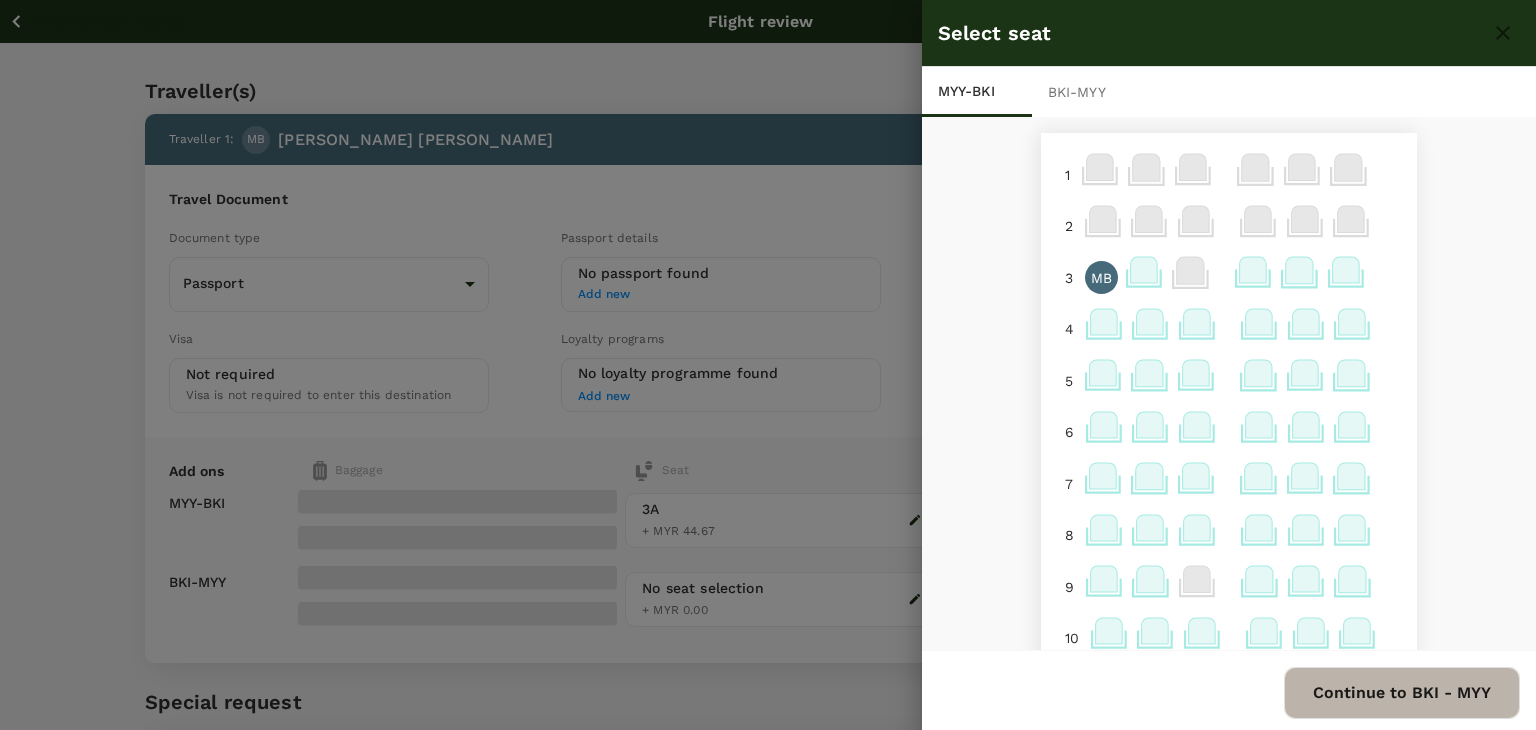 click on "Continue to   BKI - MYY" at bounding box center (1402, 693) 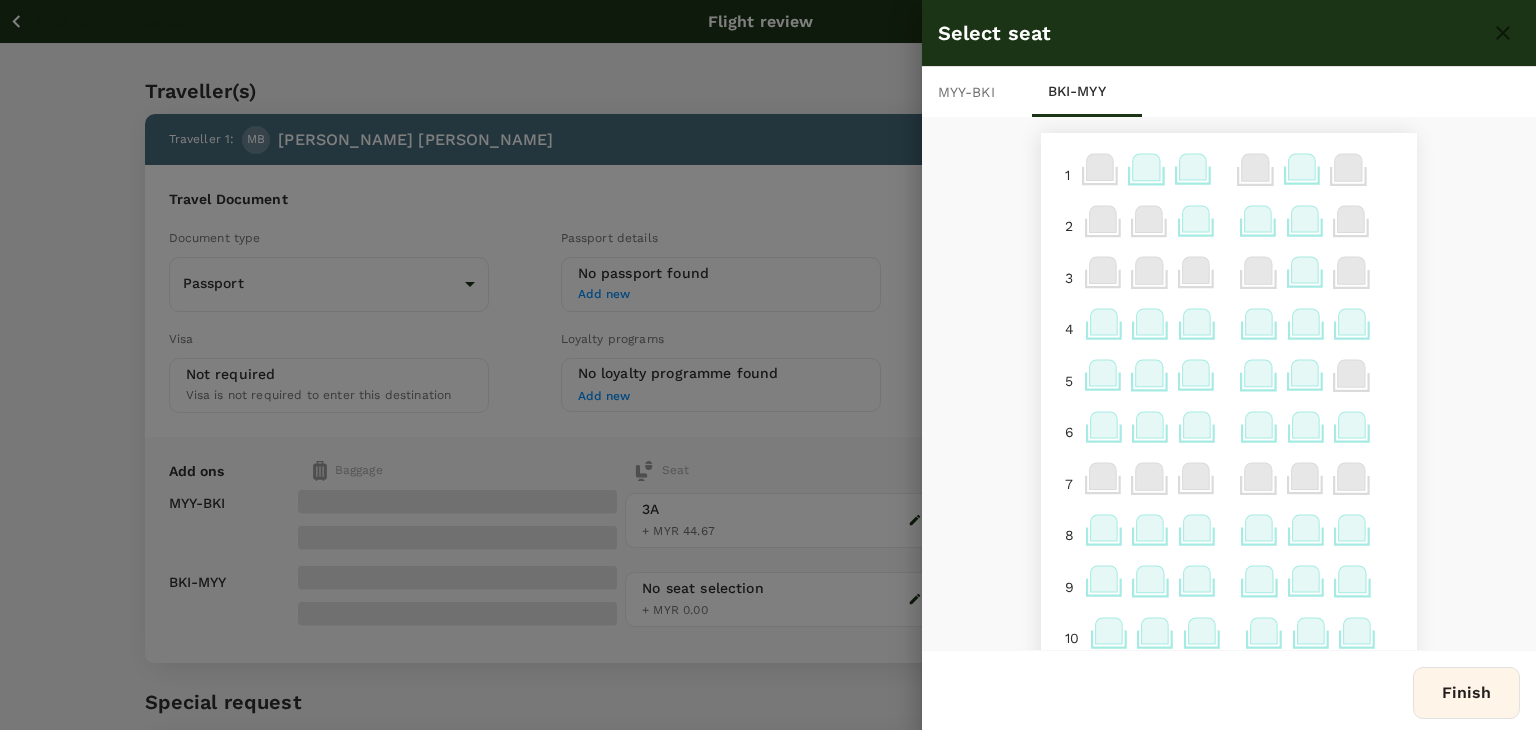 click 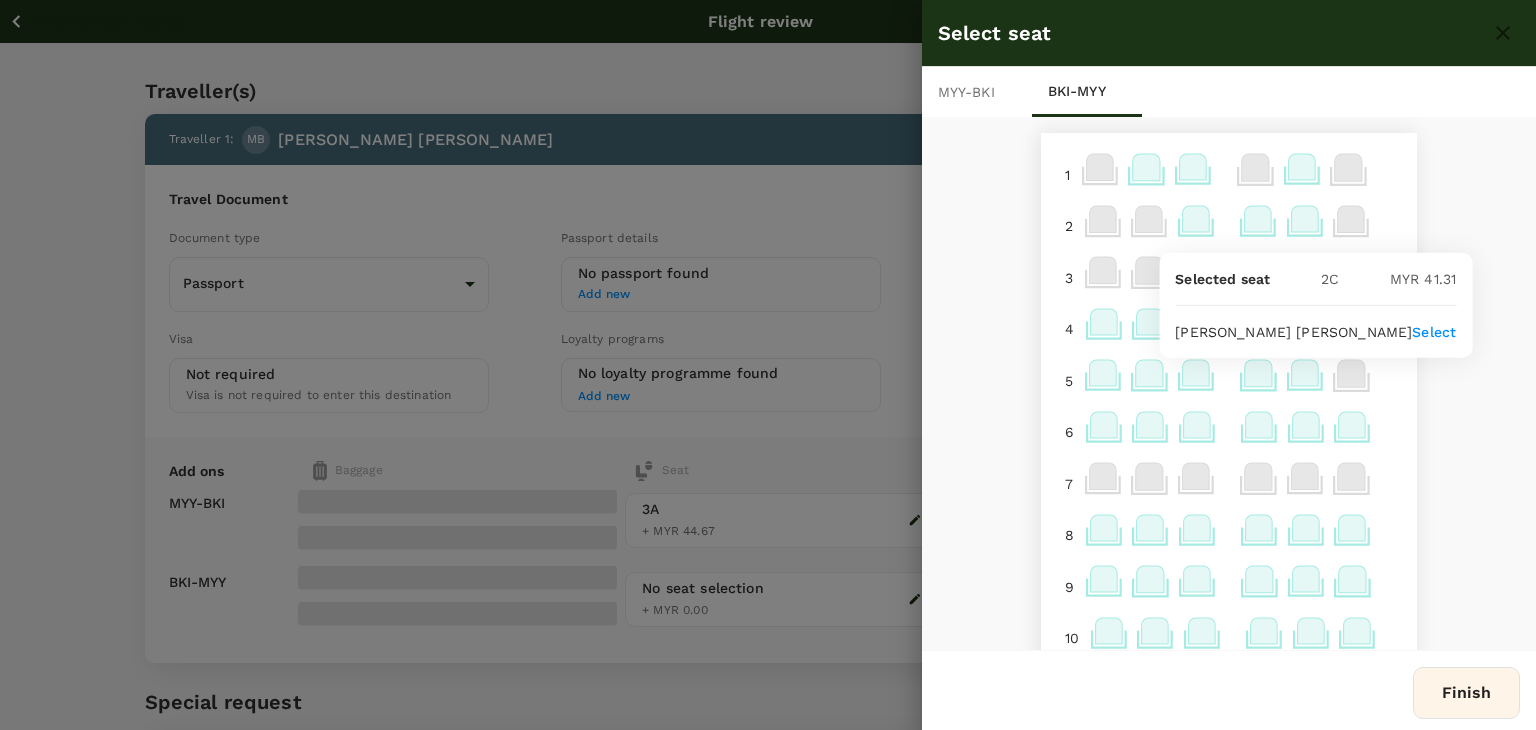 click on "Select" at bounding box center [1434, 332] 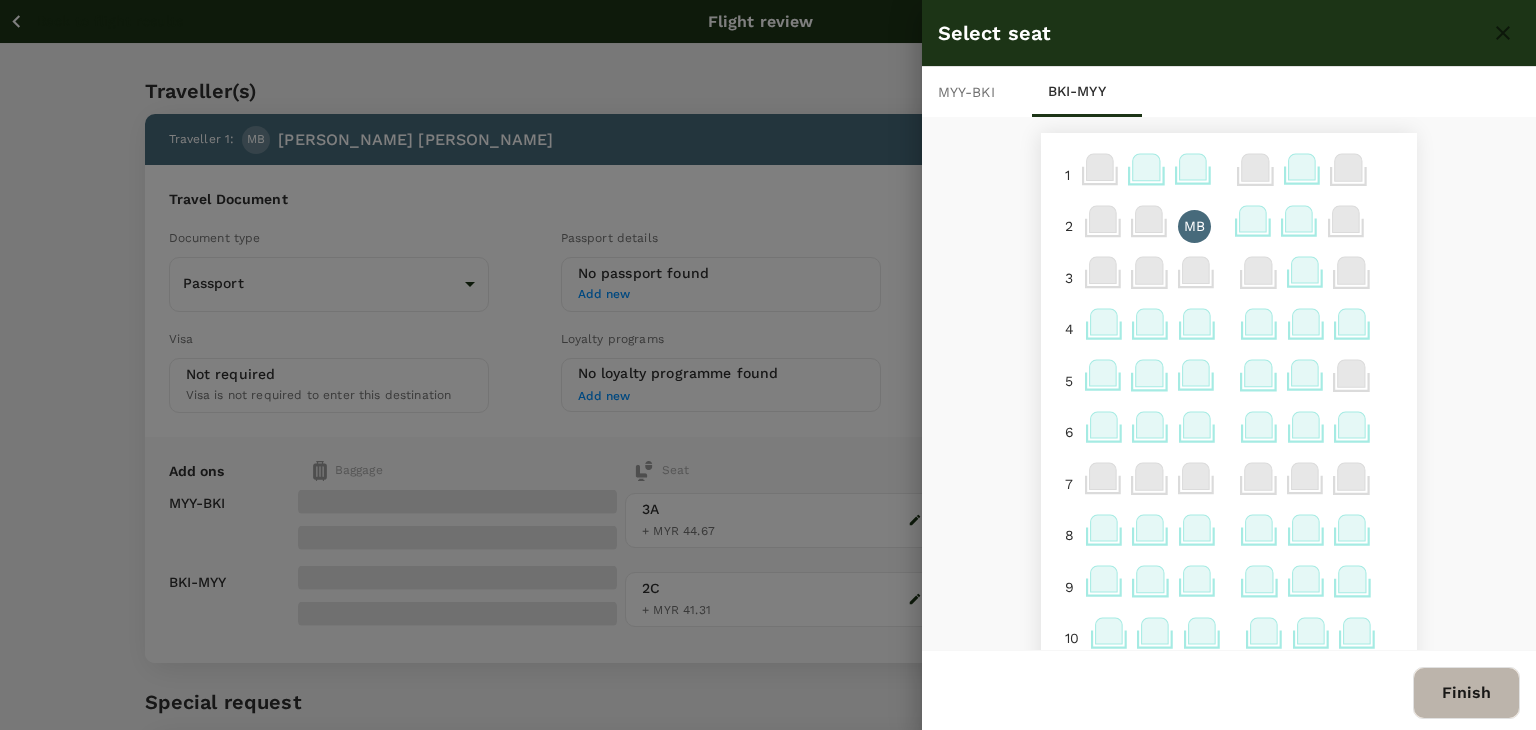 click on "Finish" at bounding box center [1466, 693] 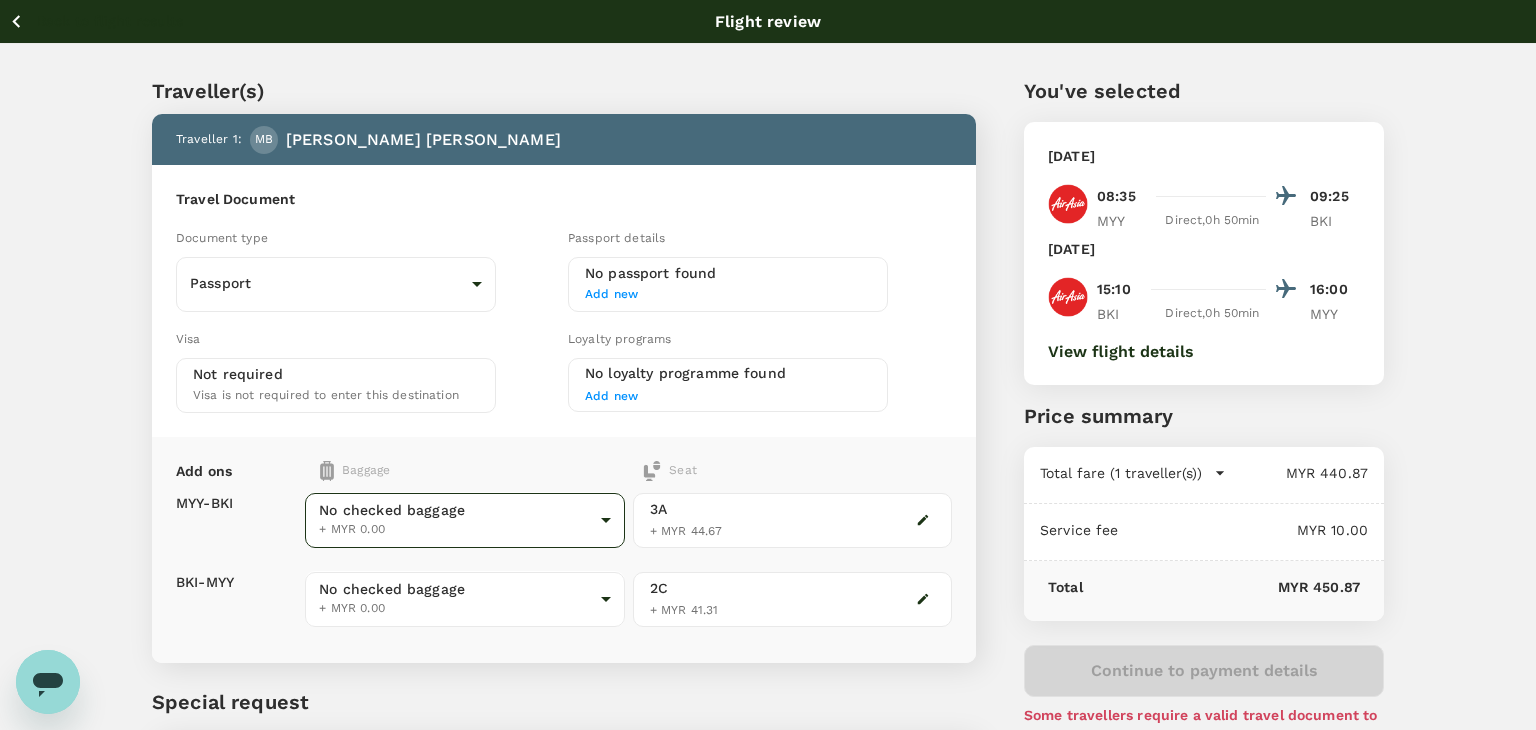 click on "Back to flight results Flight review Traveller(s) Traveller   1 : MB [PERSON_NAME]   BIN ISKANDAR Travel Document Document type Passport Passport ​ Passport details No passport found Add new Visa Not required Visa is not required to enter this destination Loyalty programs No loyalty programme found Add new Add ons Baggage Seat MYY  -  BKI BKI  -  MYY No checked baggage + MYR 0.00 ​ No checked baggage + MYR 0.00 ​ 3A + MYR 44.67 2C + MYR 41.31 Special request Add any special requests here. Our support team will attend to it and reach out to you as soon as possible. Add request You've selected [DATE] 08:35 09:25 MYY Direct ,  0h 50min BKI [DATE] 15:10 16:00 BKI Direct ,  0h 50min MYY View flight details Price summary Total fare (1 traveller(s)) MYR 440.87 Air fare MYR 440.87 Baggage fee MYR 0.00 Seat fee MYR 0.00 Service fee MYR 10.00 Total MYR 450.87 Continue to payment details Some travellers require a valid travel document to proceed with this booking by [PERSON_NAME]  ( )" at bounding box center [768, 458] 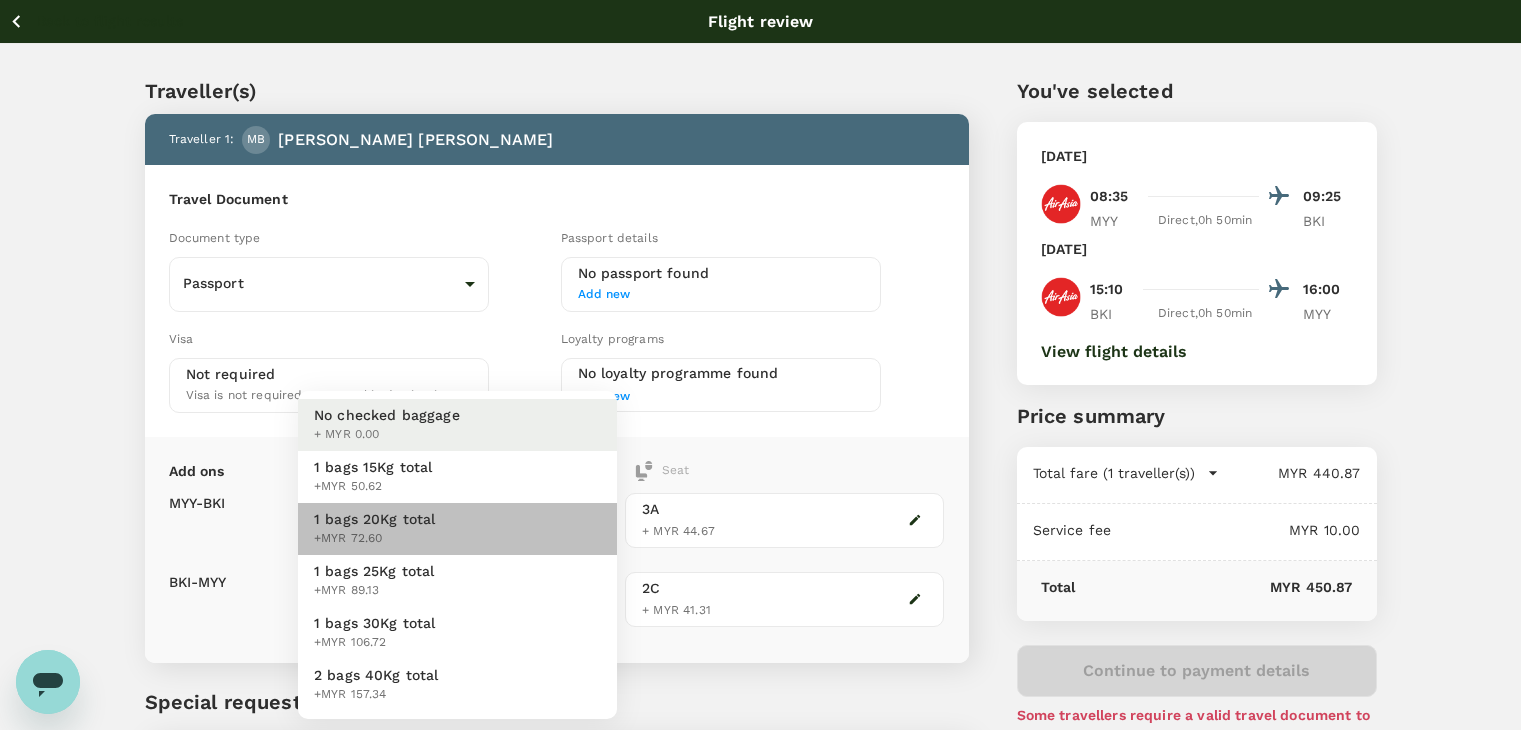 click on "1 bags 20Kg total +MYR 72.60" at bounding box center [457, 529] 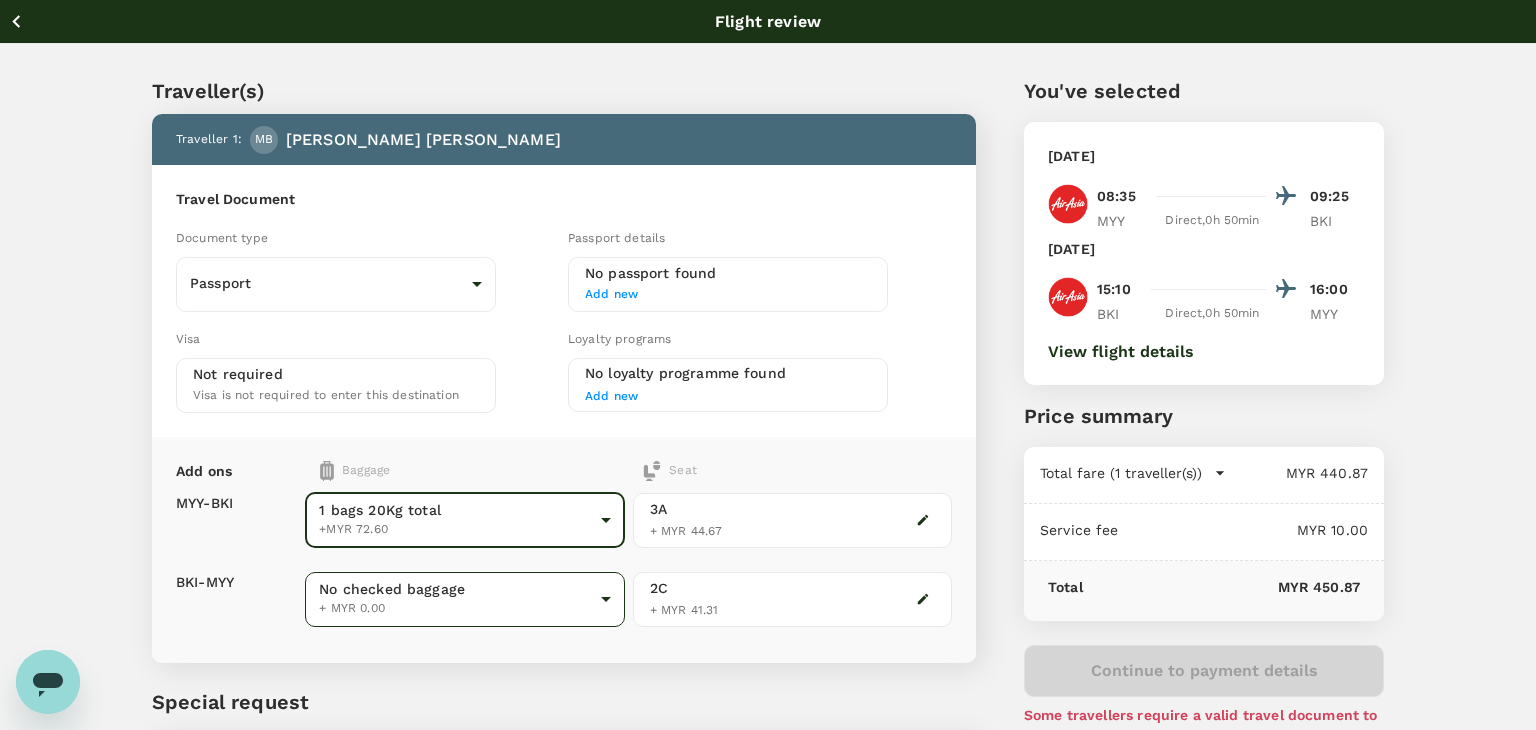 click on "Back to flight results Flight review Traveller(s) Traveller   1 : MB [PERSON_NAME]   BIN ISKANDAR Travel Document Document type Passport Passport ​ Passport details No passport found Add new Visa Not required Visa is not required to enter this destination Loyalty programs No loyalty programme found Add new Add ons Baggage Seat MYY  -  BKI BKI  -  MYY 1 bags 20Kg total +MYR 72.60 2 - 72.6 ​ No checked baggage + MYR 0.00 ​ 3A + MYR 44.67 2C + MYR 41.31 Special request Add any special requests here. Our support team will attend to it and reach out to you as soon as possible. Add request You've selected [DATE] 08:35 09:25 MYY Direct ,  0h 50min BKI [DATE] 15:10 16:00 BKI Direct ,  0h 50min MYY View flight details Price summary Total fare (1 traveller(s)) MYR 440.87 Air fare MYR 440.87 Baggage fee MYR 0.00 Seat fee MYR 0.00 Service fee MYR 10.00 Total MYR 450.87 Continue to payment details Some travellers require a valid travel document to proceed with this booking by TruTrip" at bounding box center [768, 458] 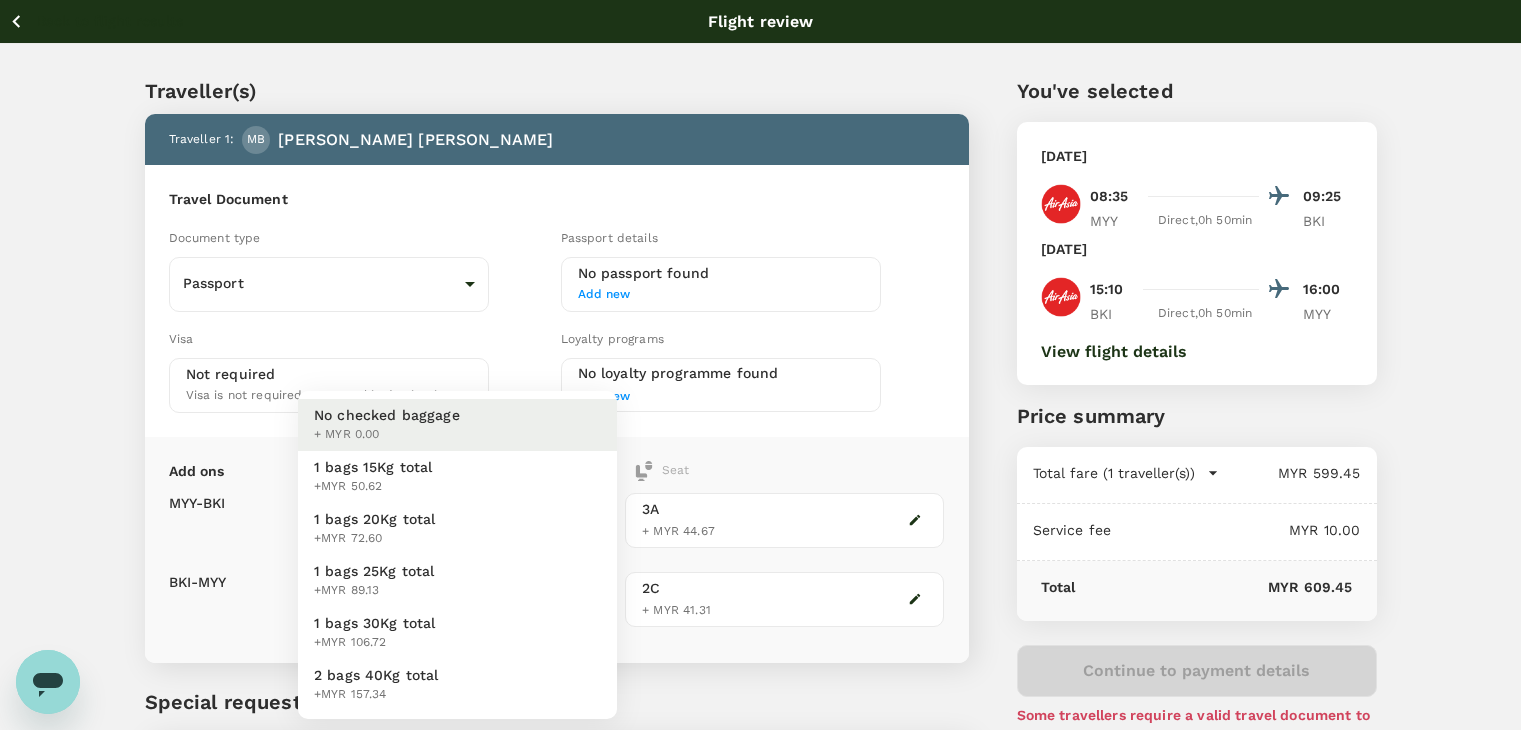 click on "1 bags 20Kg total +MYR 72.60" at bounding box center (457, 529) 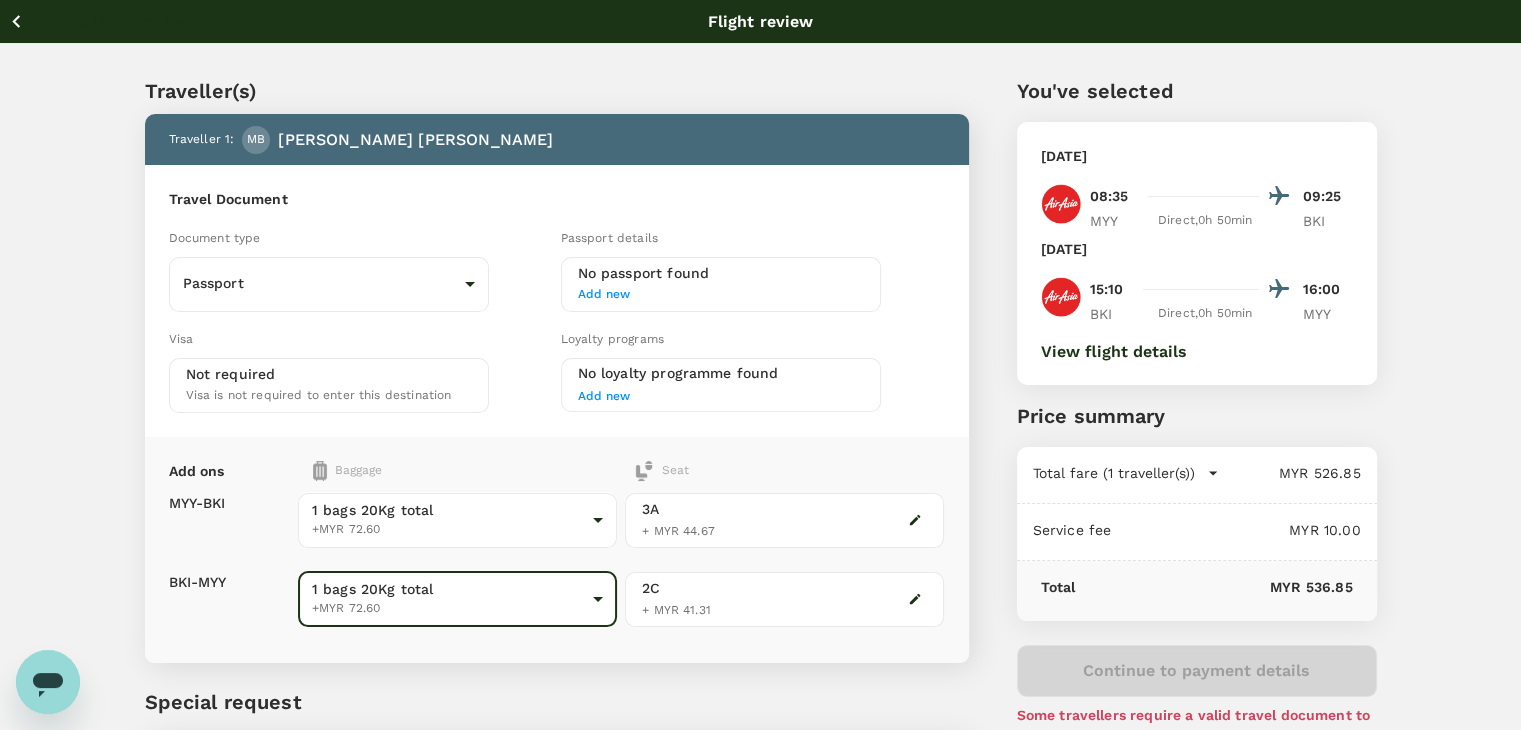 click 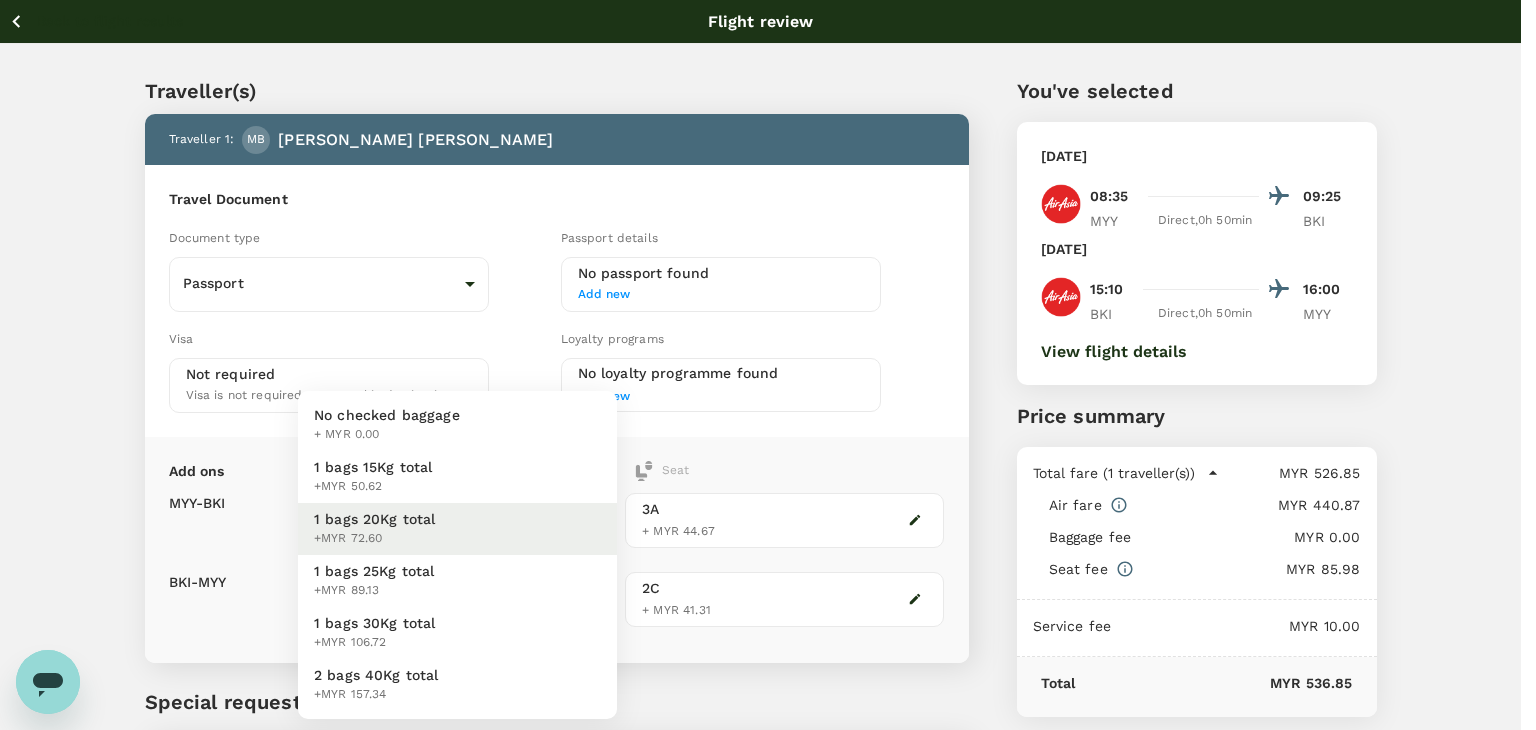 click on "Back to flight results Flight review Traveller(s) Traveller   1 : MB [PERSON_NAME]   BIN ISKANDAR Travel Document Document type Passport Passport ​ Passport details No passport found Add new Visa Not required Visa is not required to enter this destination Loyalty programs No loyalty programme found Add new Add ons Baggage Seat MYY  -  BKI BKI  -  MYY 1 bags 20Kg total +MYR 72.60 2 - 72.6 ​ 1 bags 20Kg total +MYR 72.60 2 - 72.6 ​ 3A + MYR 44.67 2C + MYR 41.31 Special request Add any special requests here. Our support team will attend to it and reach out to you as soon as possible. Add request You've selected [DATE] 08:35 09:25 MYY Direct ,  0h 50min BKI [DATE] 15:10 16:00 BKI Direct ,  0h 50min MYY View flight details Price summary Total fare (1 traveller(s)) MYR 526.85 Air fare MYR 440.87 Baggage fee MYR 0.00 Seat fee MYR 85.98 Service fee MYR 10.00 Total MYR 536.85 Continue to payment details Some travellers require a valid travel document to proceed with this booking  (" at bounding box center [768, 458] 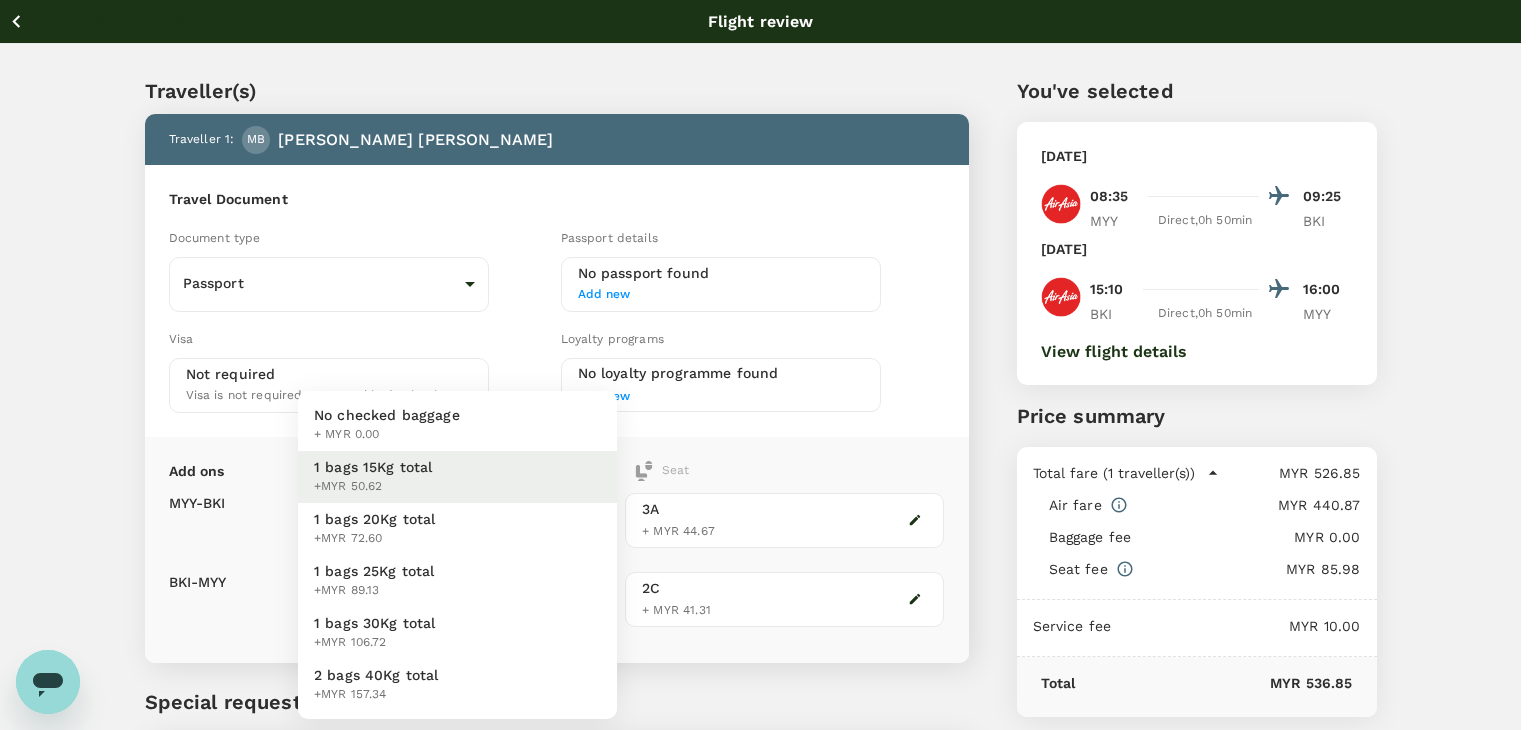 click on "Back to flight results Flight review Traveller(s) Traveller   1 : MB [PERSON_NAME]   BIN ISKANDAR Travel Document Document type Passport Passport ​ Passport details No passport found Add new Visa Not required Visa is not required to enter this destination Loyalty programs No loyalty programme found Add new Add ons Baggage Seat MYY  -  BKI BKI  -  MYY 1 bags 15Kg total +MYR 50.62 1 - 50.62 ​ 1 bags 20Kg total +MYR 72.60 2 - 72.6 ​ 3A + MYR 44.67 2C + MYR 41.31 Special request Add any special requests here. Our support team will attend to it and reach out to you as soon as possible. Add request You've selected [DATE] 08:35 09:25 MYY Direct ,  0h 50min BKI [DATE] 15:10 16:00 BKI Direct ,  0h 50min MYY View flight details Price summary Total fare (1 traveller(s)) MYR 526.85 Air fare MYR 440.87 Baggage fee MYR 0.00 Seat fee MYR 85.98 Service fee MYR 10.00 Total MYR 536.85 Continue to payment details Some travellers require a valid travel document to proceed with this booking )" at bounding box center [768, 458] 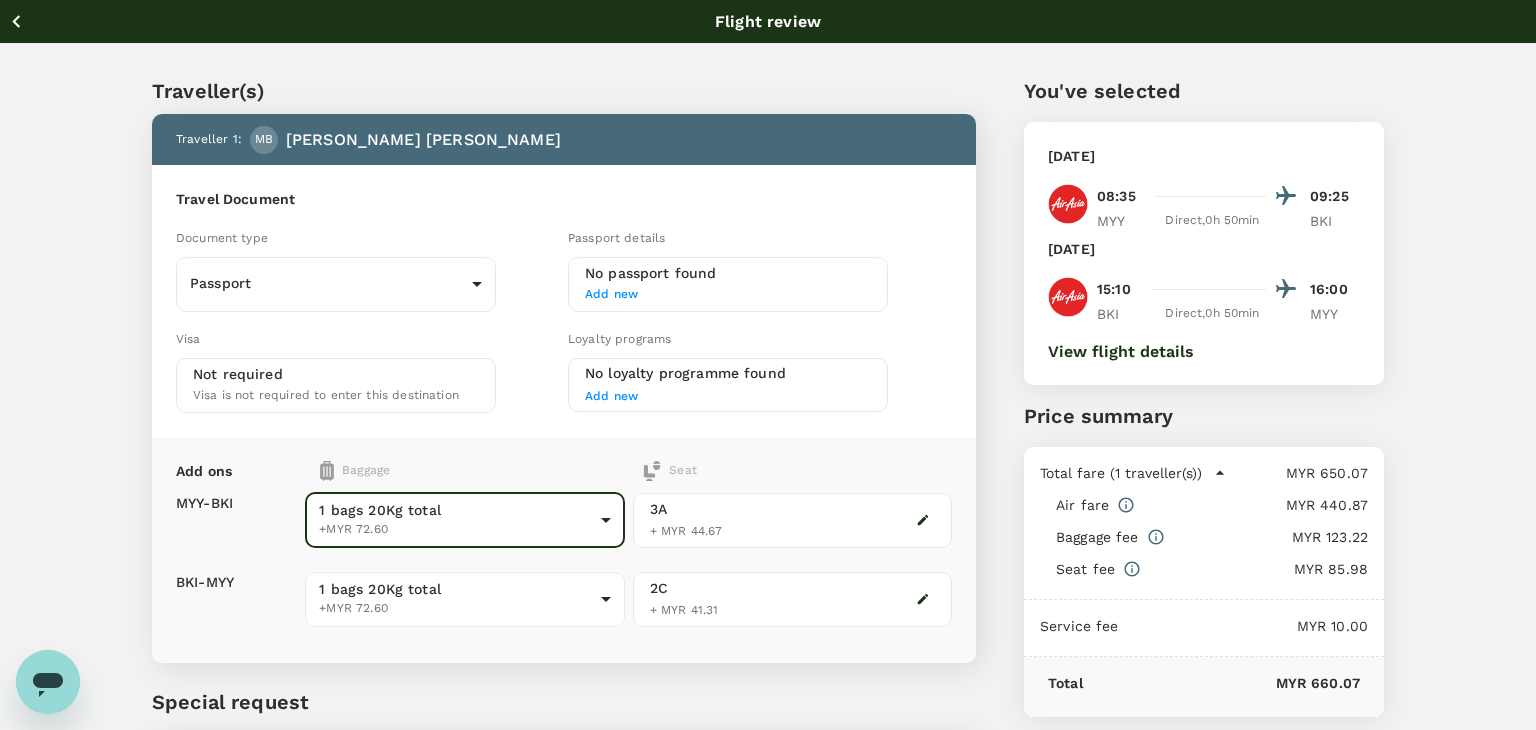 click on "Back to flight results Flight review Traveller(s) Traveller   1 : MB [PERSON_NAME]   BIN ISKANDAR Travel Document Document type Passport Passport ​ Passport details No passport found Add new Visa Not required Visa is not required to enter this destination Loyalty programs No loyalty programme found Add new Add ons Baggage Seat MYY  -  BKI BKI  -  MYY 1 bags 20Kg total +MYR 72.60 2 - 72.6 ​ 1 bags 20Kg total +MYR 72.60 2 - 72.6 ​ 3A + MYR 44.67 2C + MYR 41.31 Special request Add any special requests here. Our support team will attend to it and reach out to you as soon as possible. Add request You've selected [DATE] 08:35 09:25 MYY Direct ,  0h 50min BKI [DATE] 15:10 16:00 BKI Direct ,  0h 50min MYY View flight details Price summary Total fare (1 traveller(s)) MYR 650.07 Air fare MYR 440.87 Baggage fee MYR 123.22 Seat fee MYR 85.98 Service fee MYR 10.00 Total MYR 660.07 Continue to payment details Some travellers require a valid travel document to proceed with this booking" at bounding box center [768, 458] 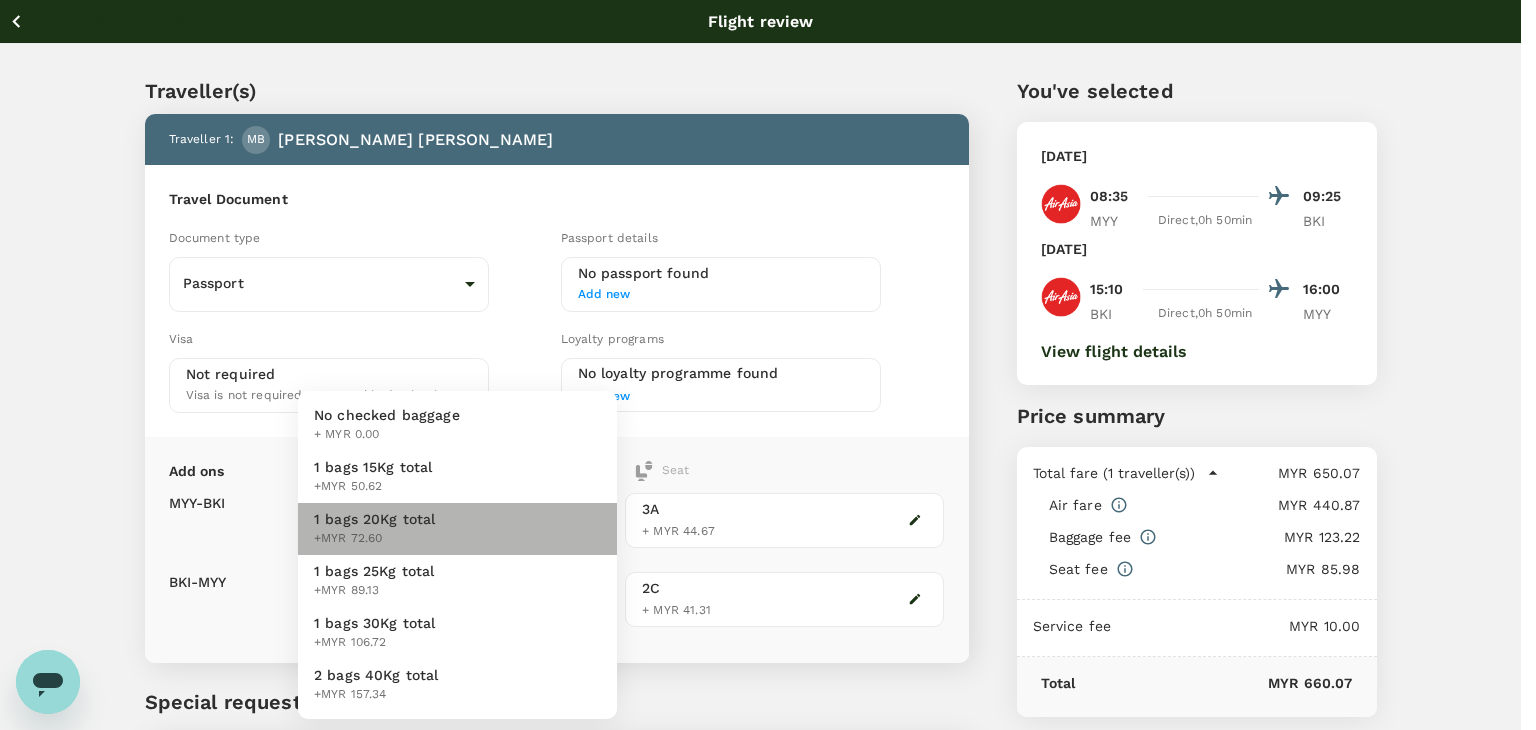 click on "1 bags 20Kg total +MYR 72.60" at bounding box center (457, 529) 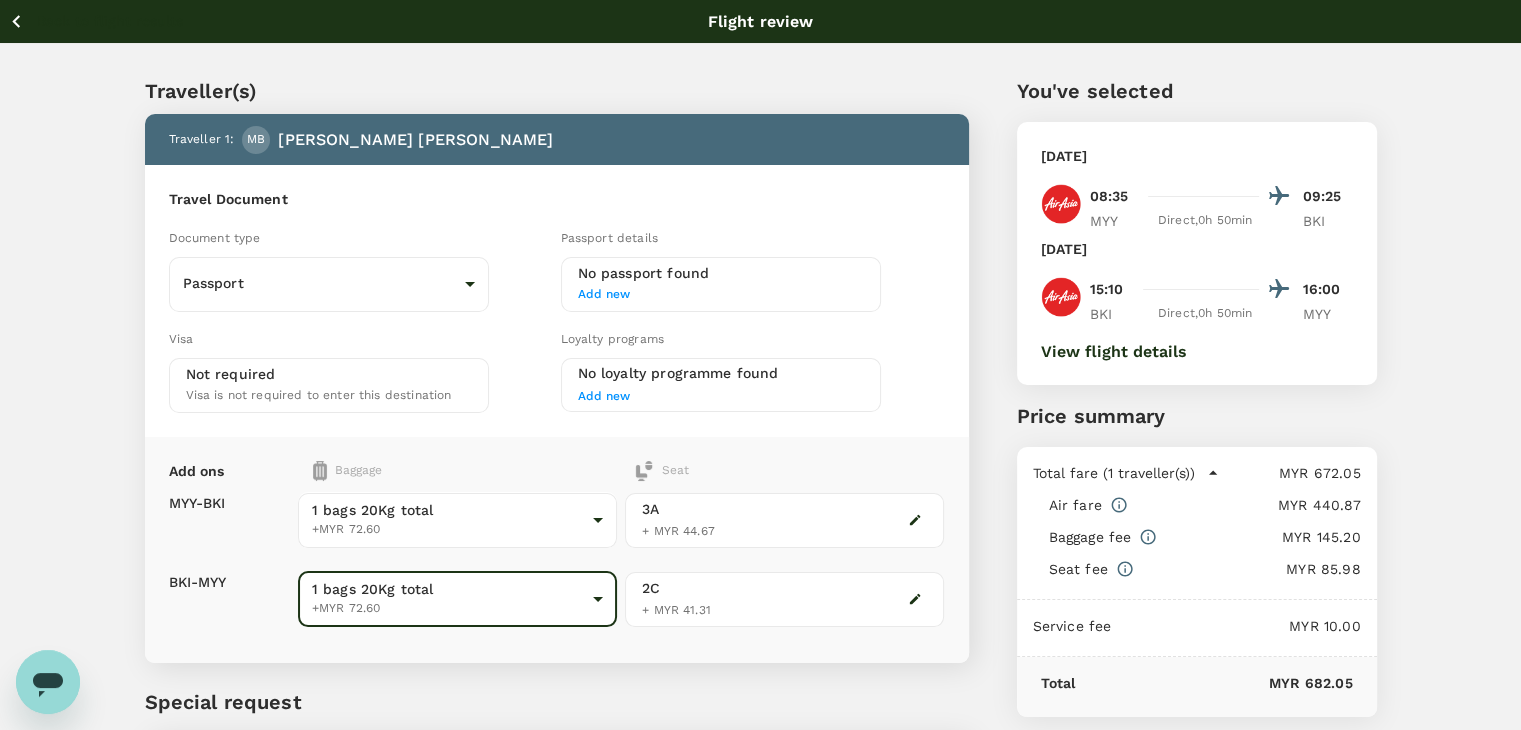 click 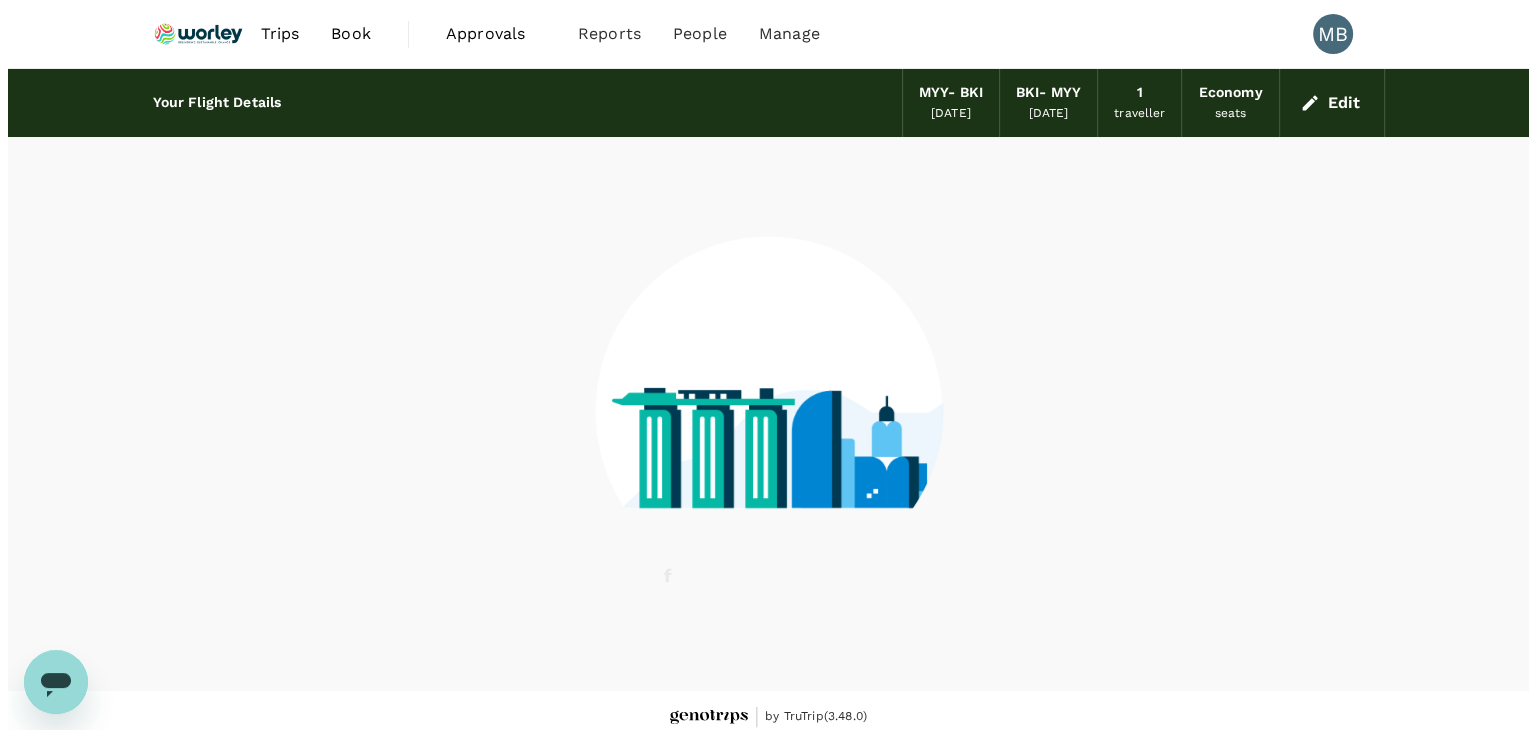 scroll, scrollTop: 13, scrollLeft: 0, axis: vertical 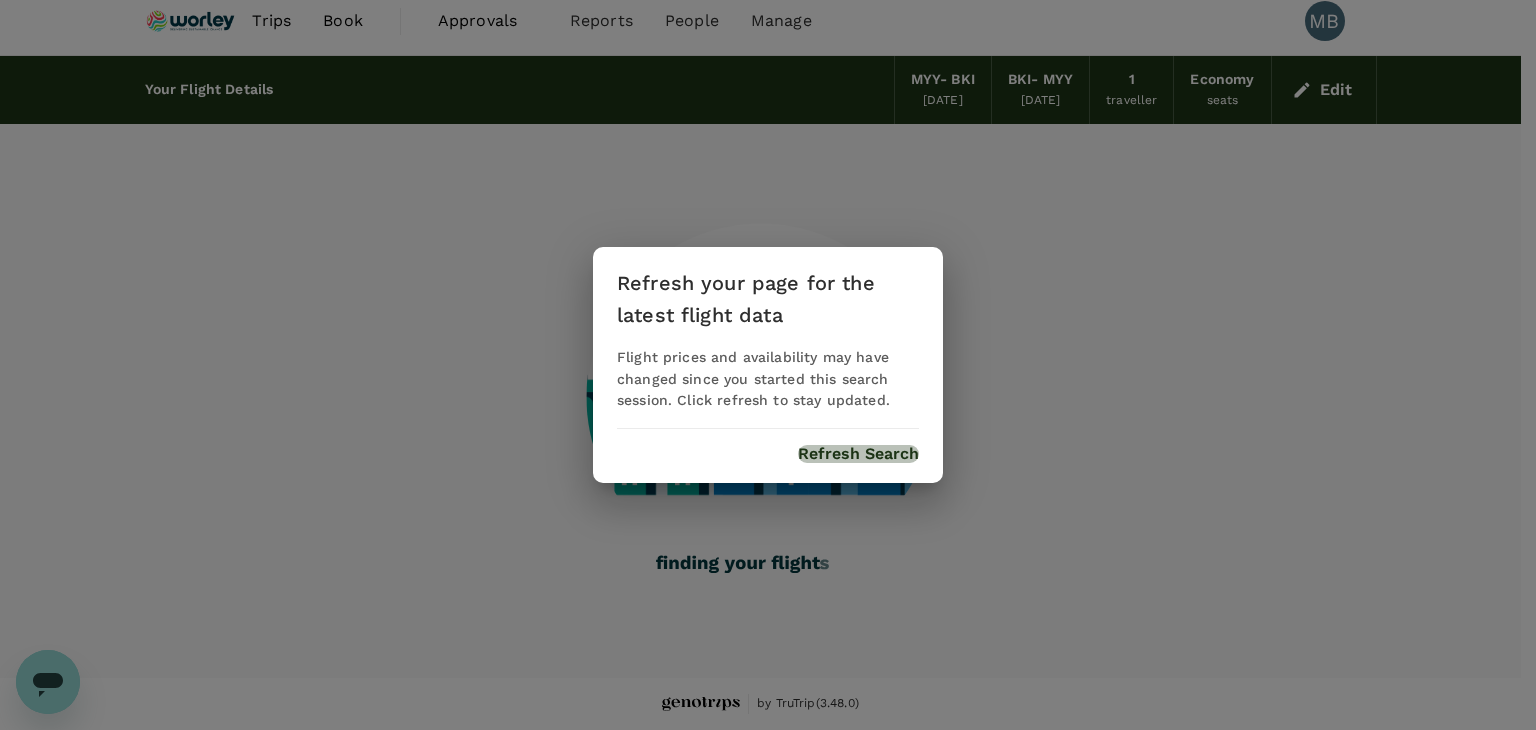 click on "Refresh Search" at bounding box center [858, 454] 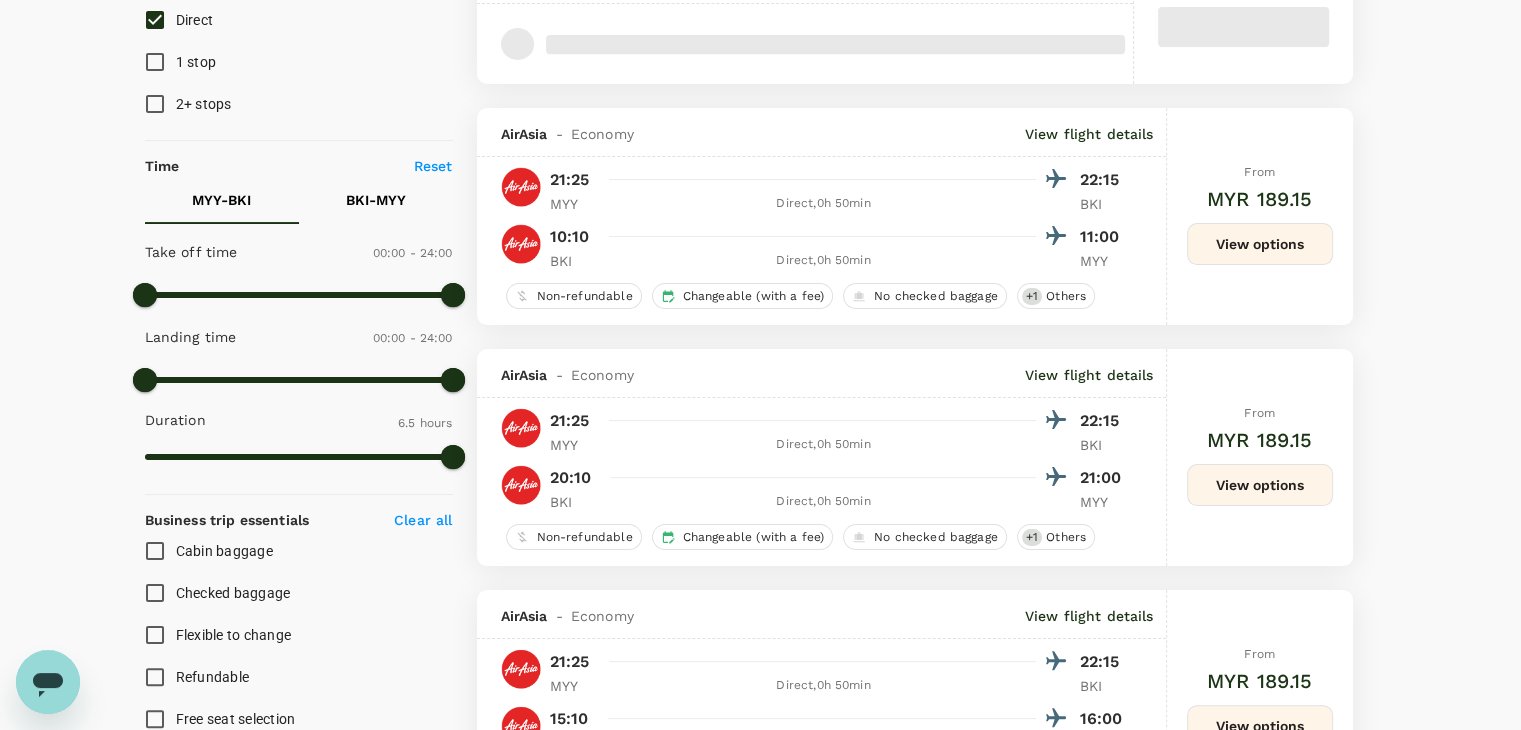scroll, scrollTop: 200, scrollLeft: 0, axis: vertical 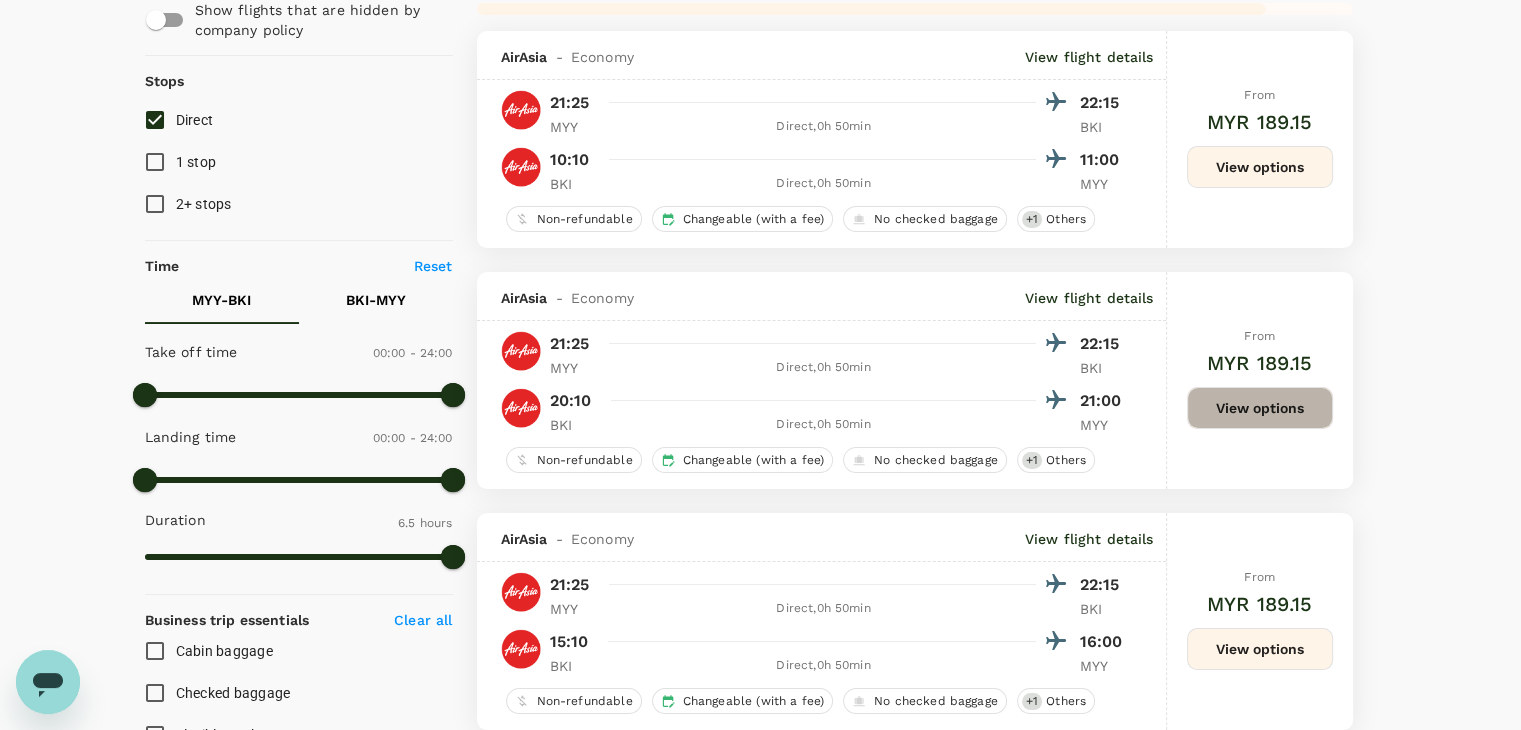 click on "View options" at bounding box center (1260, 408) 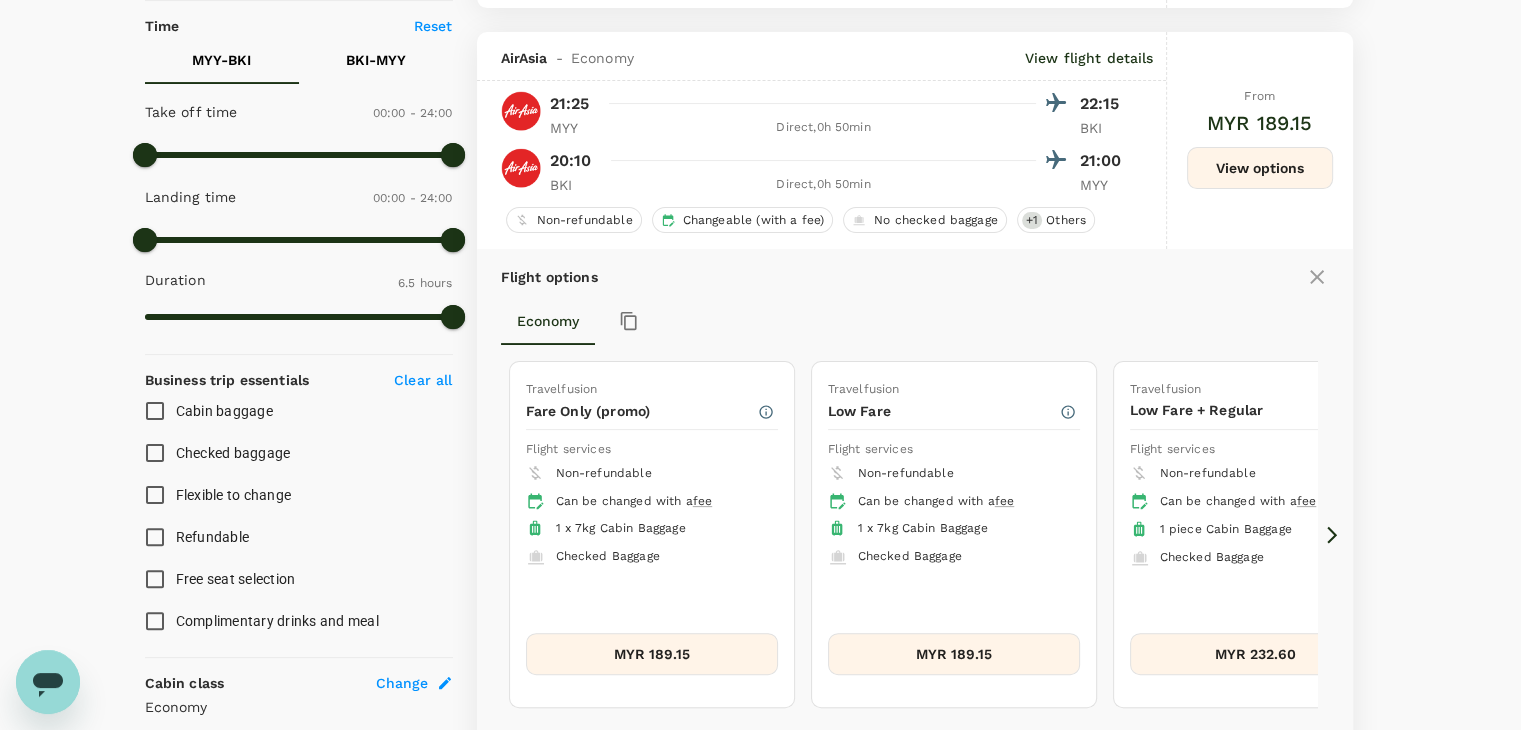 scroll, scrollTop: 472, scrollLeft: 0, axis: vertical 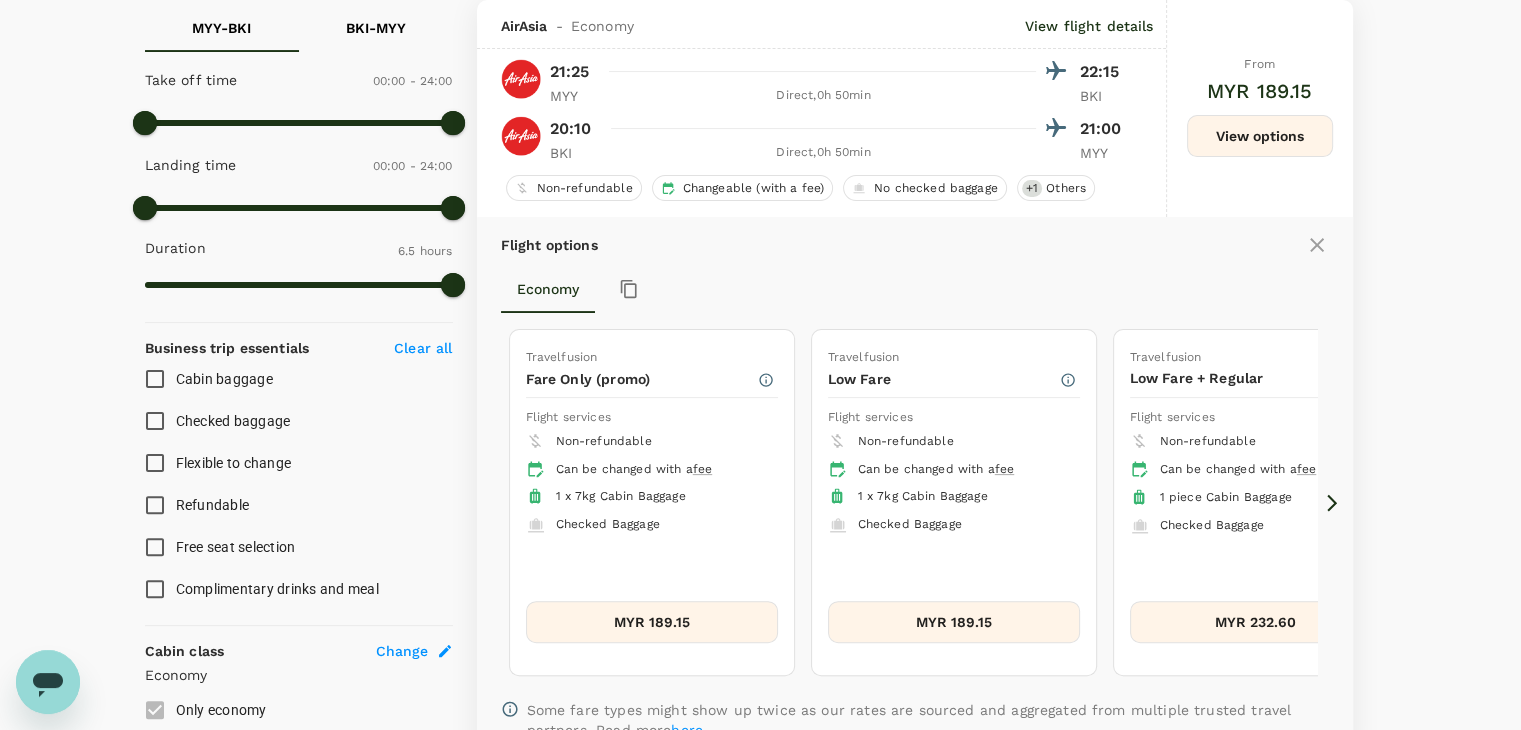 type on "1000" 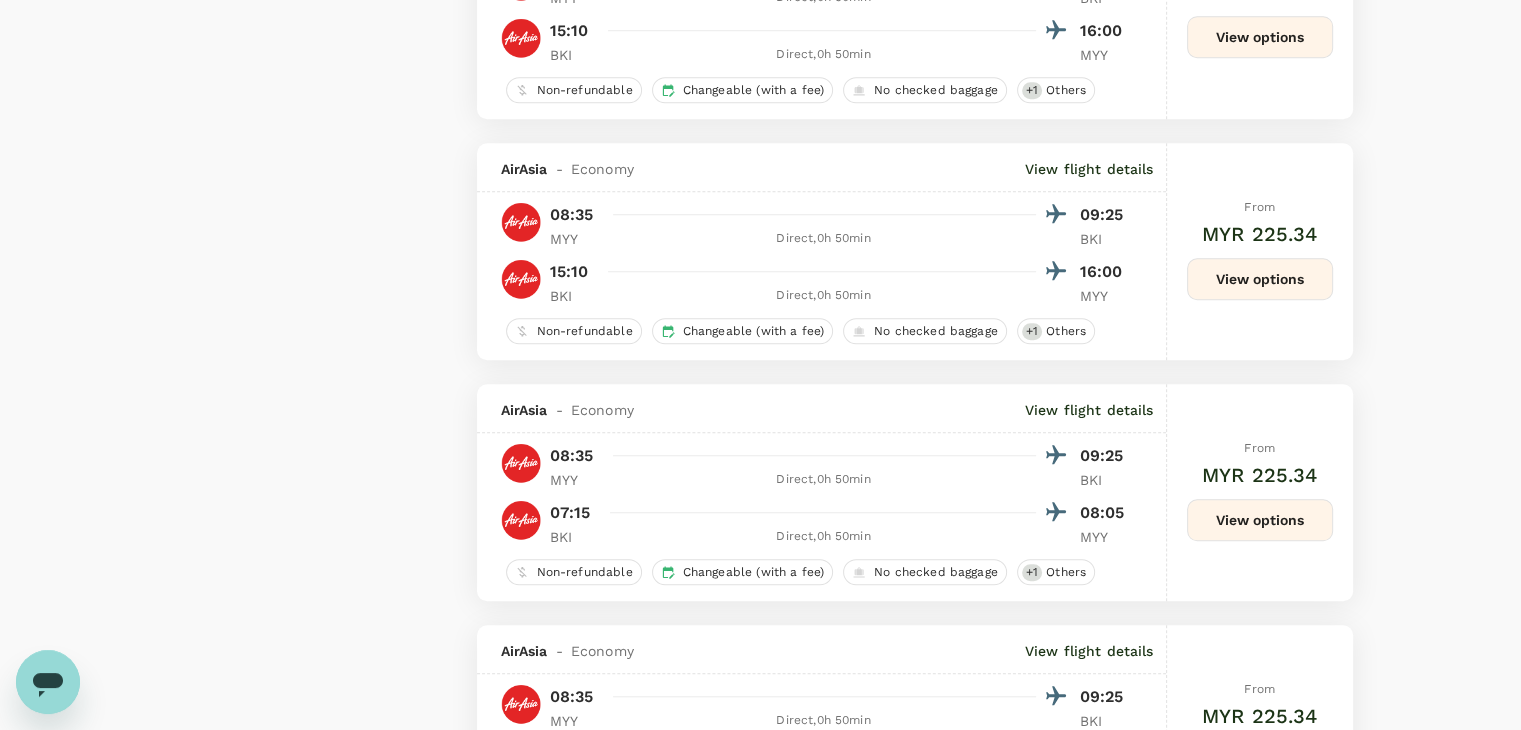 scroll, scrollTop: 1572, scrollLeft: 0, axis: vertical 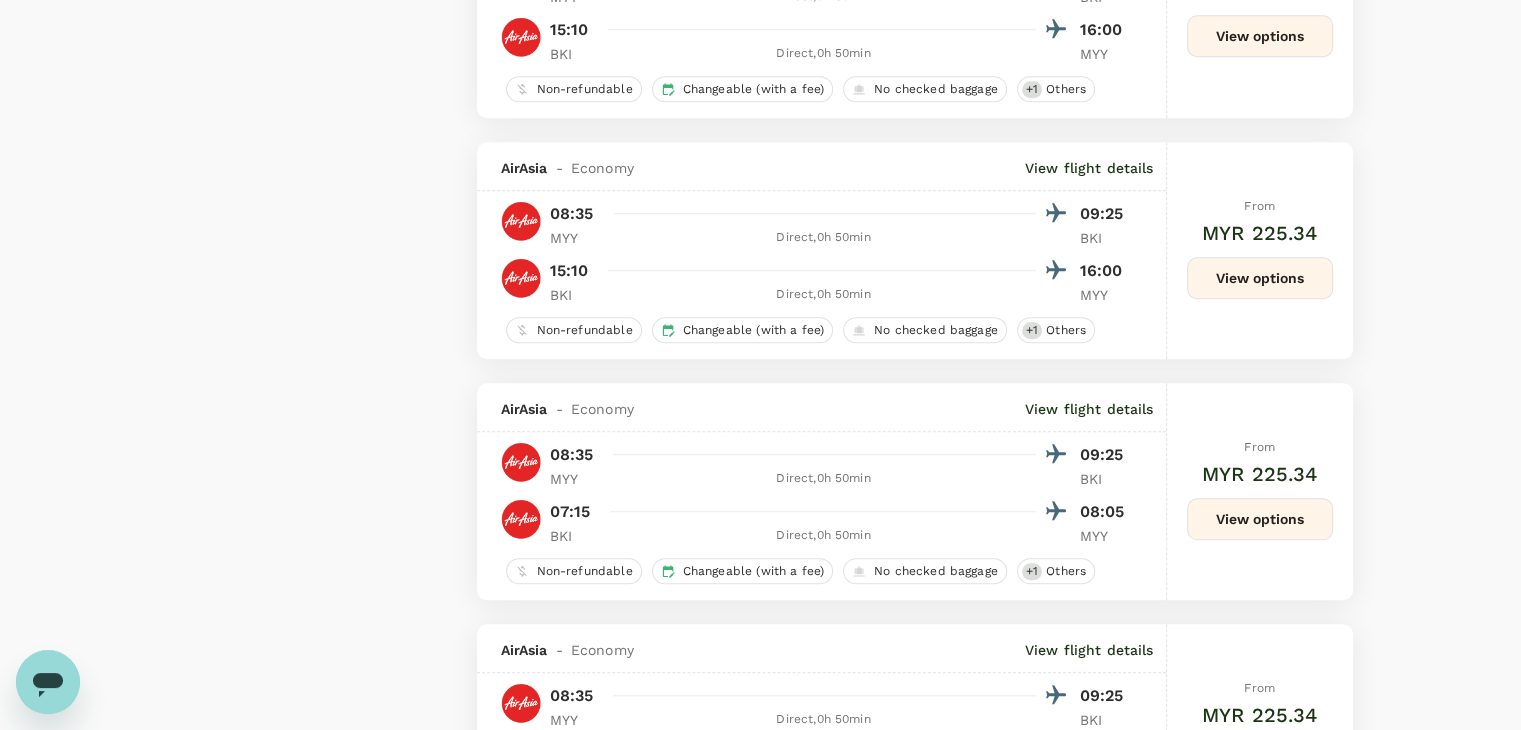 click on "View options" at bounding box center (1260, 278) 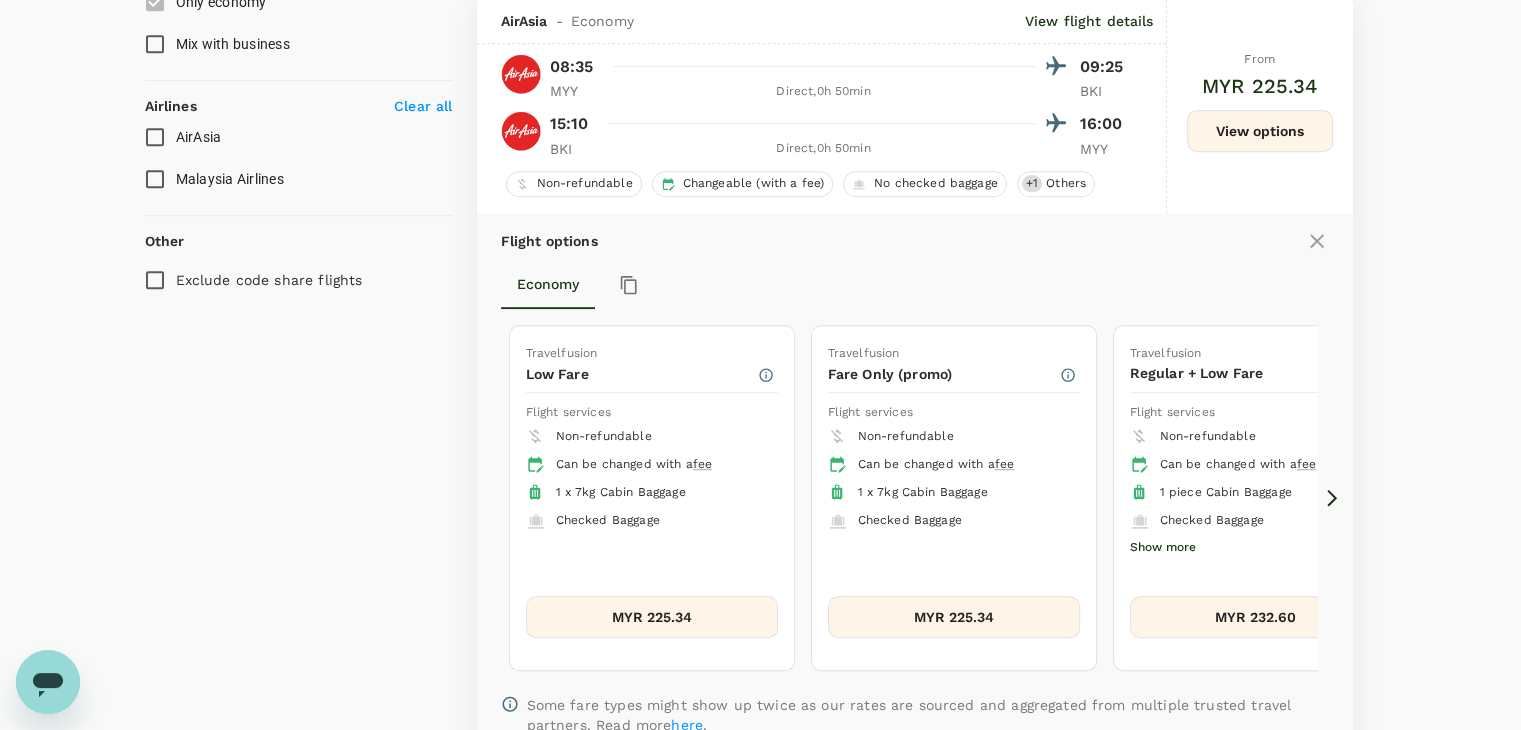 scroll, scrollTop: 1177, scrollLeft: 0, axis: vertical 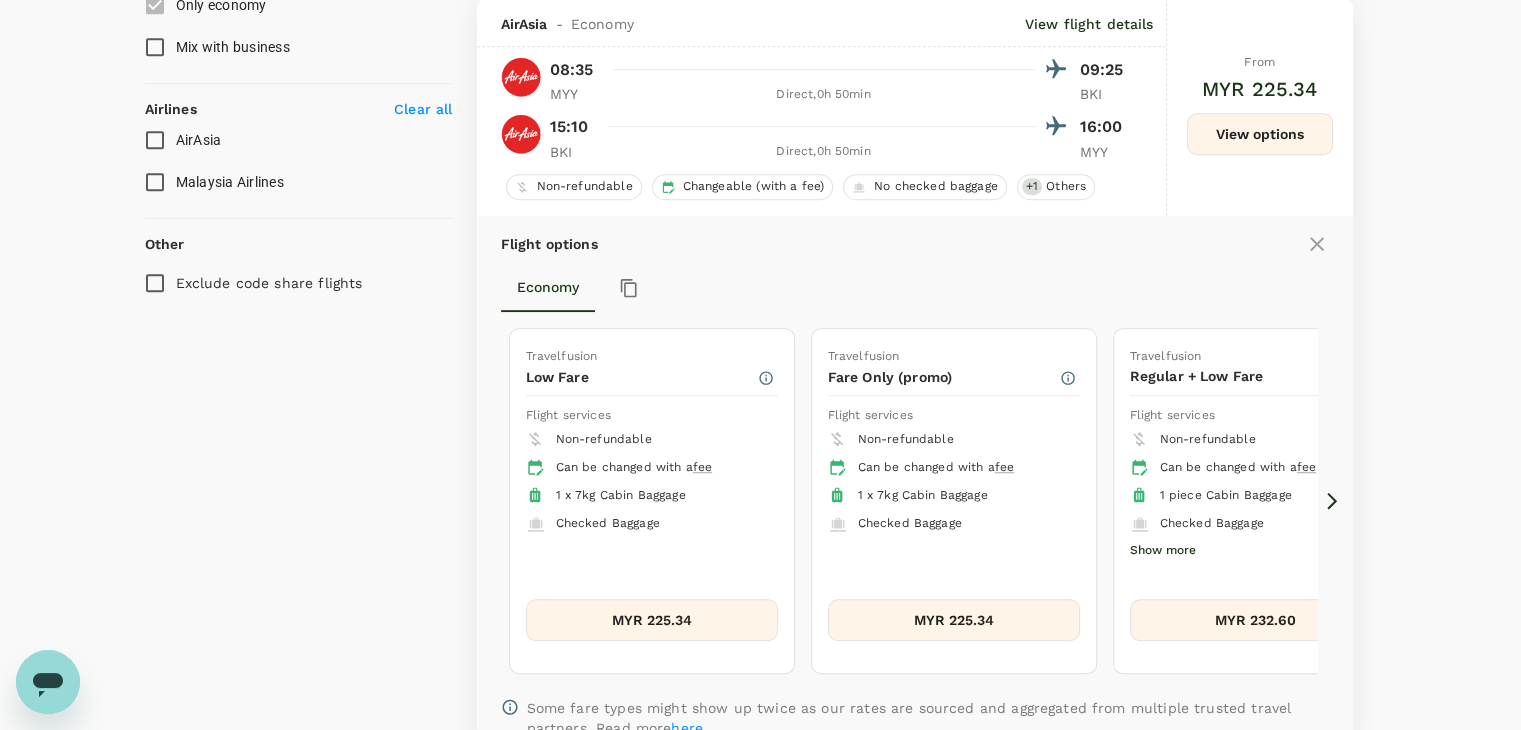 click 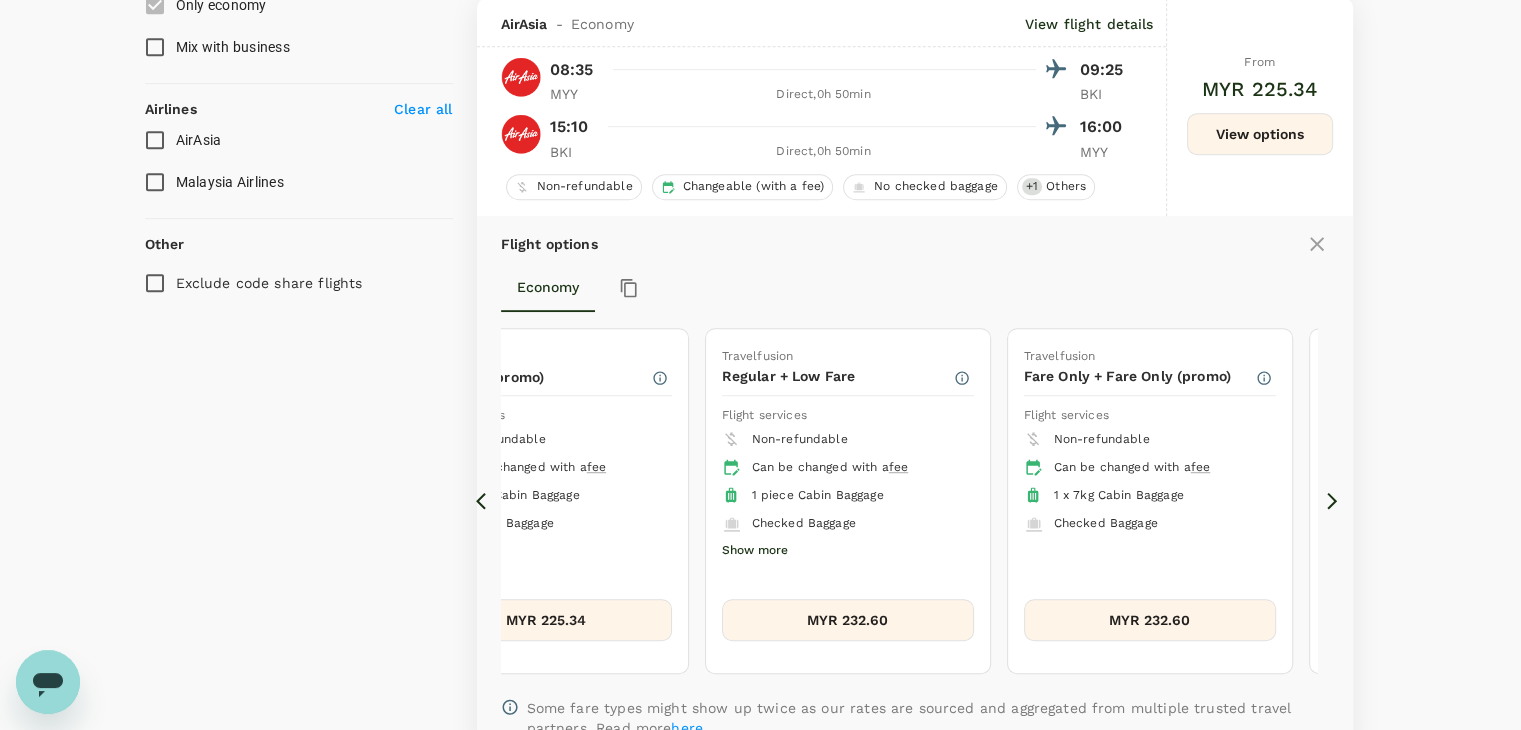 click 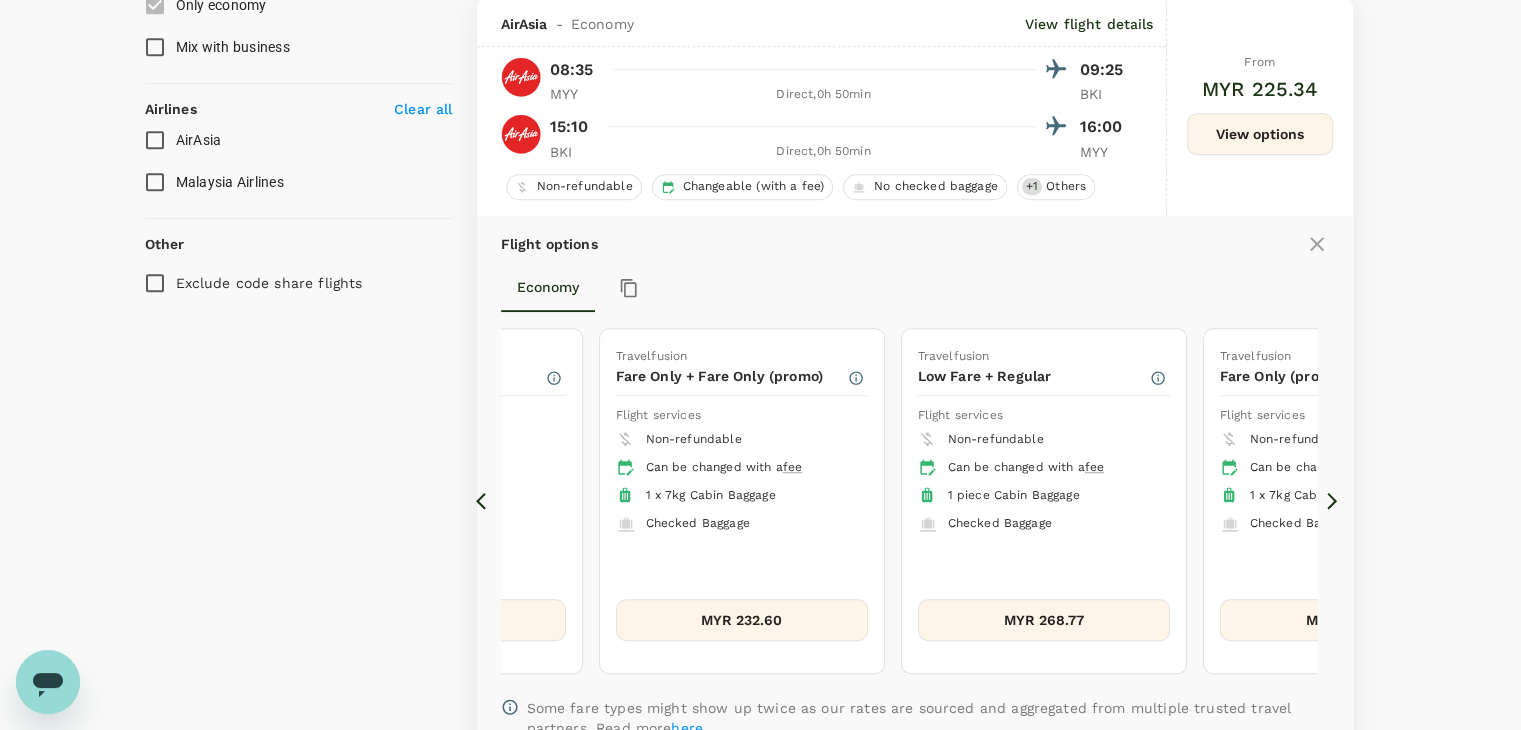 click 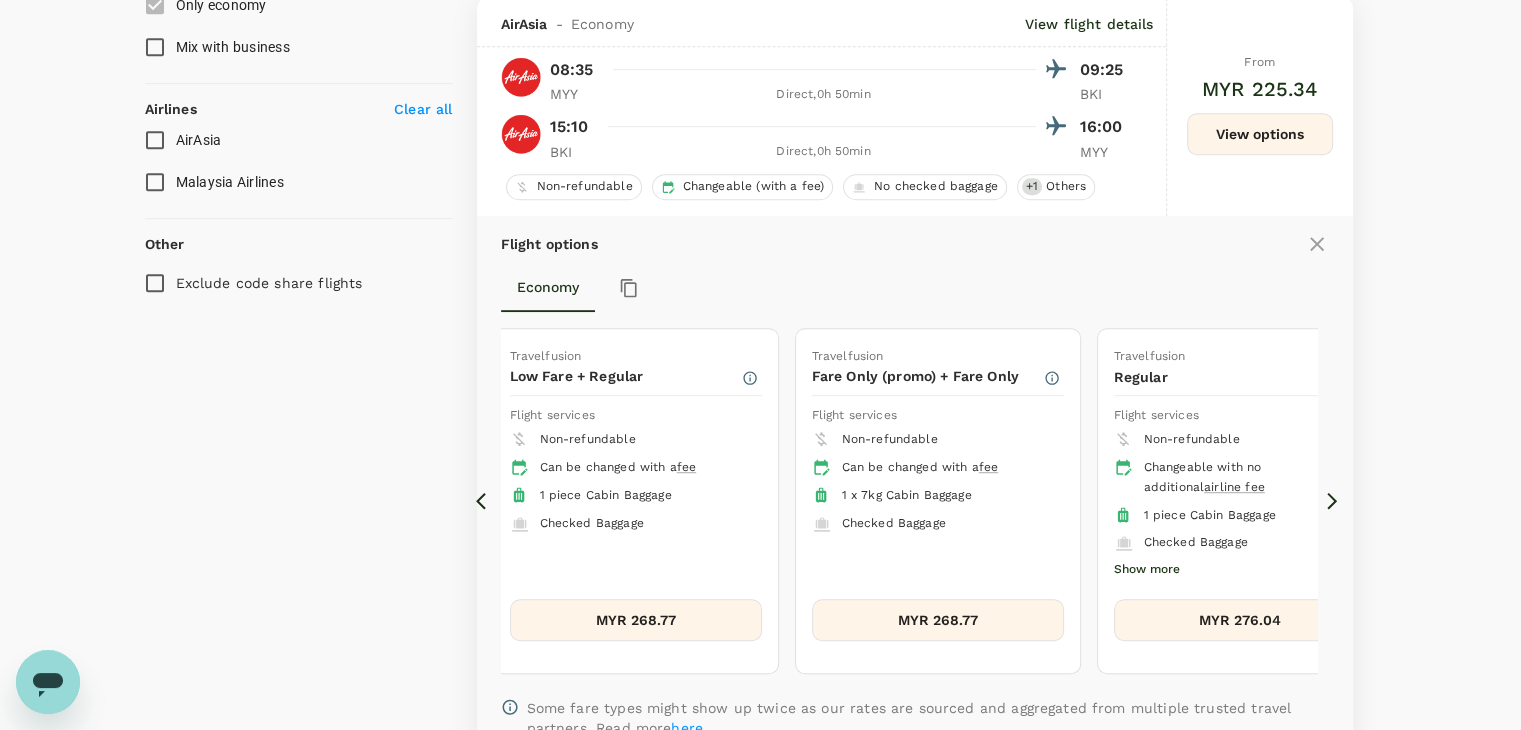 click 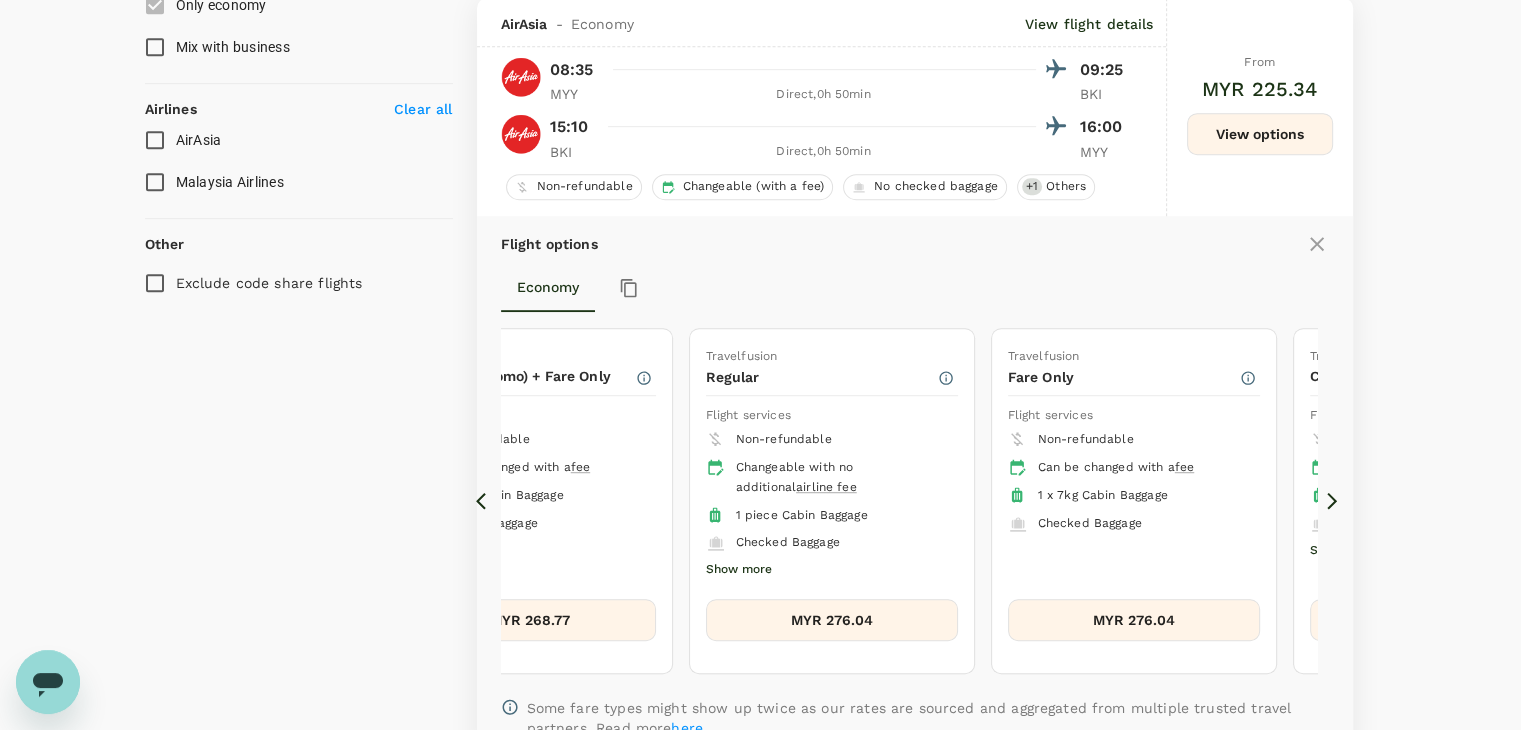 click 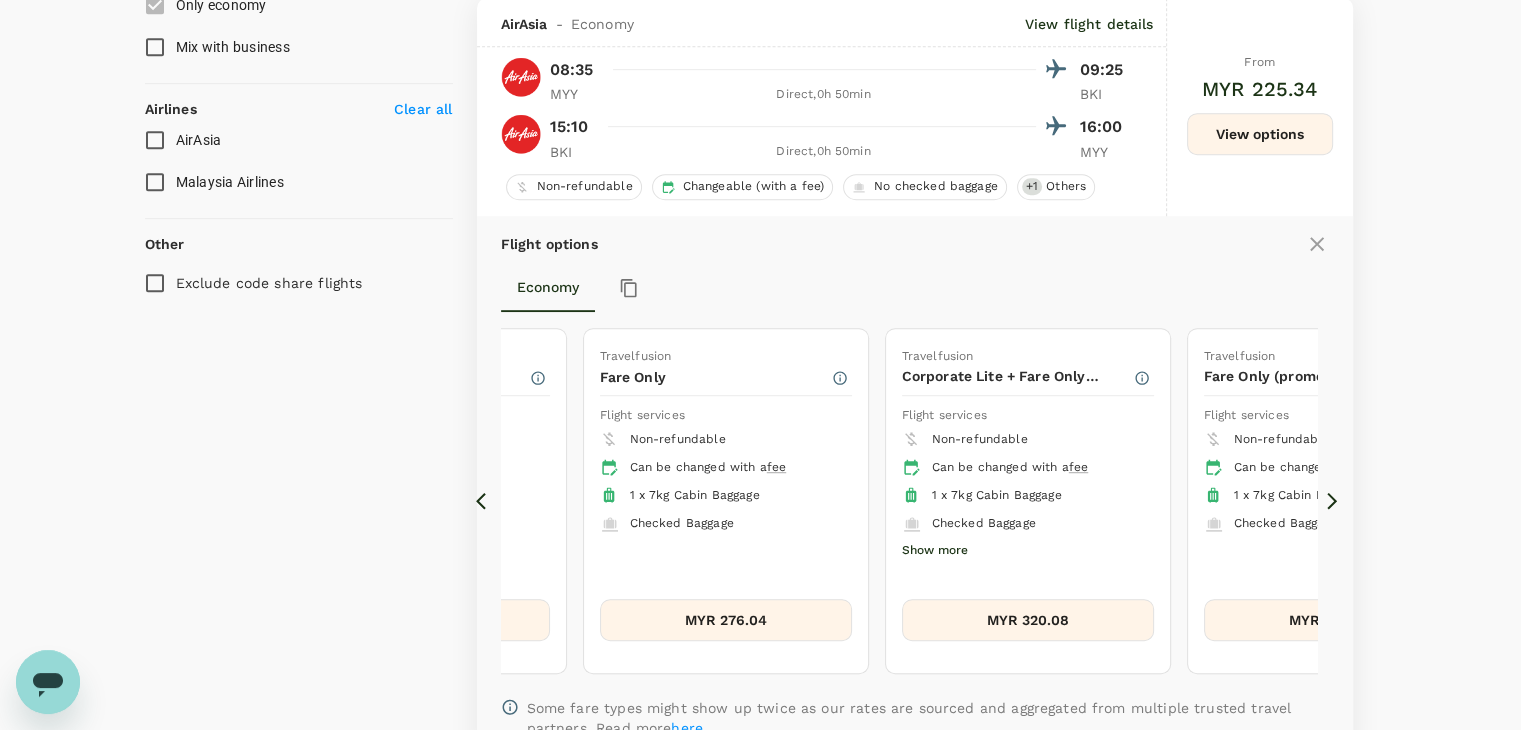 click 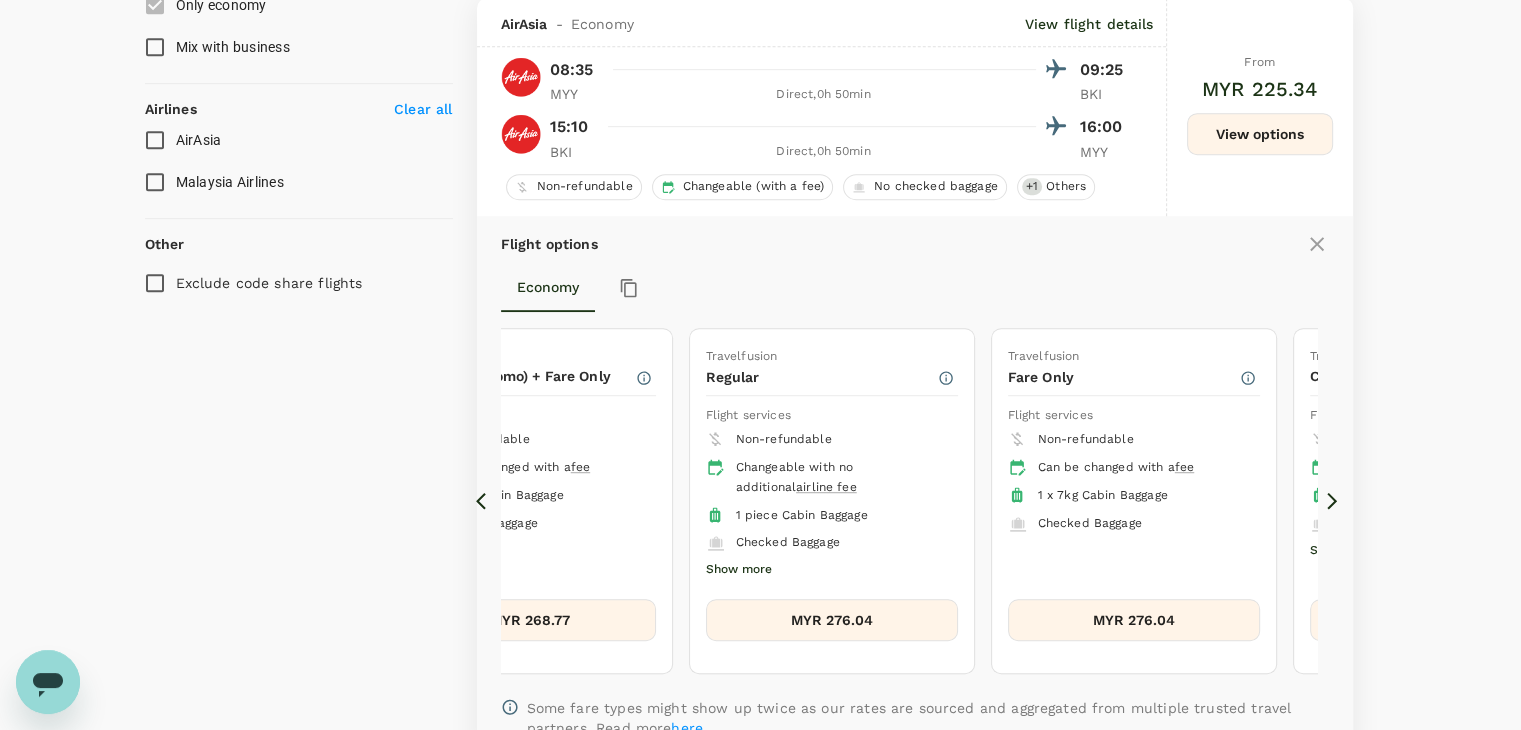 click 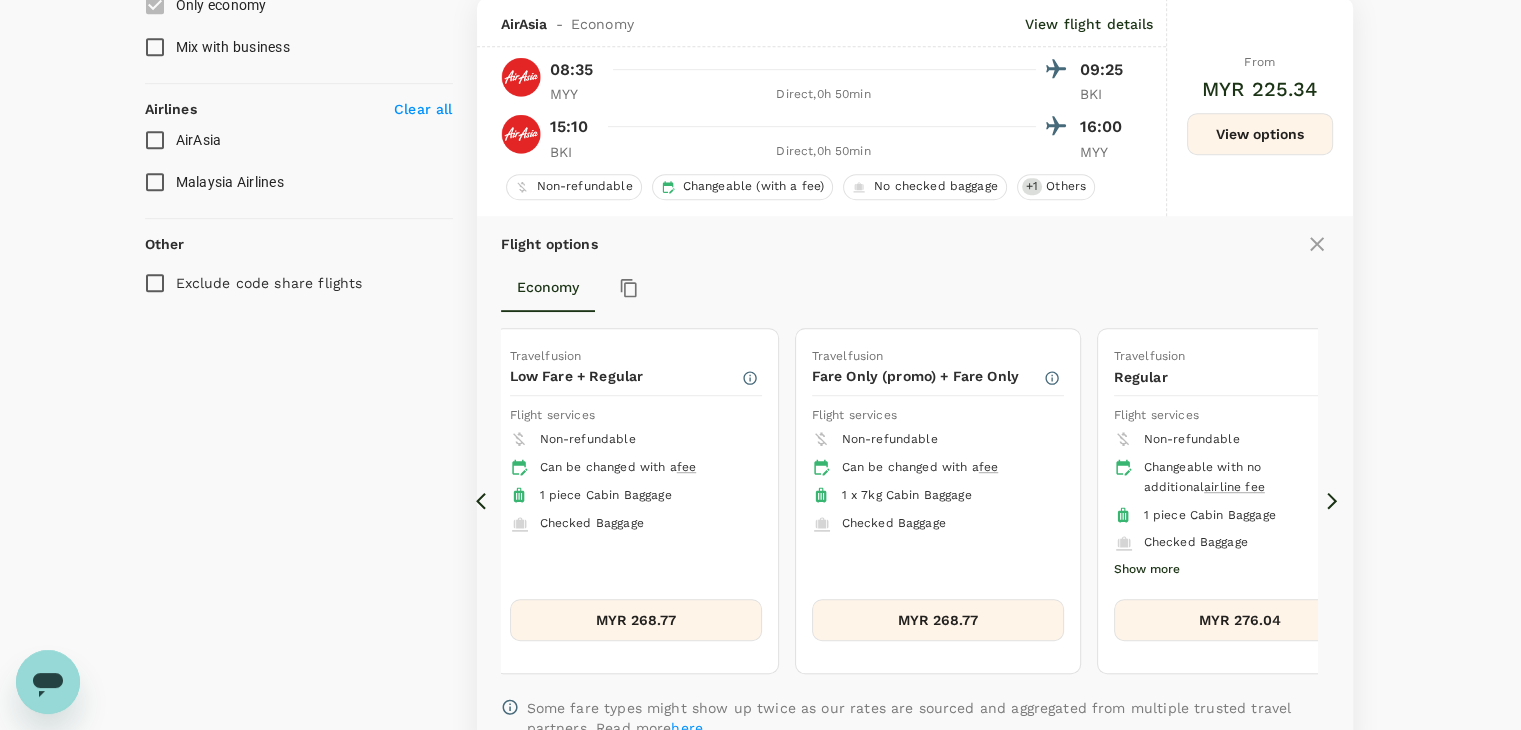 click 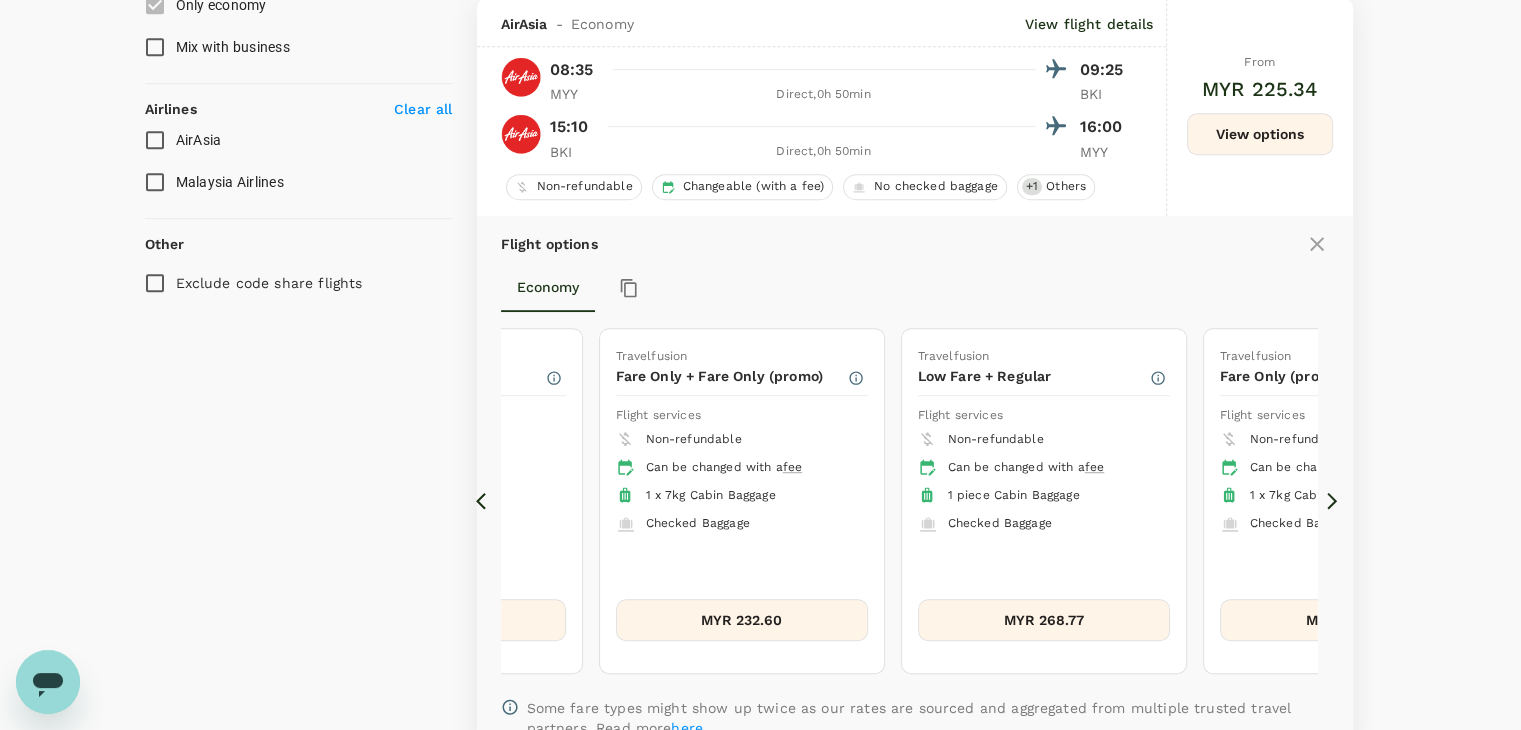 click 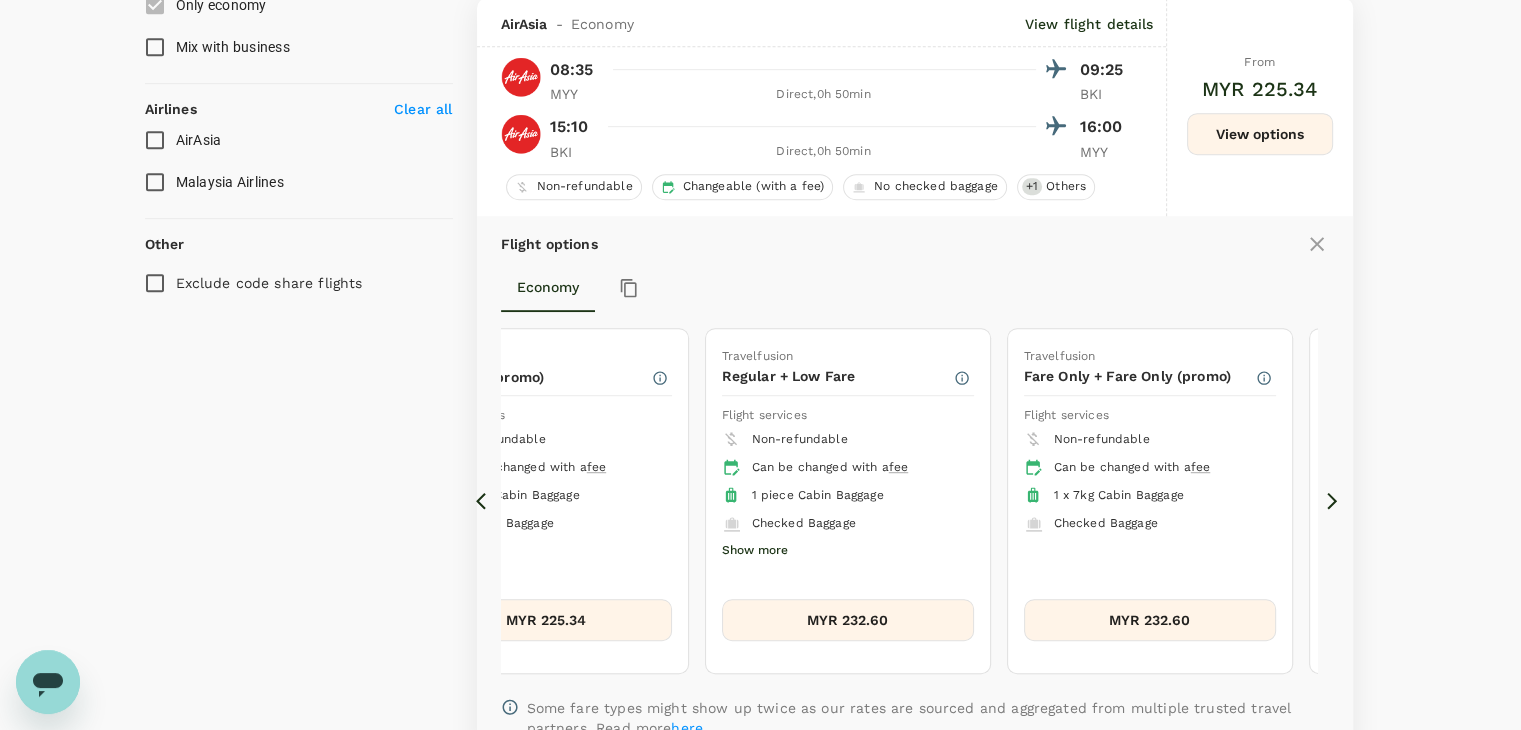 click 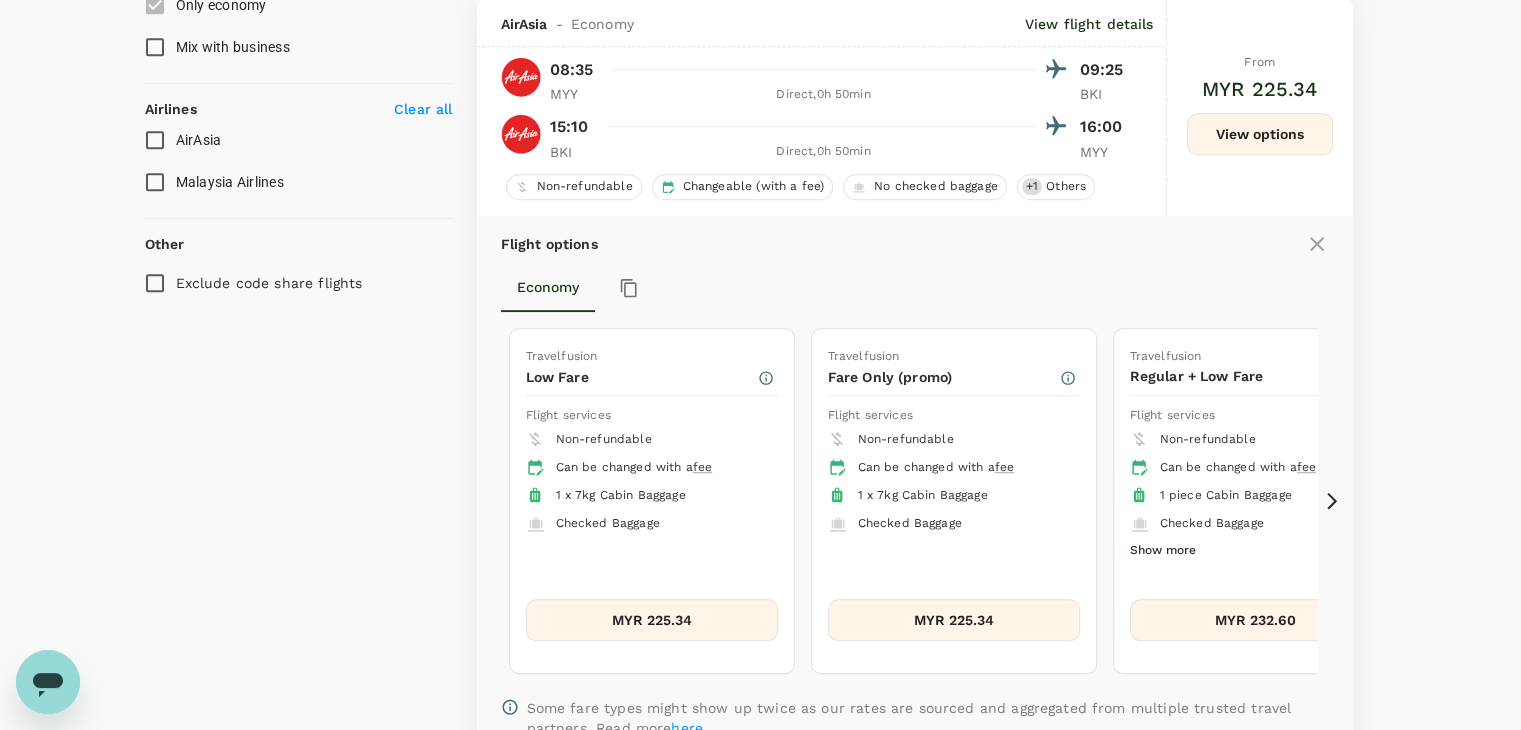 click 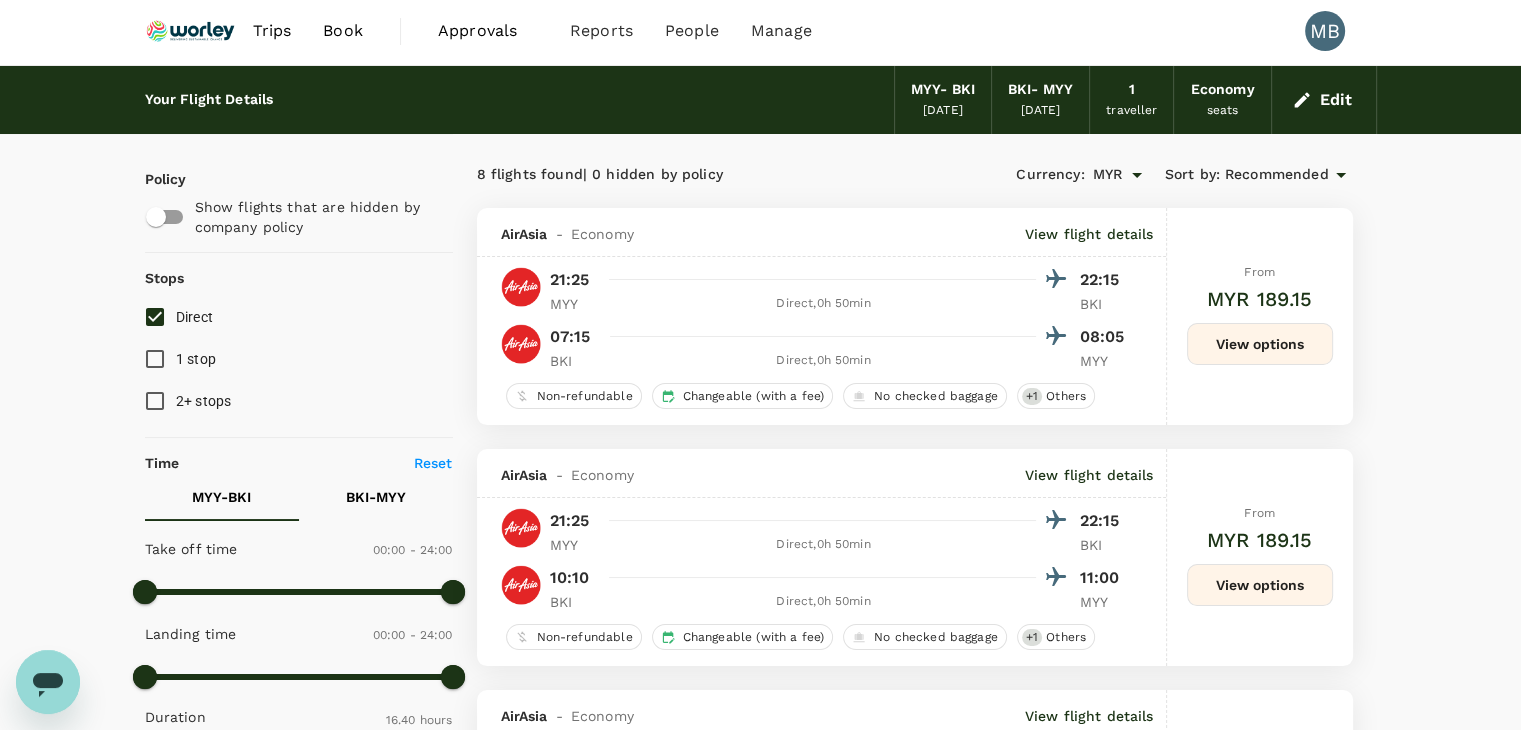 scroll, scrollTop: 0, scrollLeft: 0, axis: both 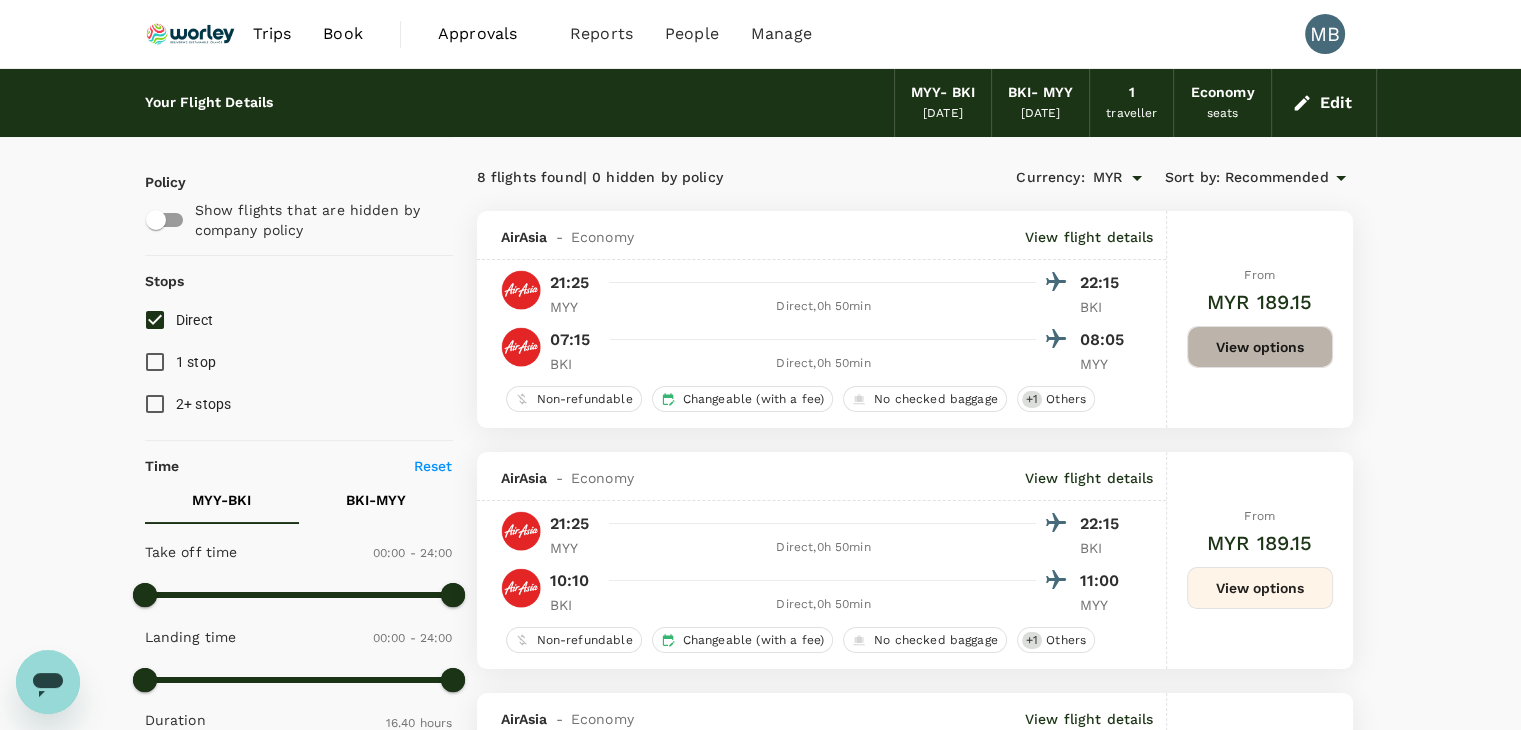 click on "View options" at bounding box center (1260, 347) 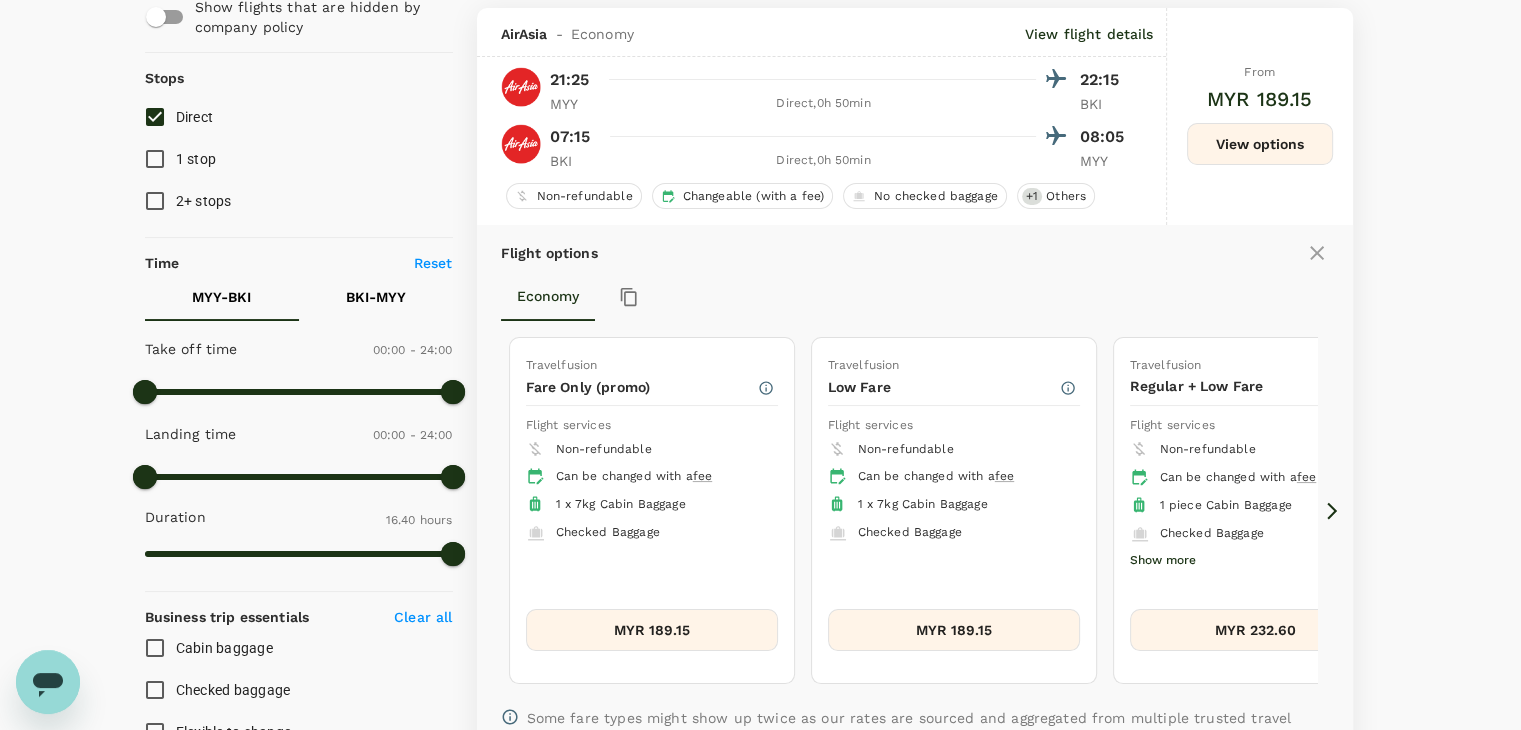 scroll, scrollTop: 211, scrollLeft: 0, axis: vertical 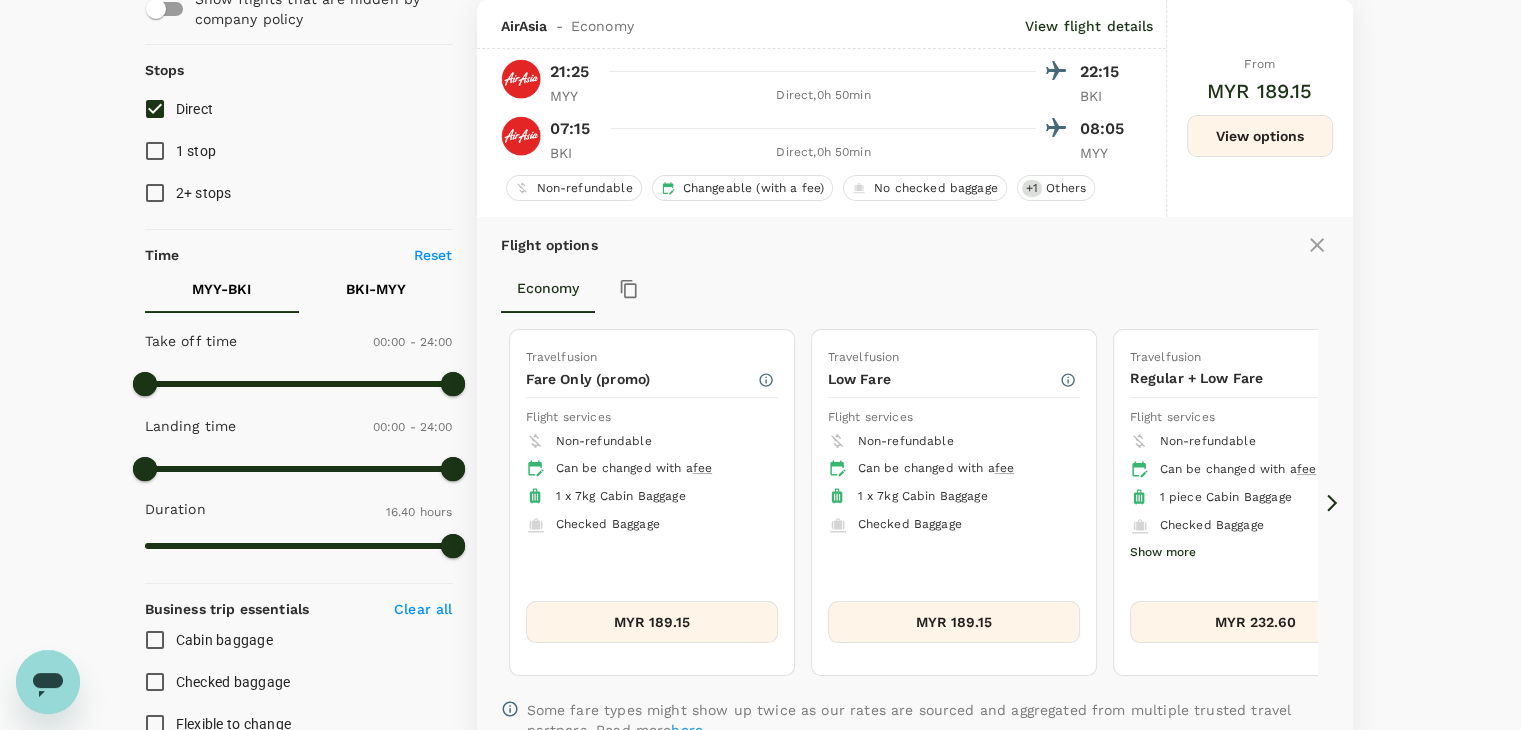 click 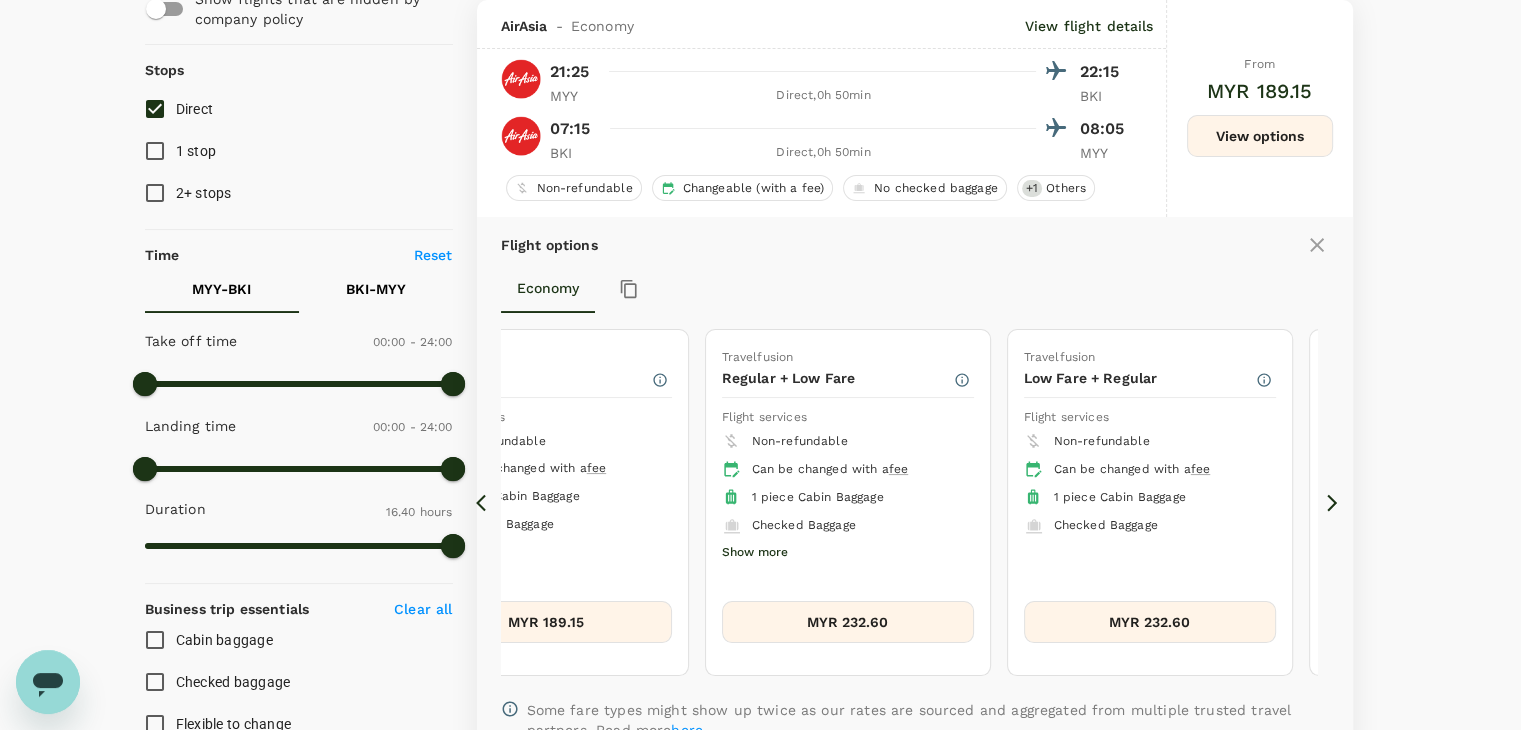 click 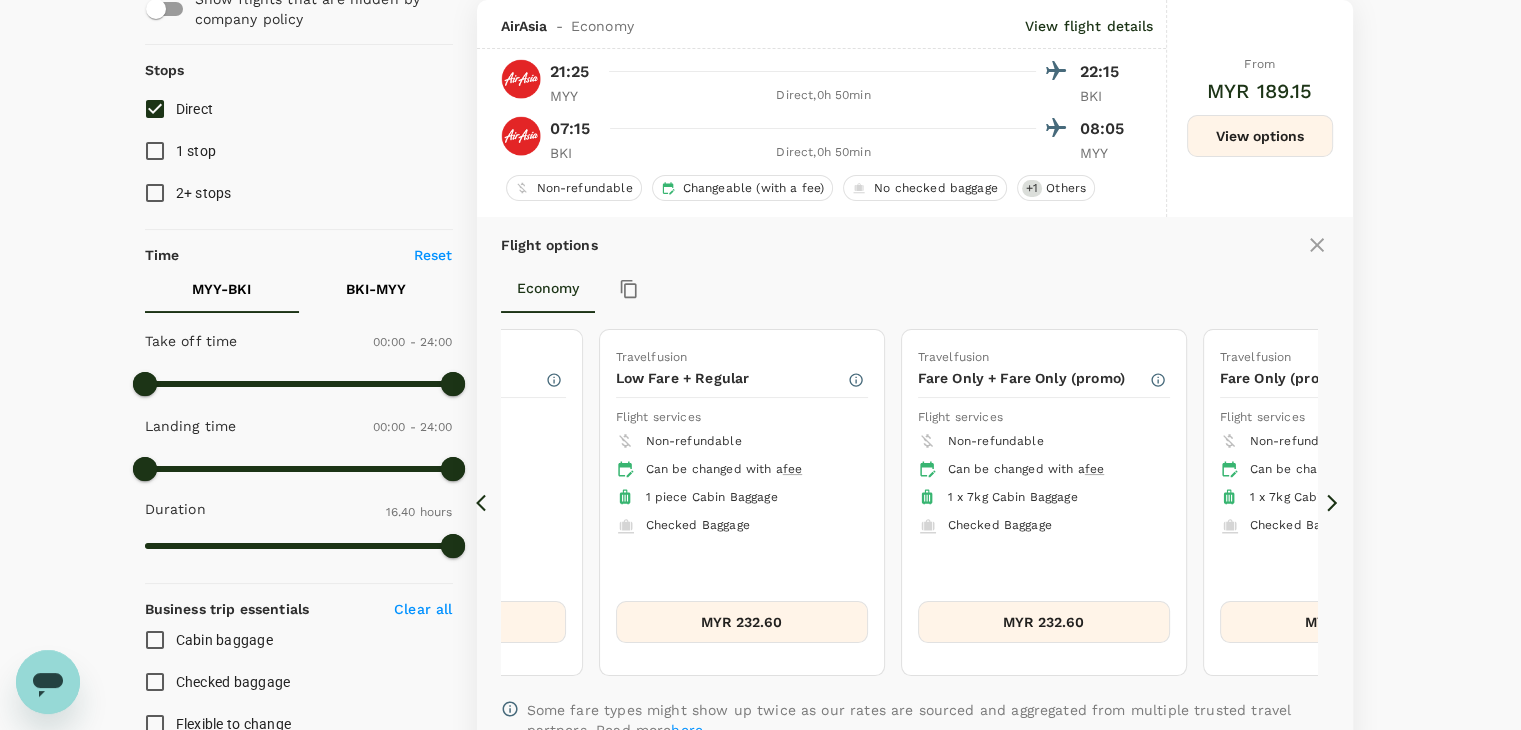 click 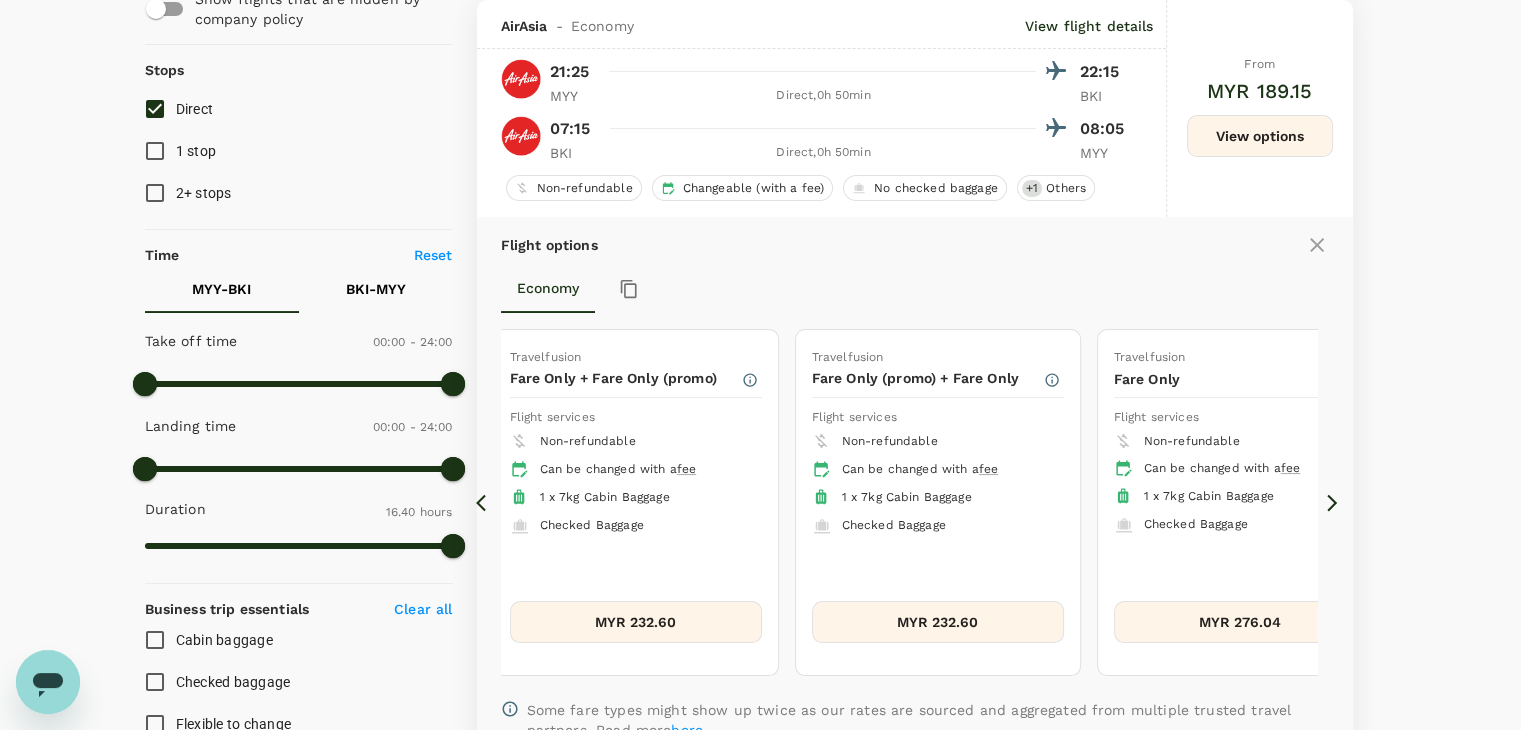 click 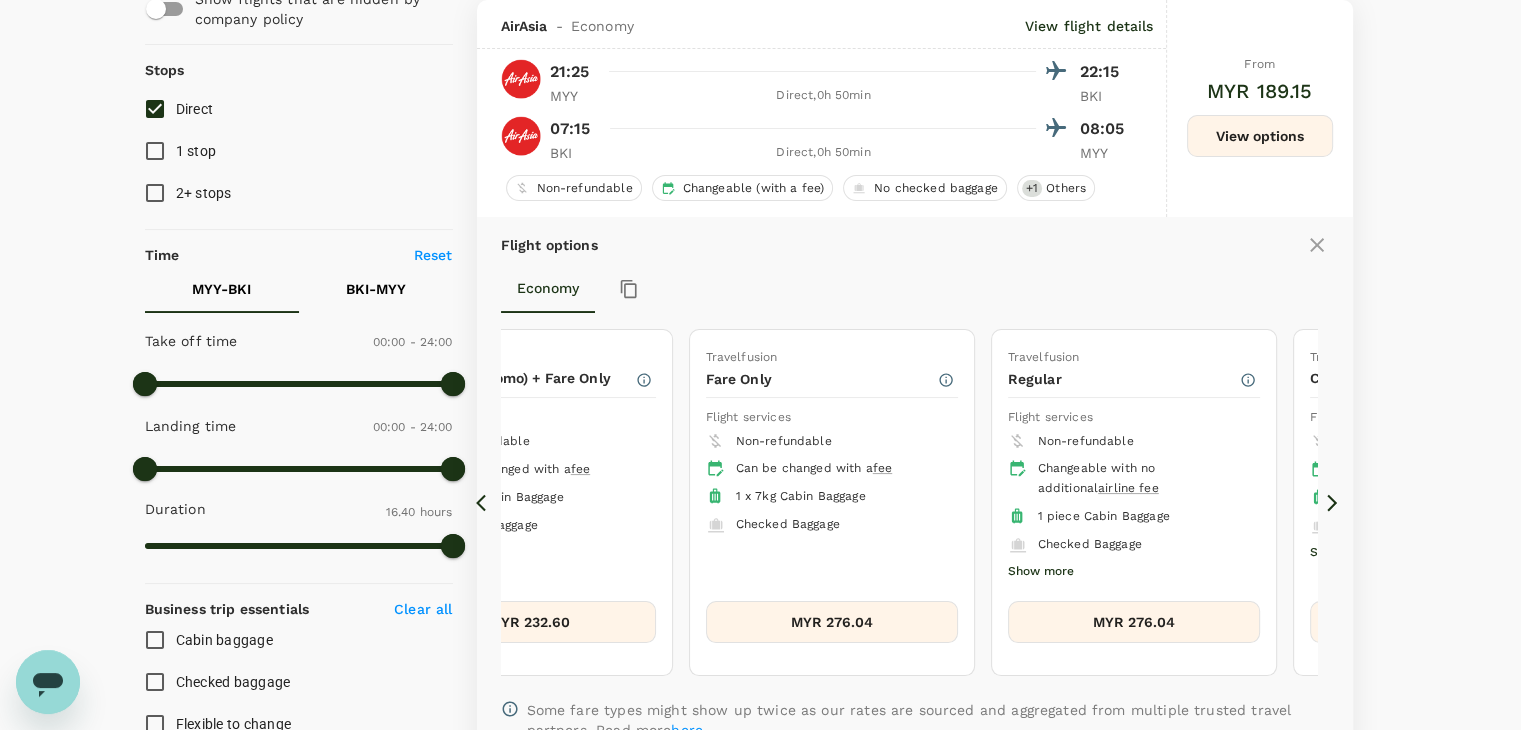 click 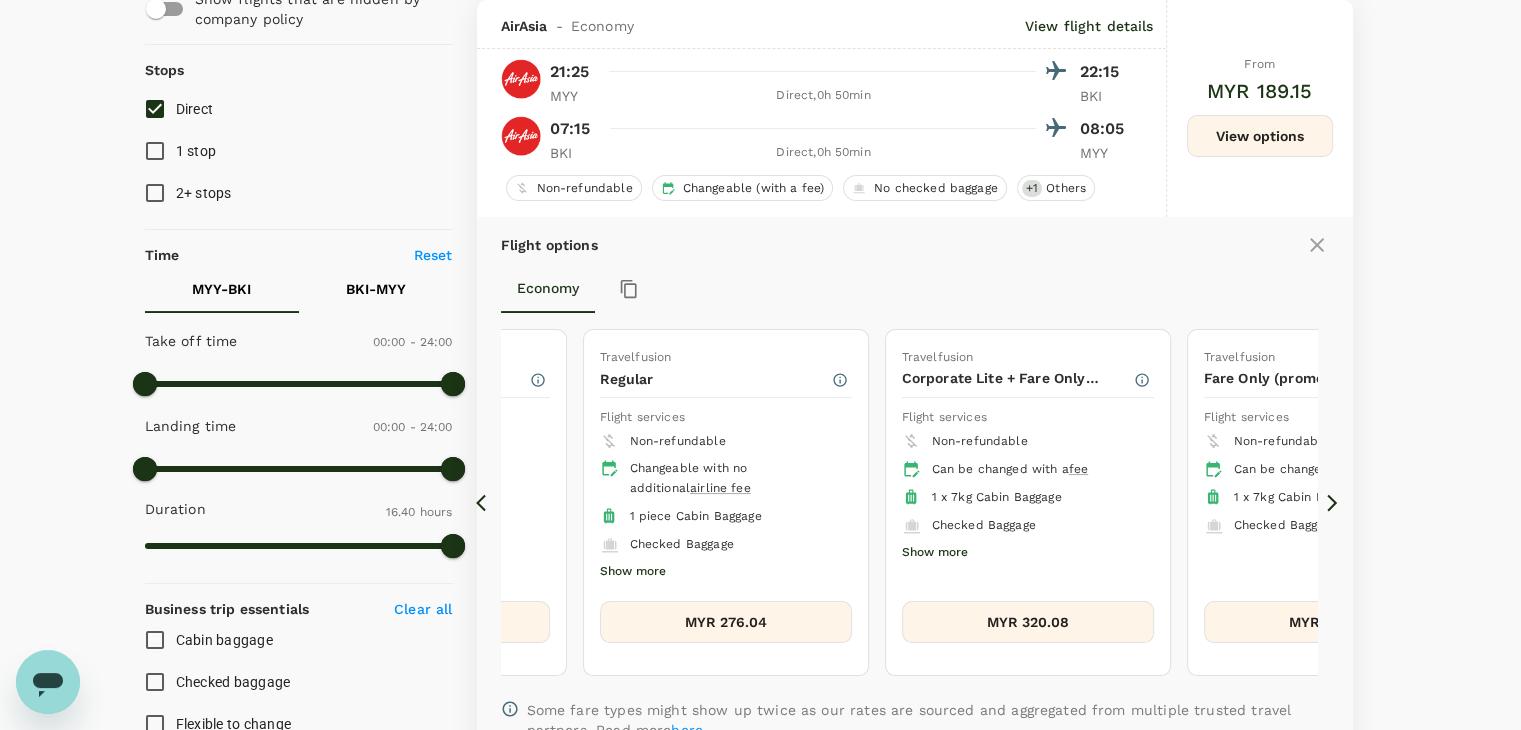 click 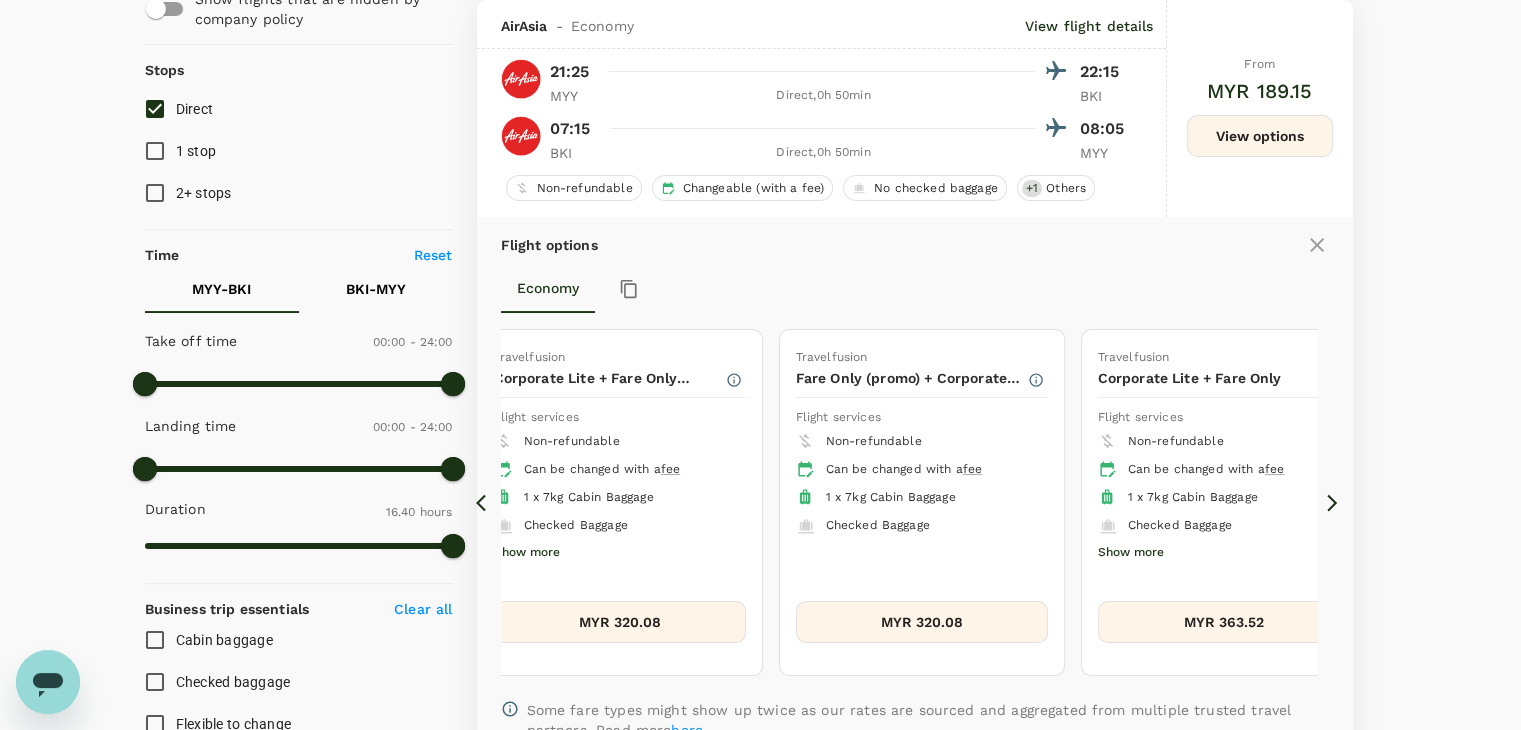 click 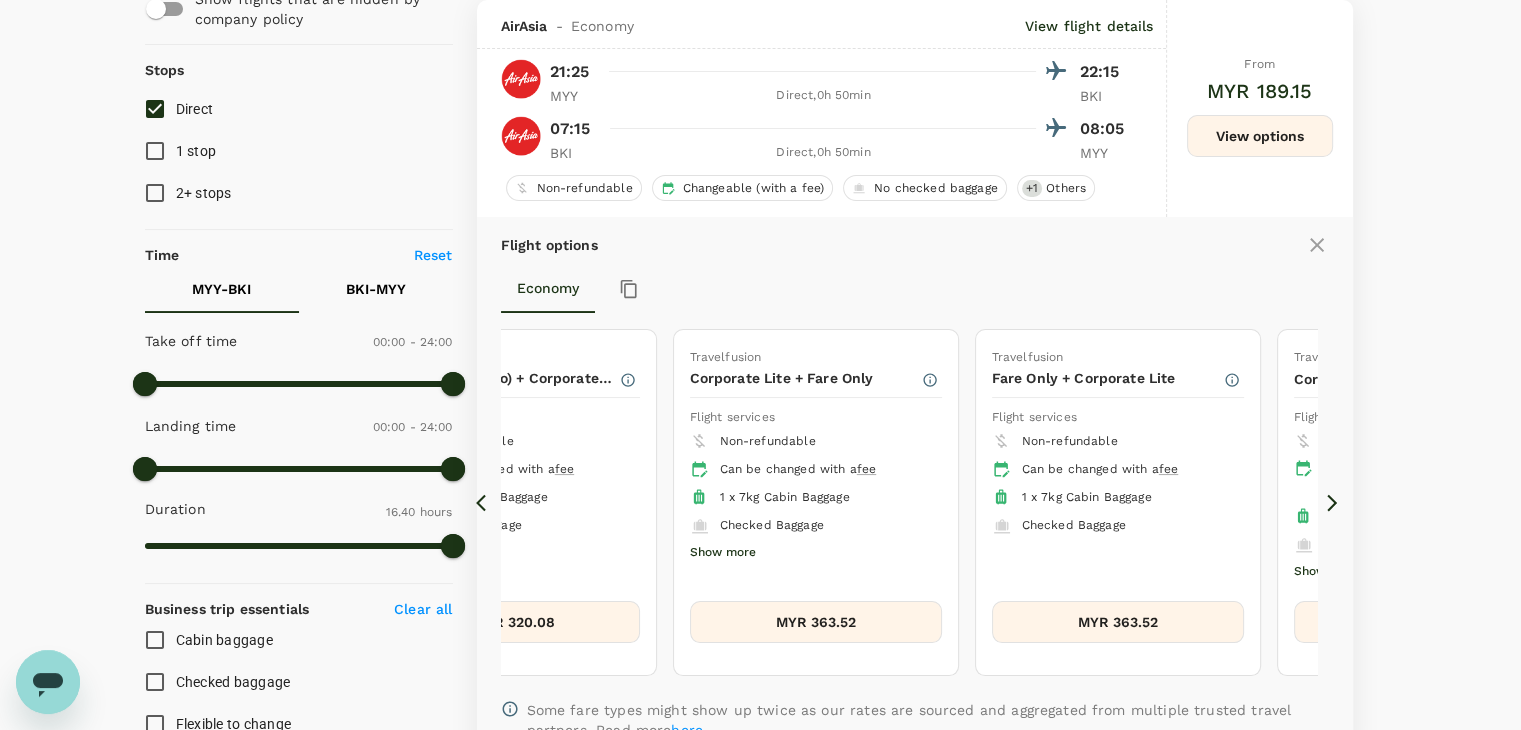 click 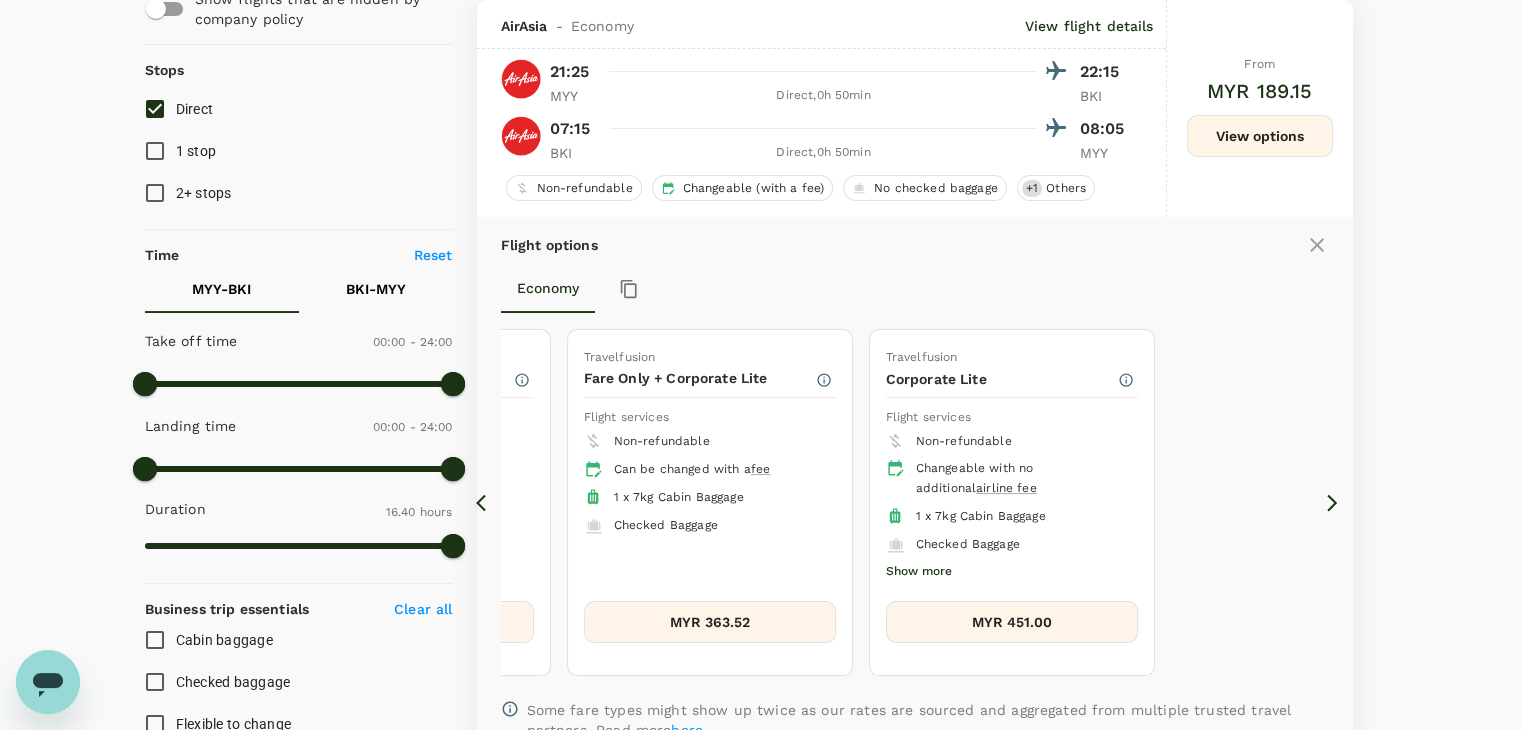 click on "MYR 451.00" at bounding box center [1012, 622] 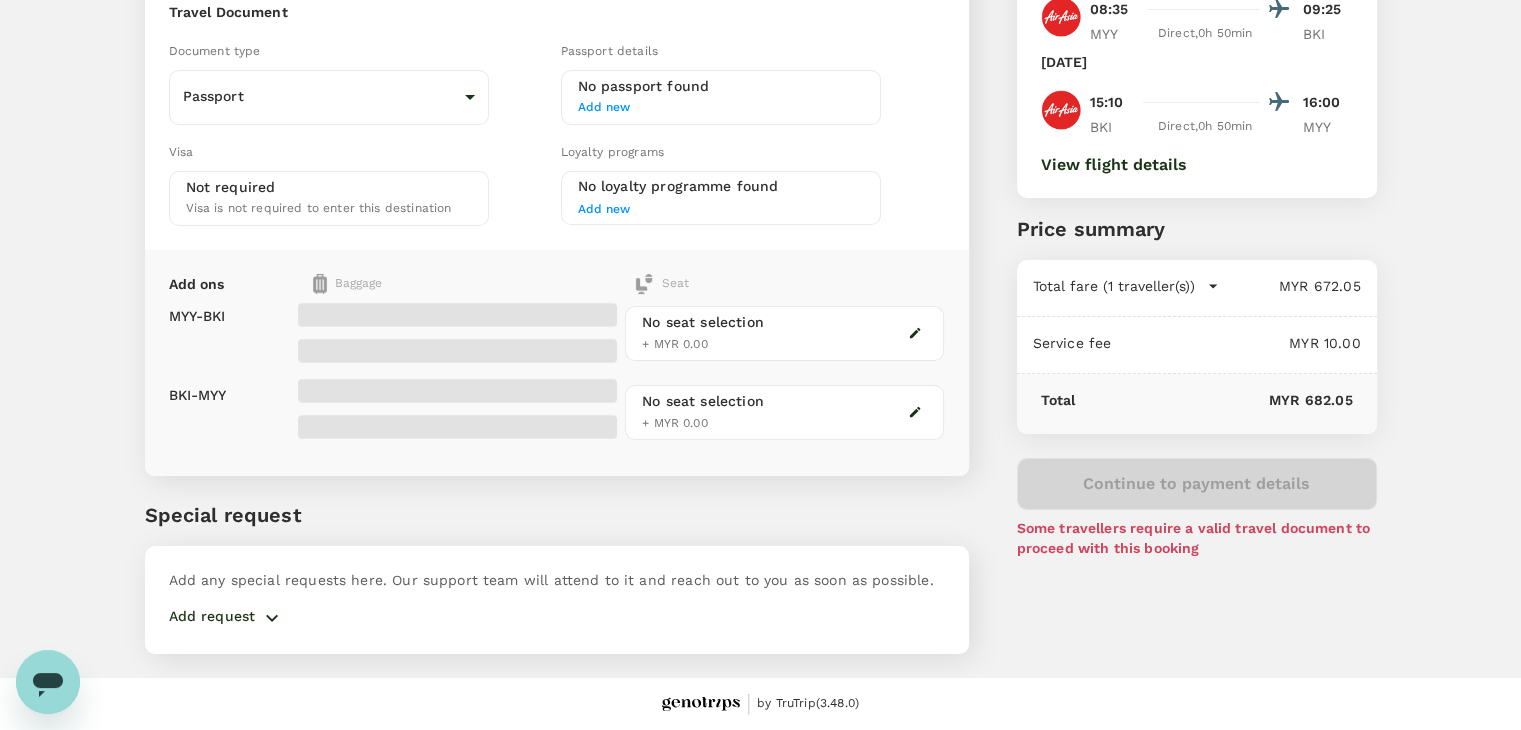 scroll, scrollTop: 0, scrollLeft: 0, axis: both 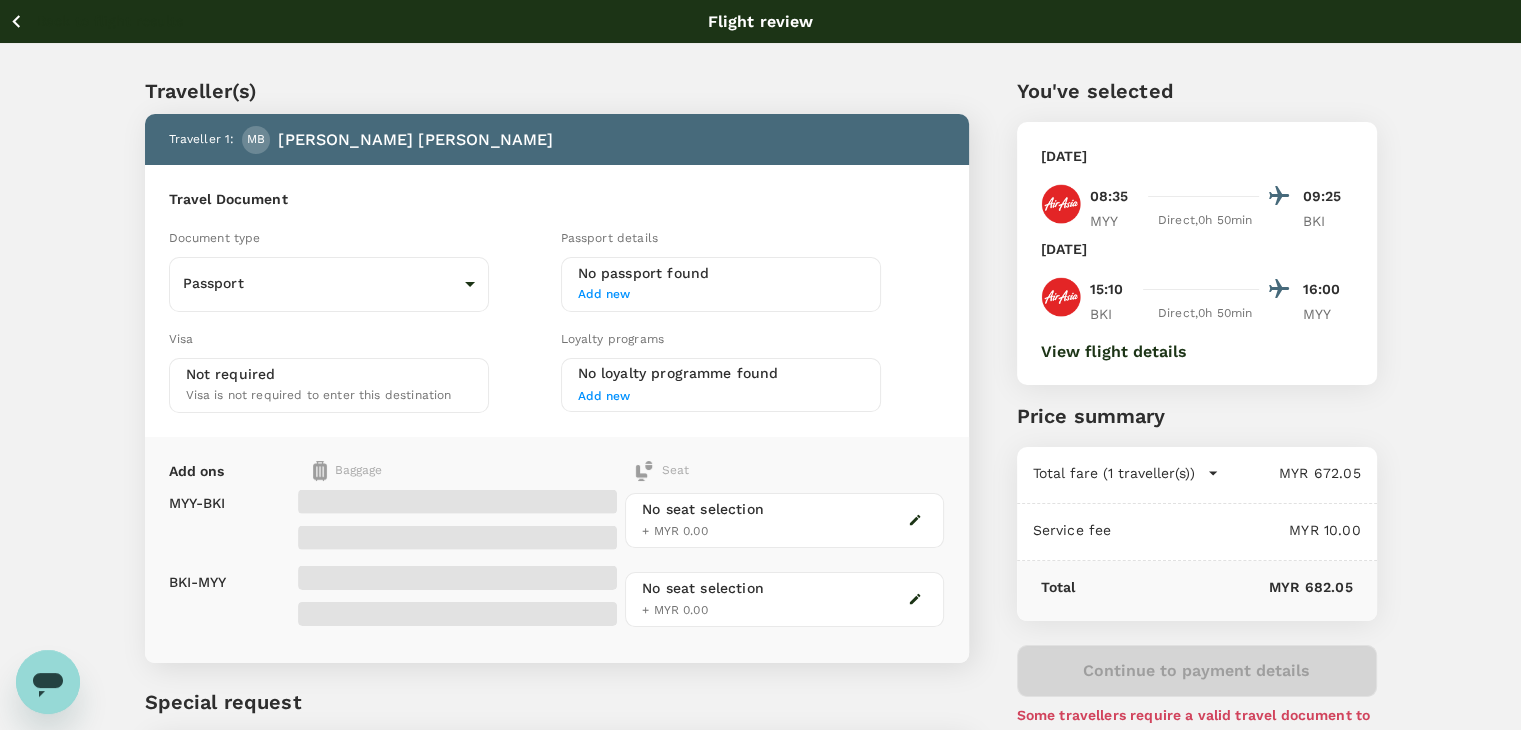 click 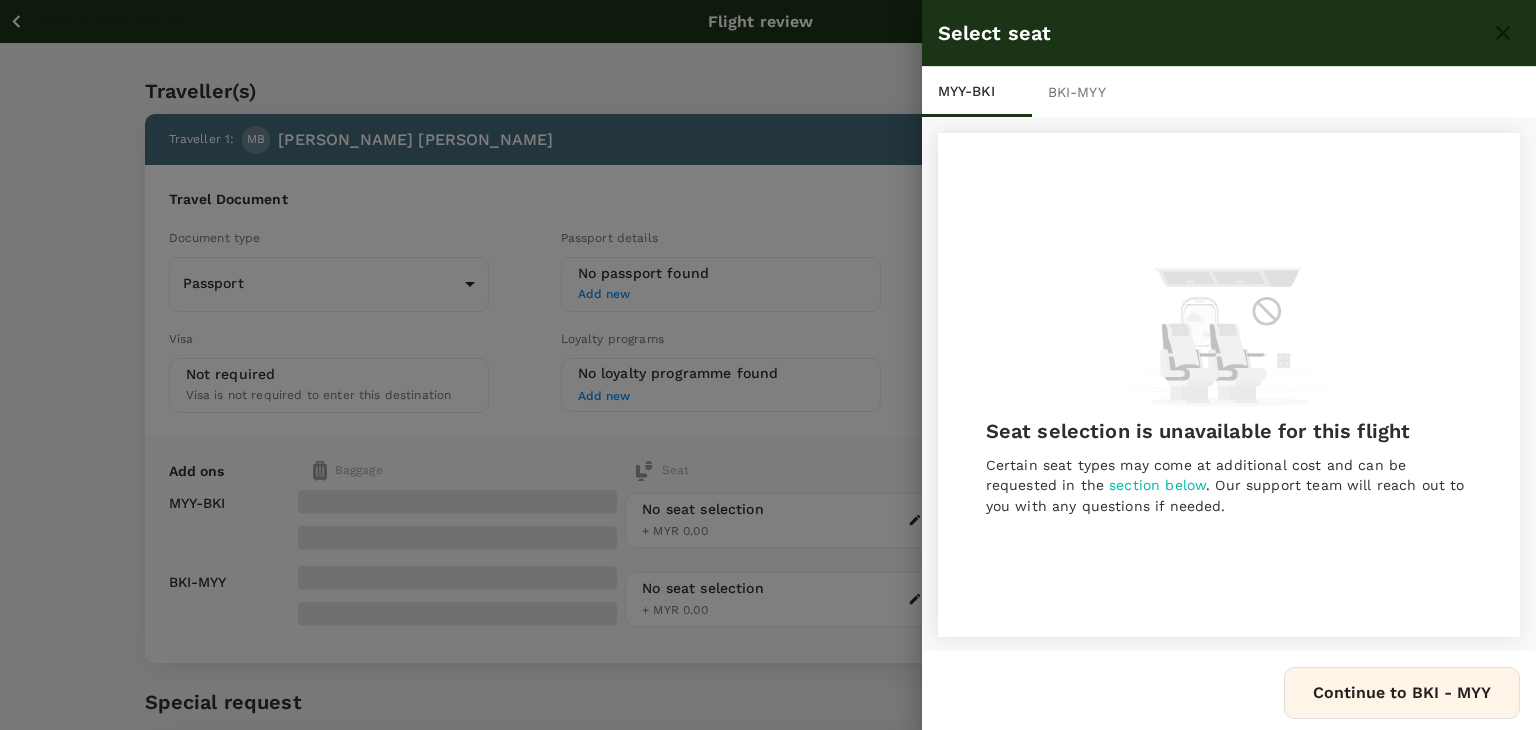 click at bounding box center (768, 365) 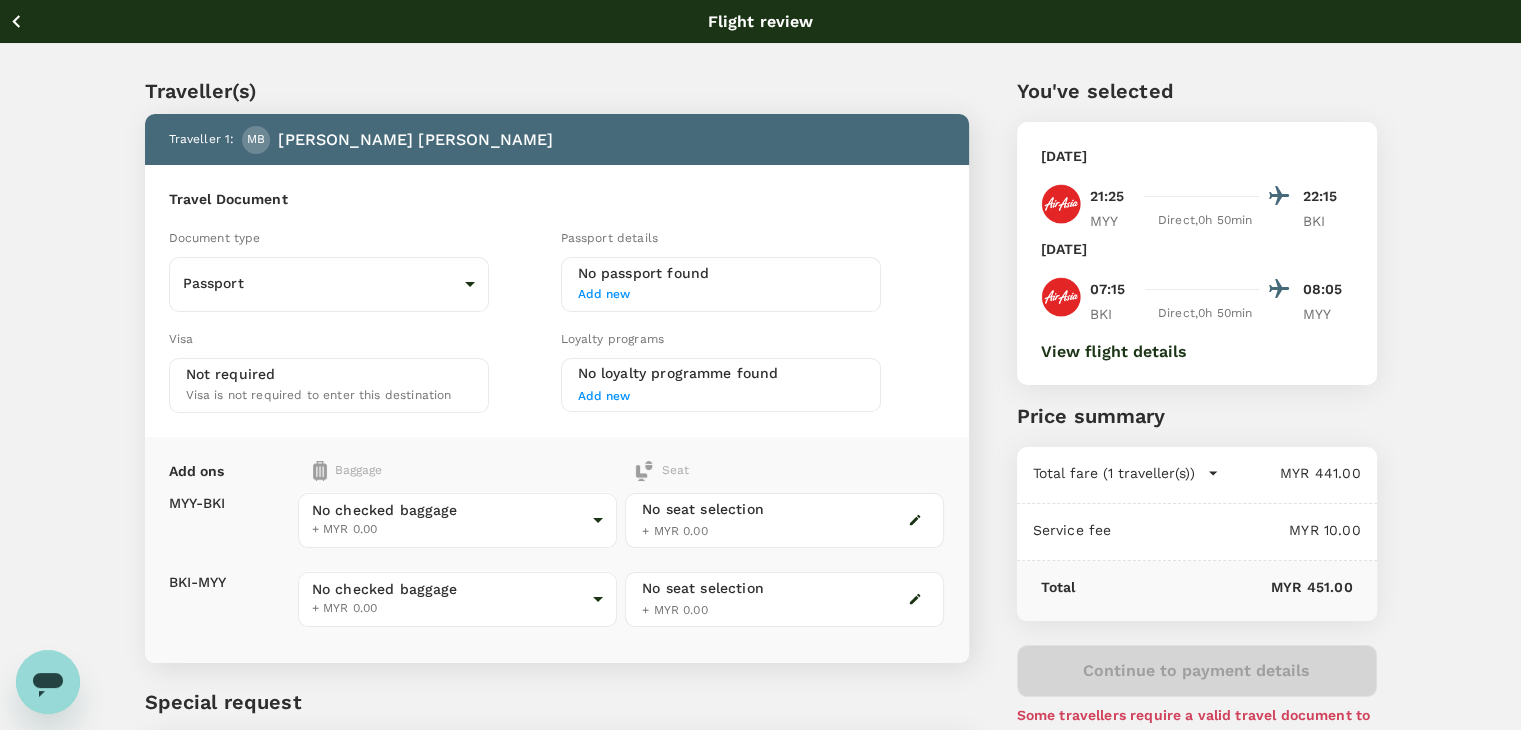 click 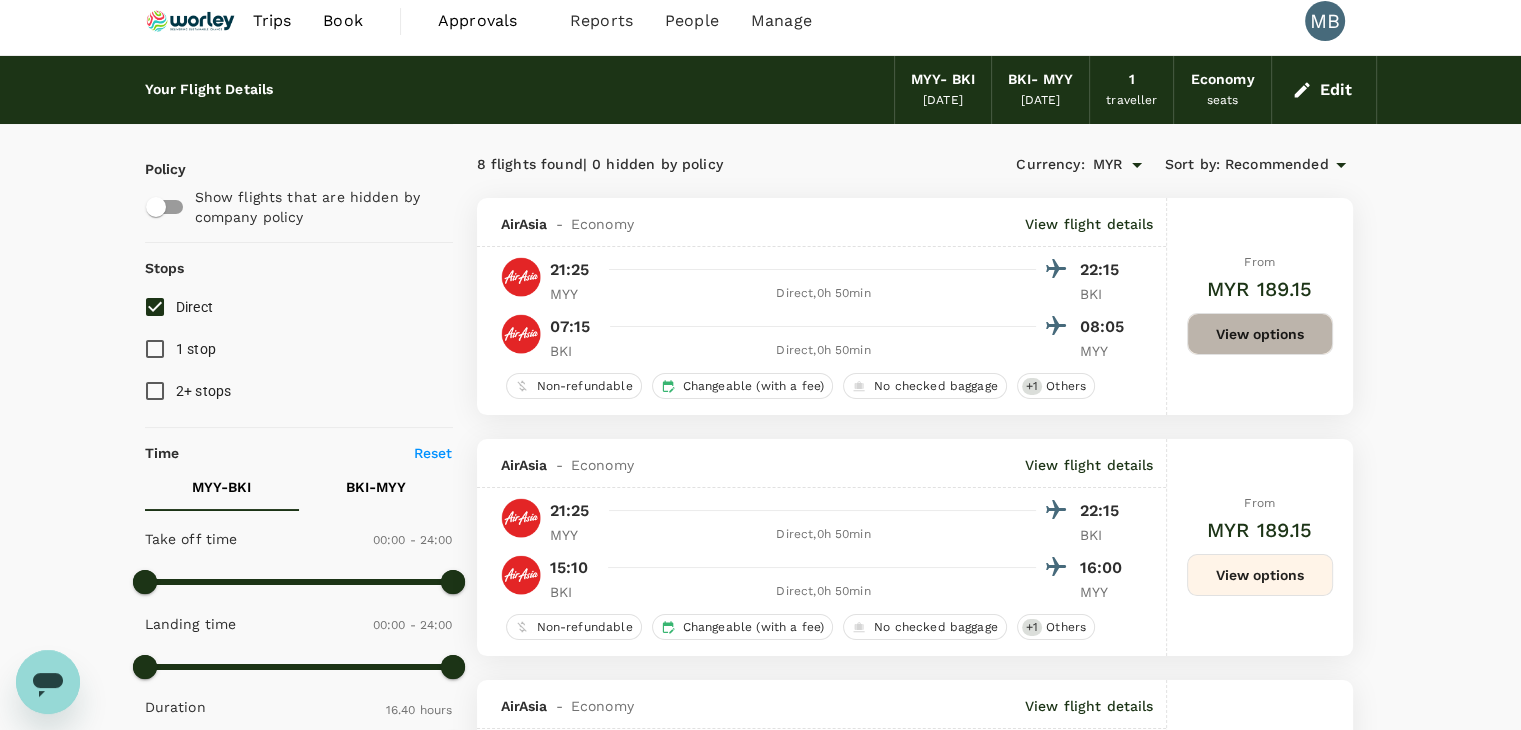 click on "View options" at bounding box center [1260, 334] 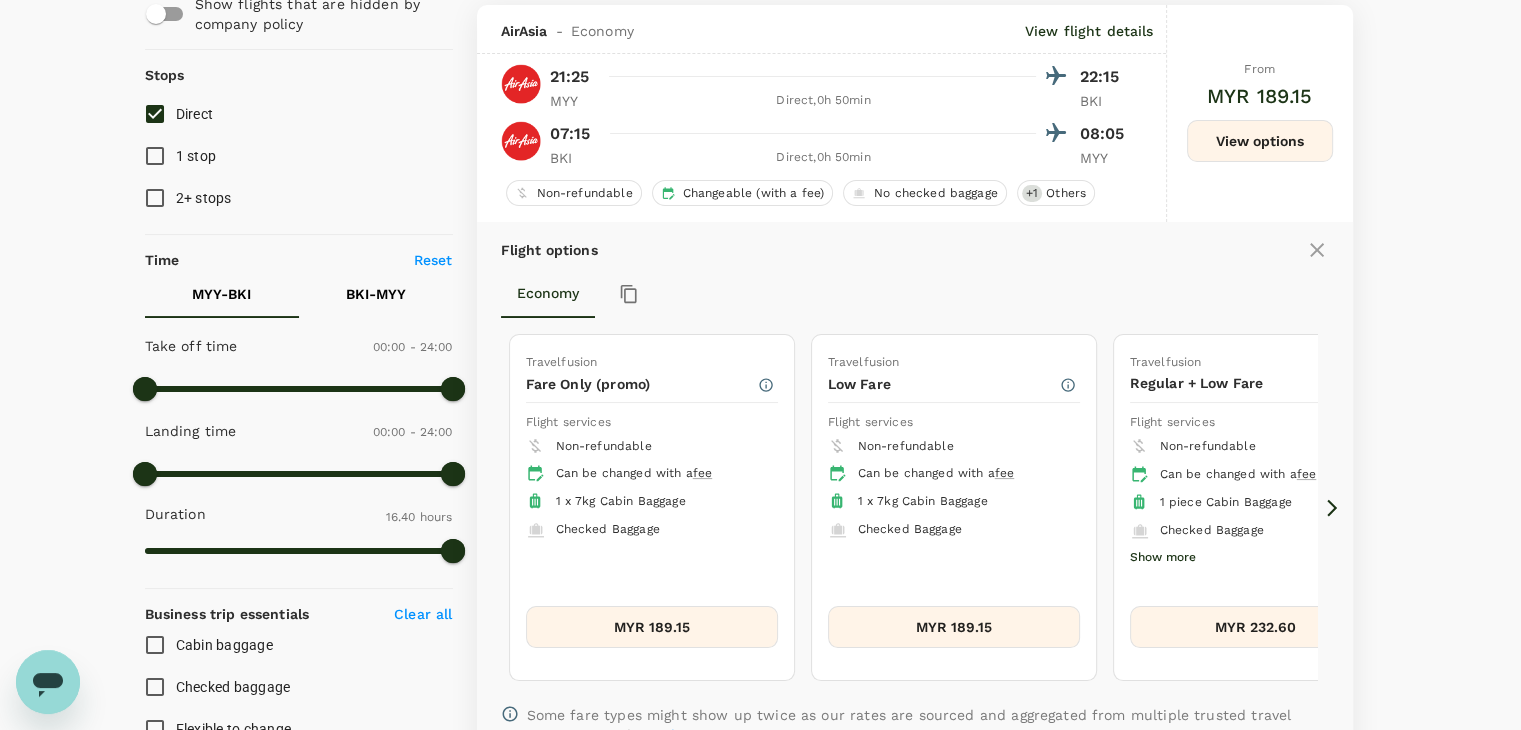 scroll, scrollTop: 211, scrollLeft: 0, axis: vertical 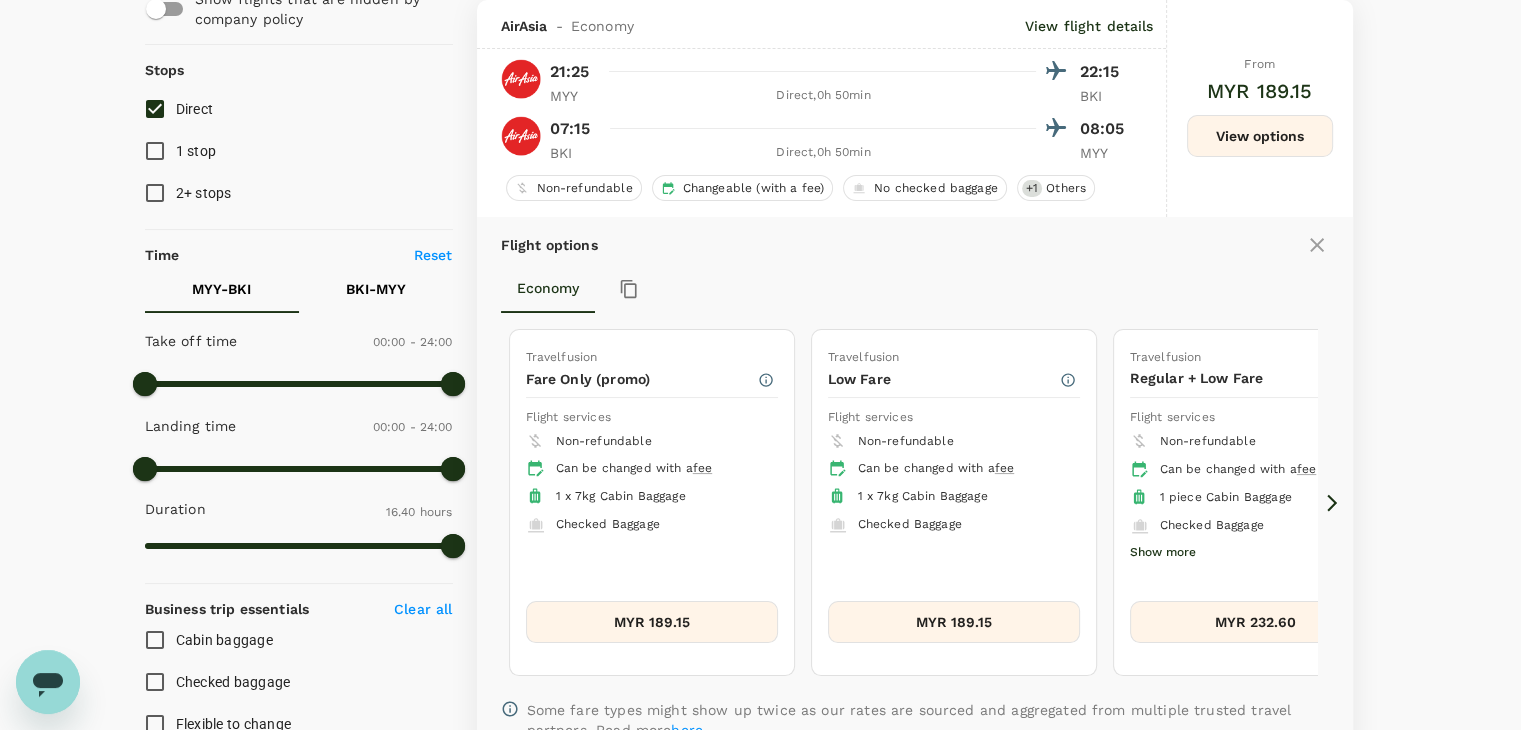 click 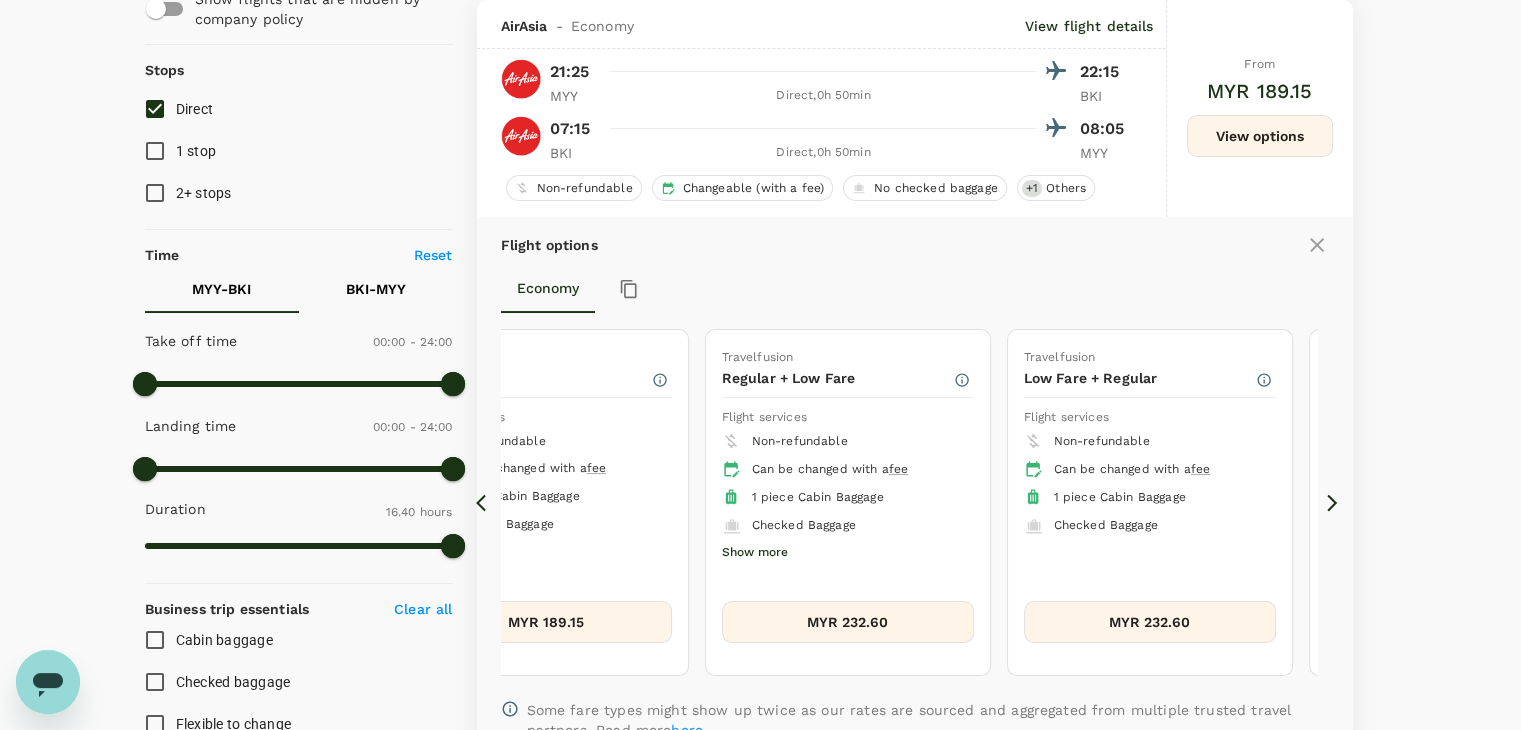 click 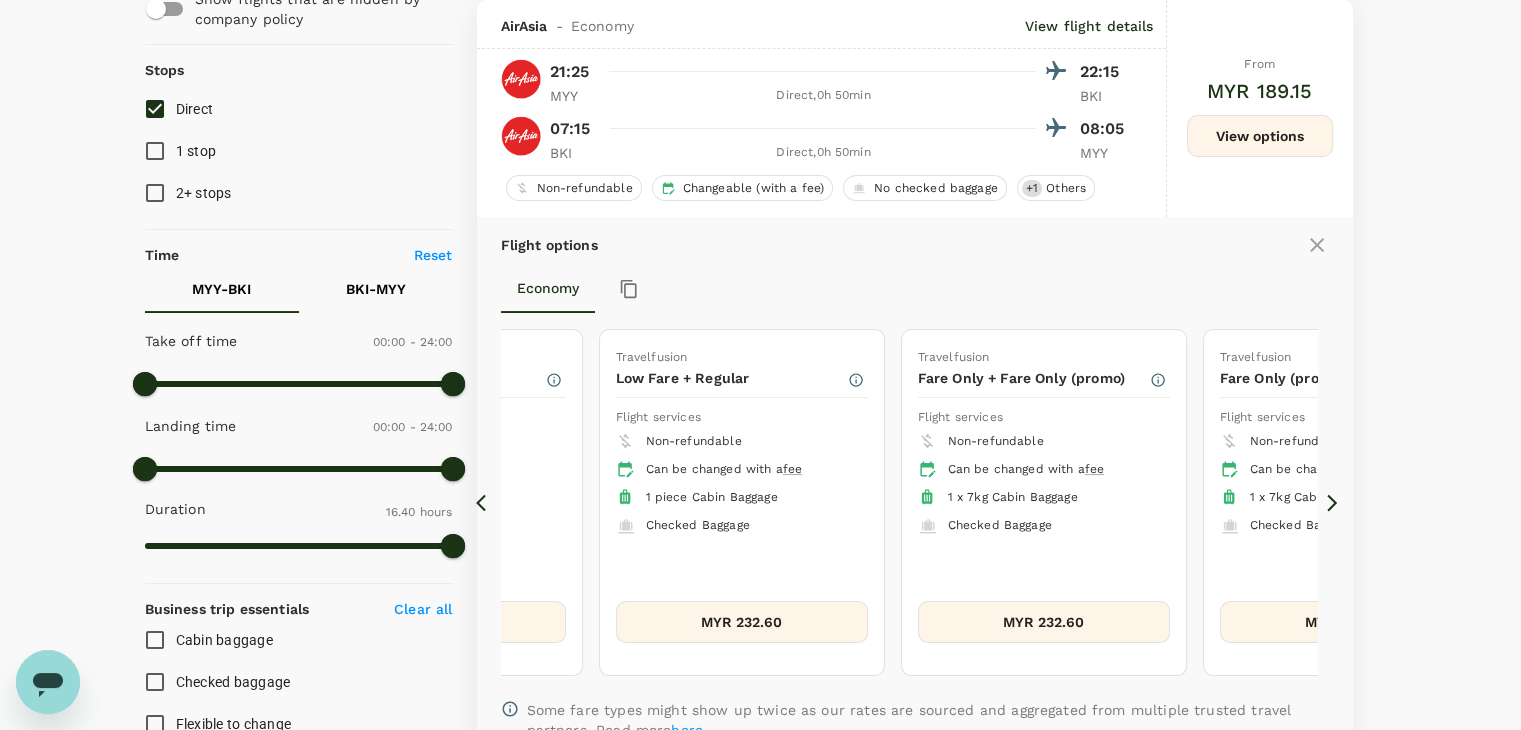 click 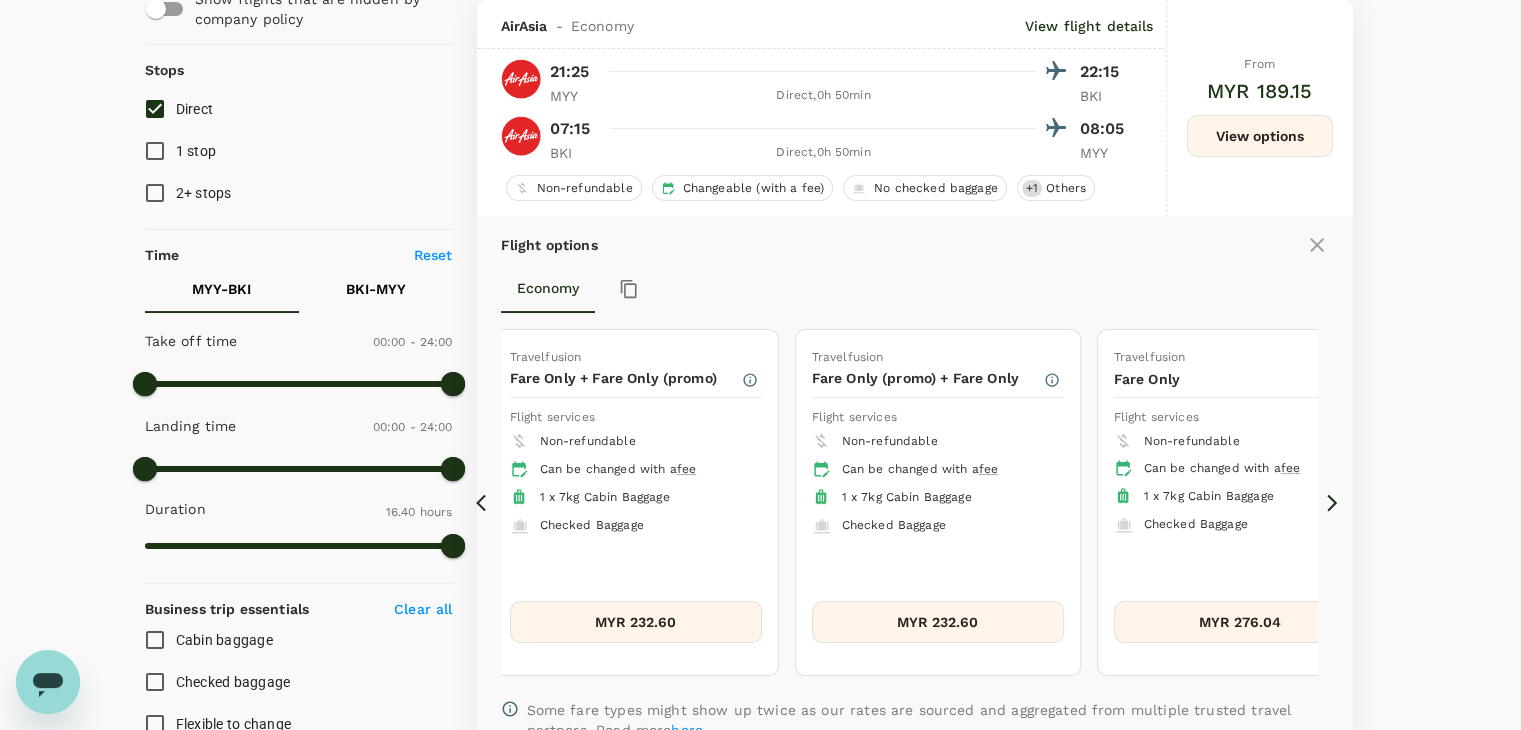 click 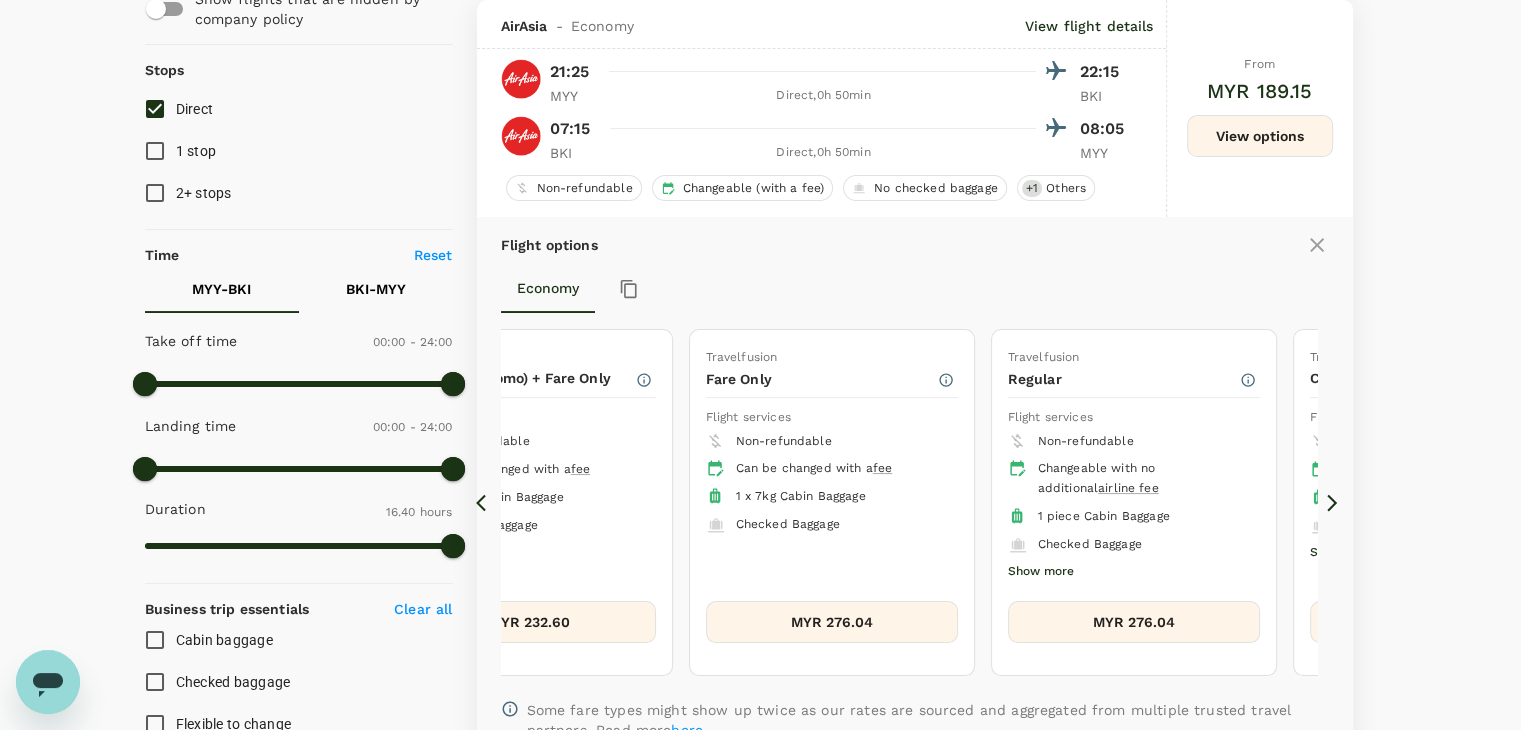 click 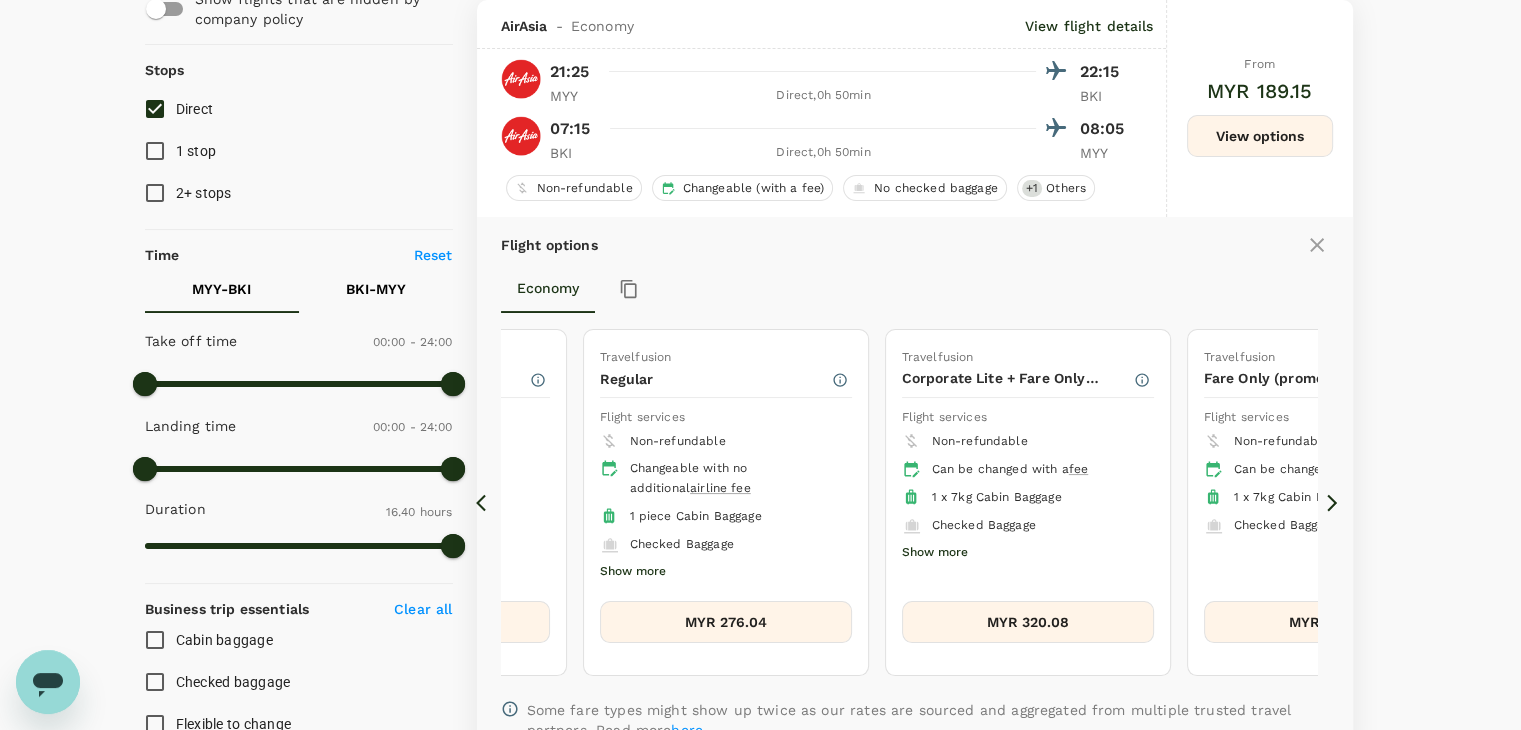 click 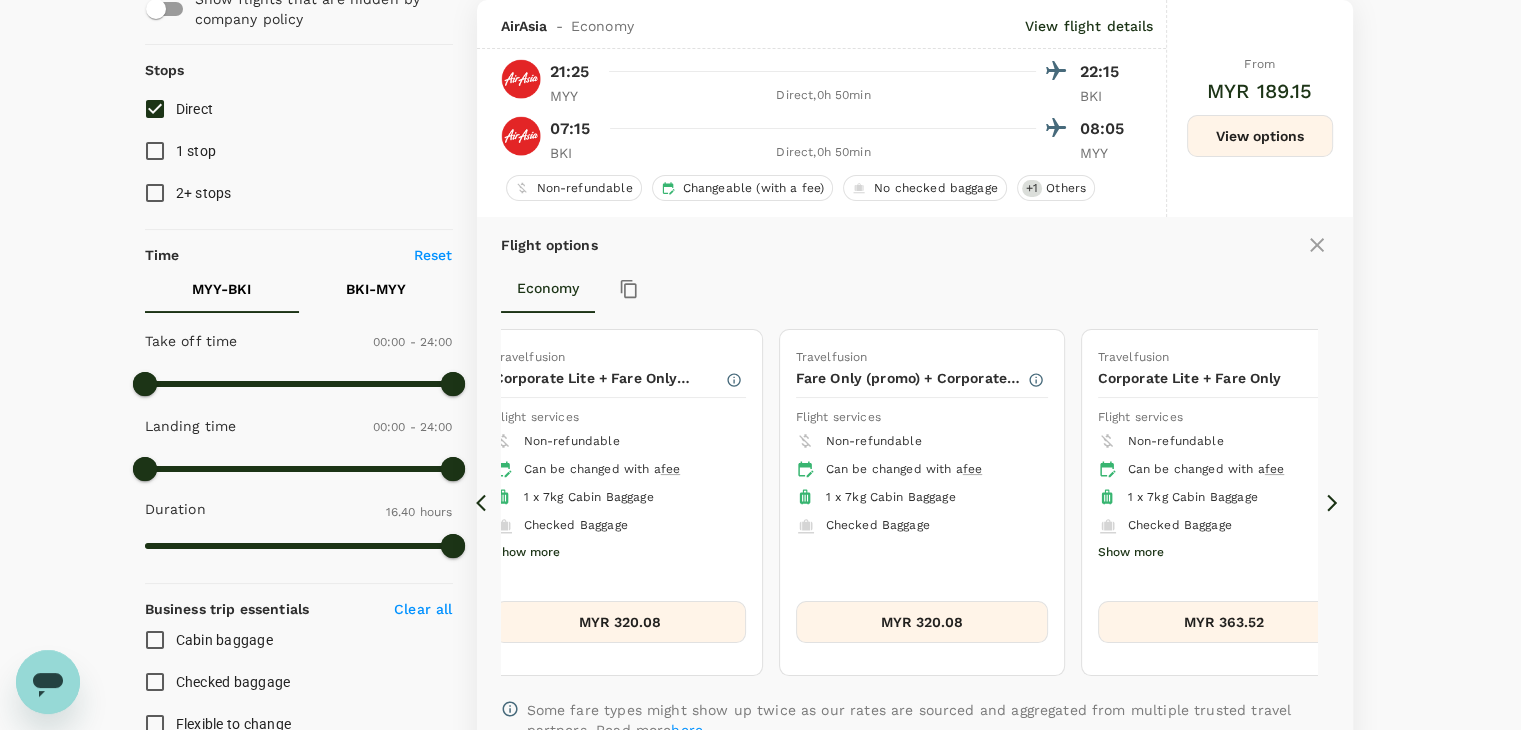 click 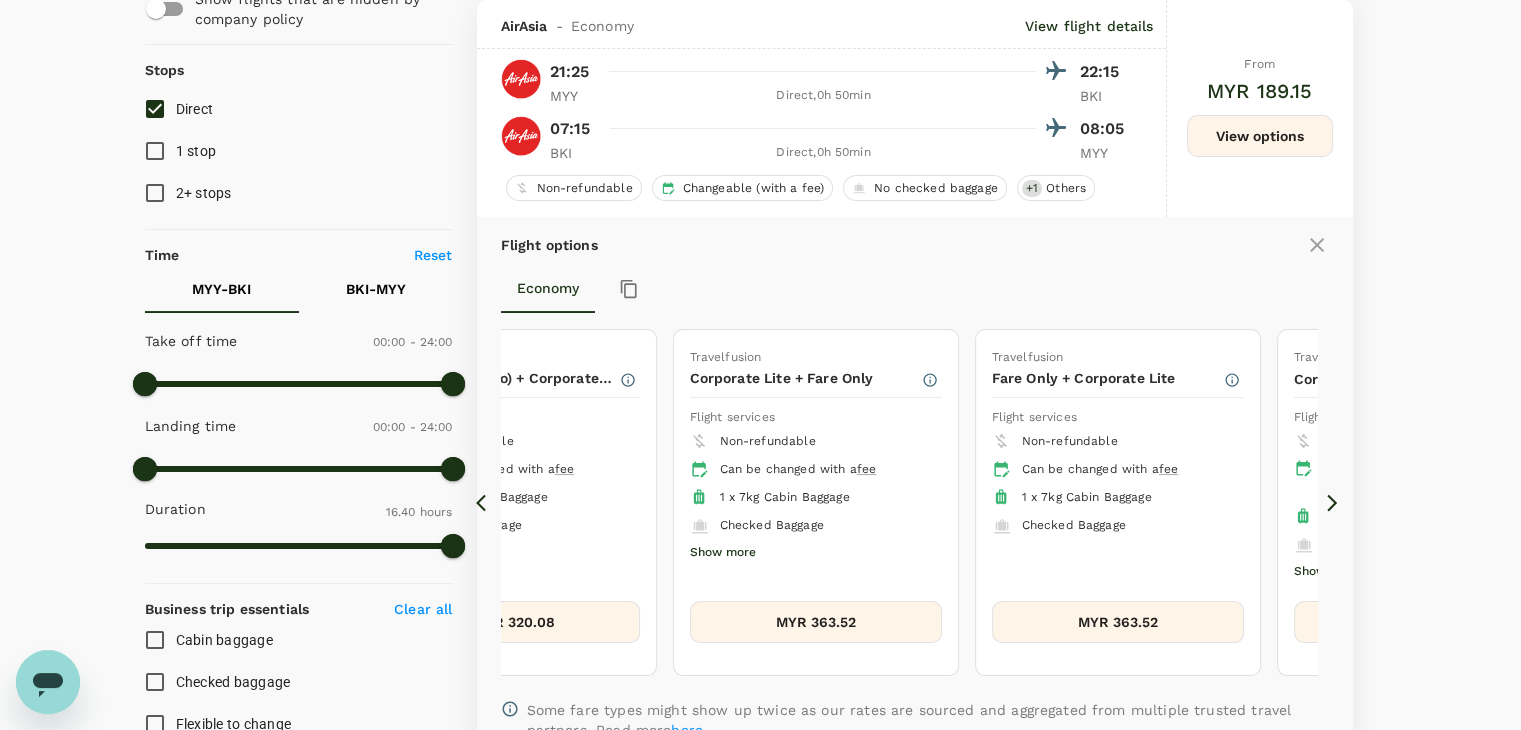 click 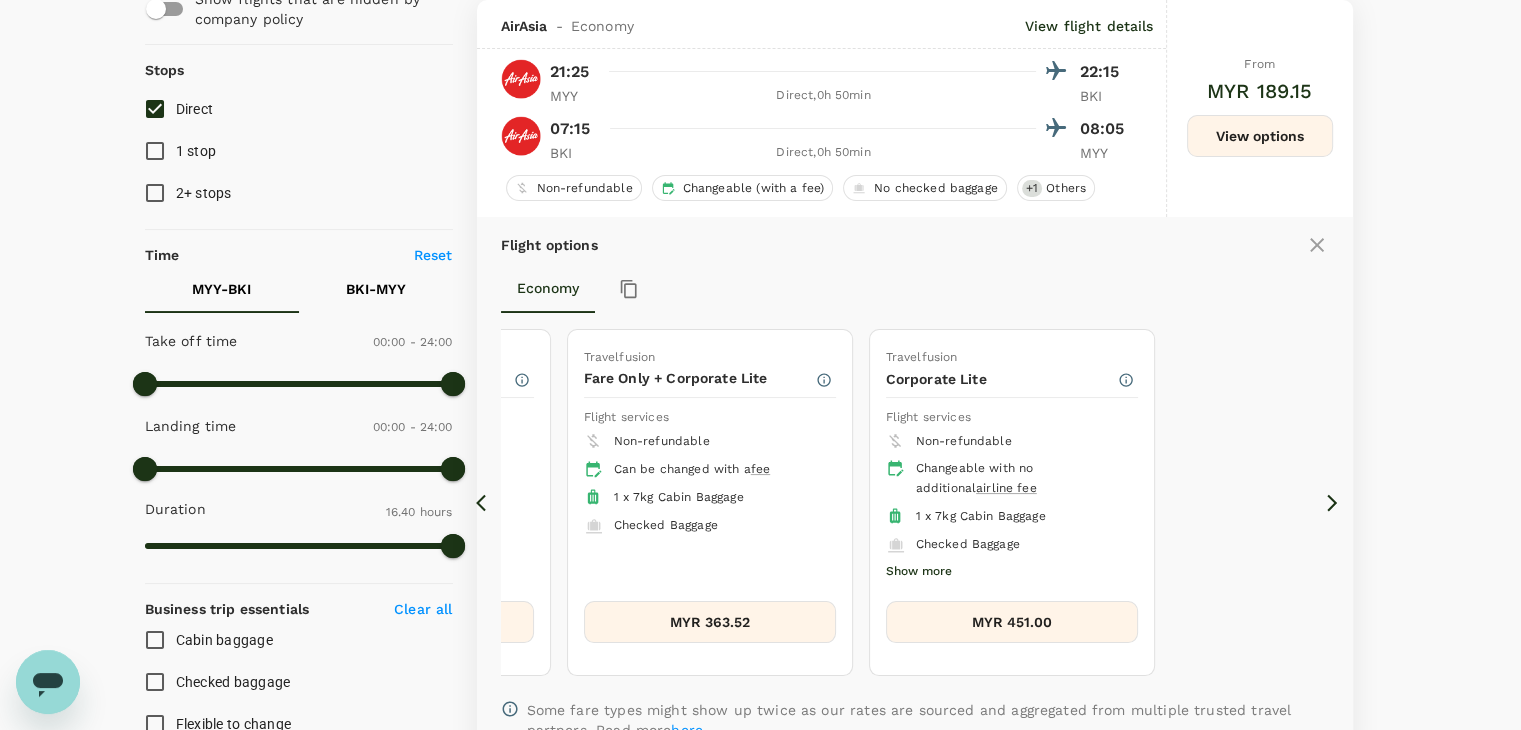 click 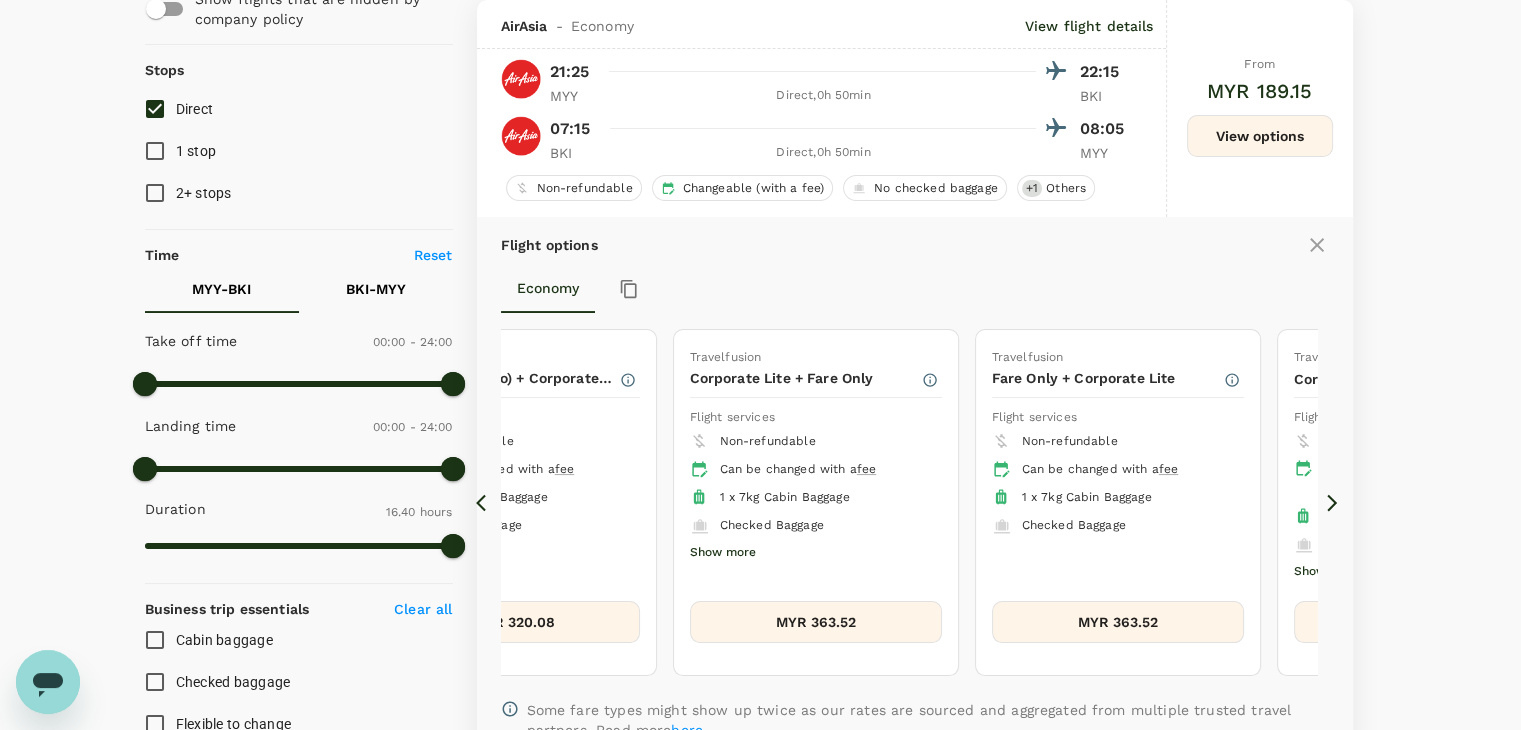 click 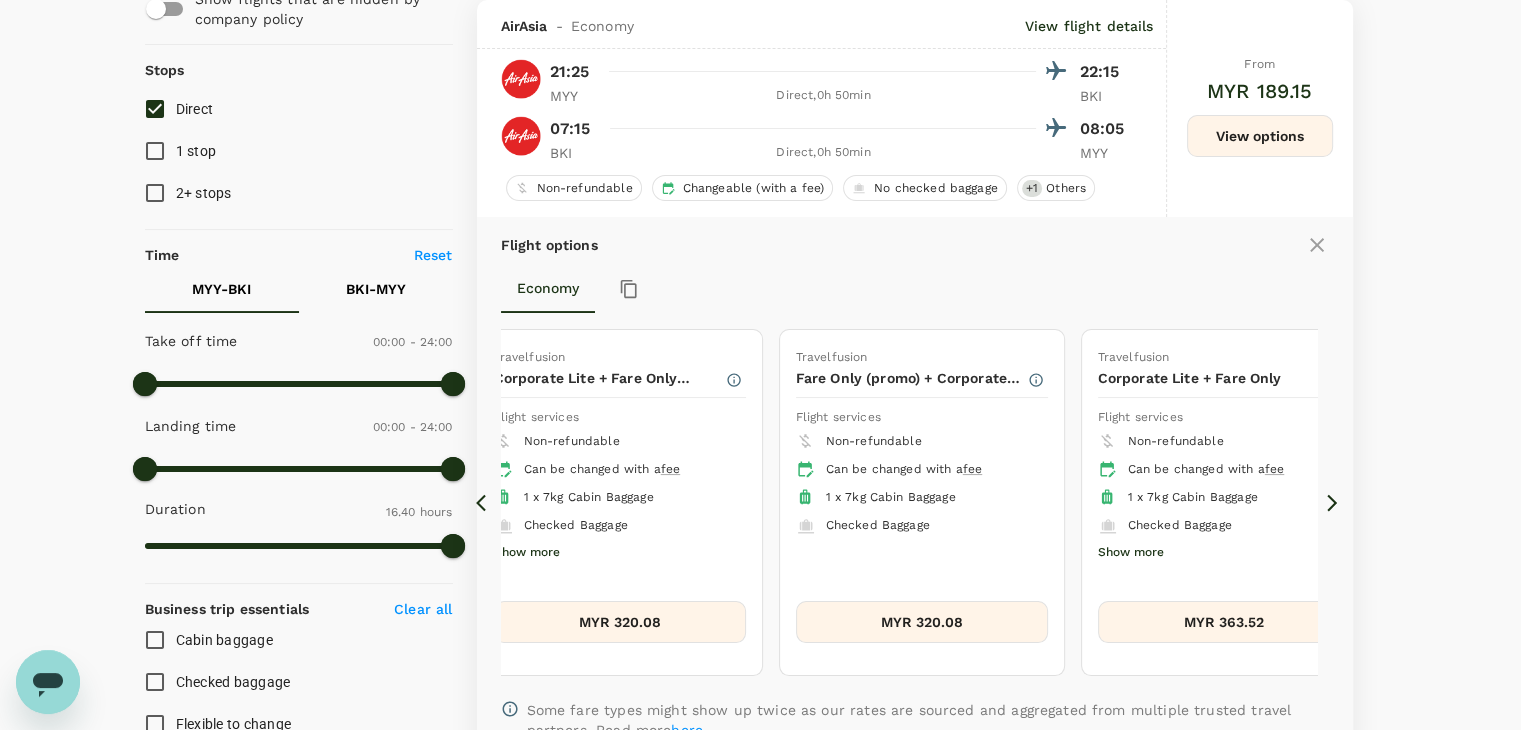 click 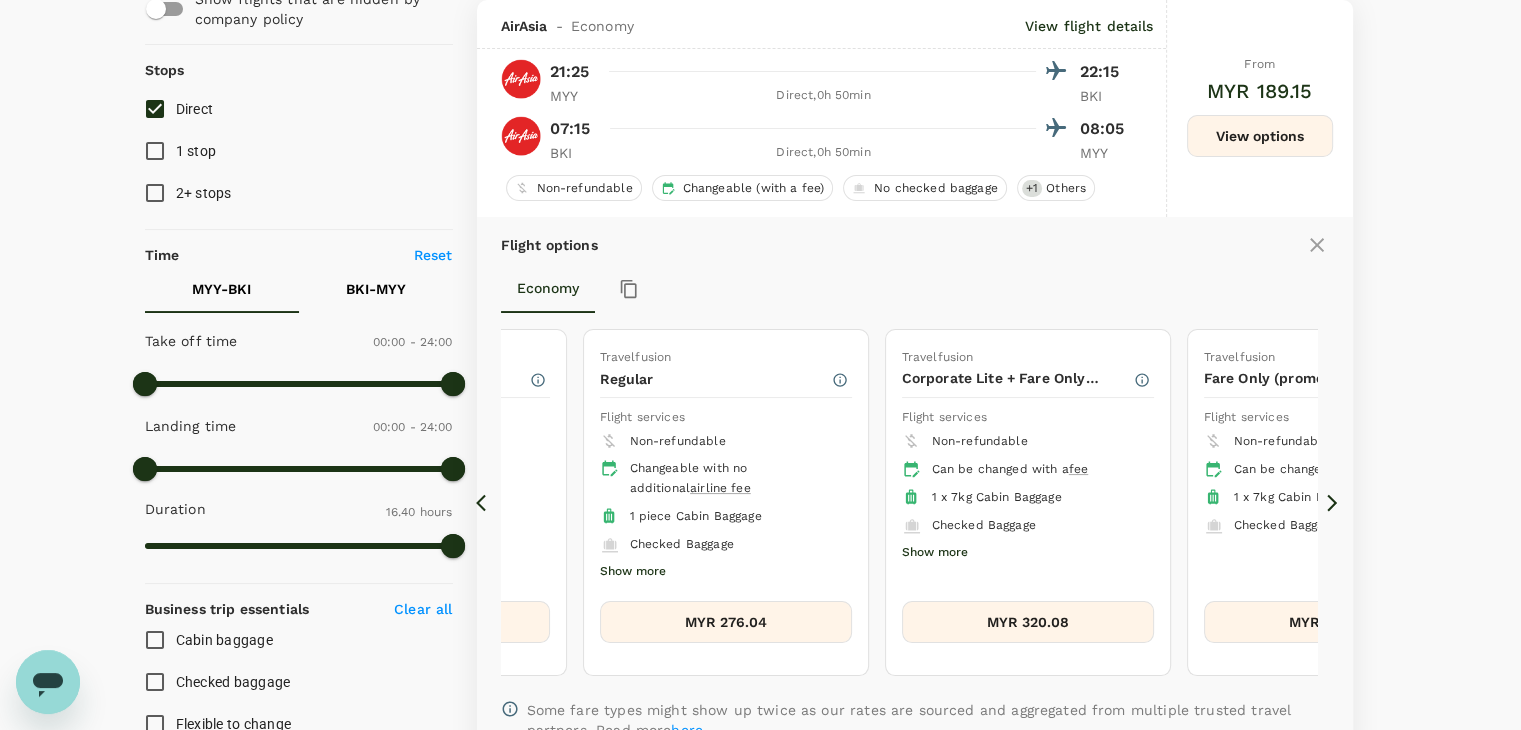 click 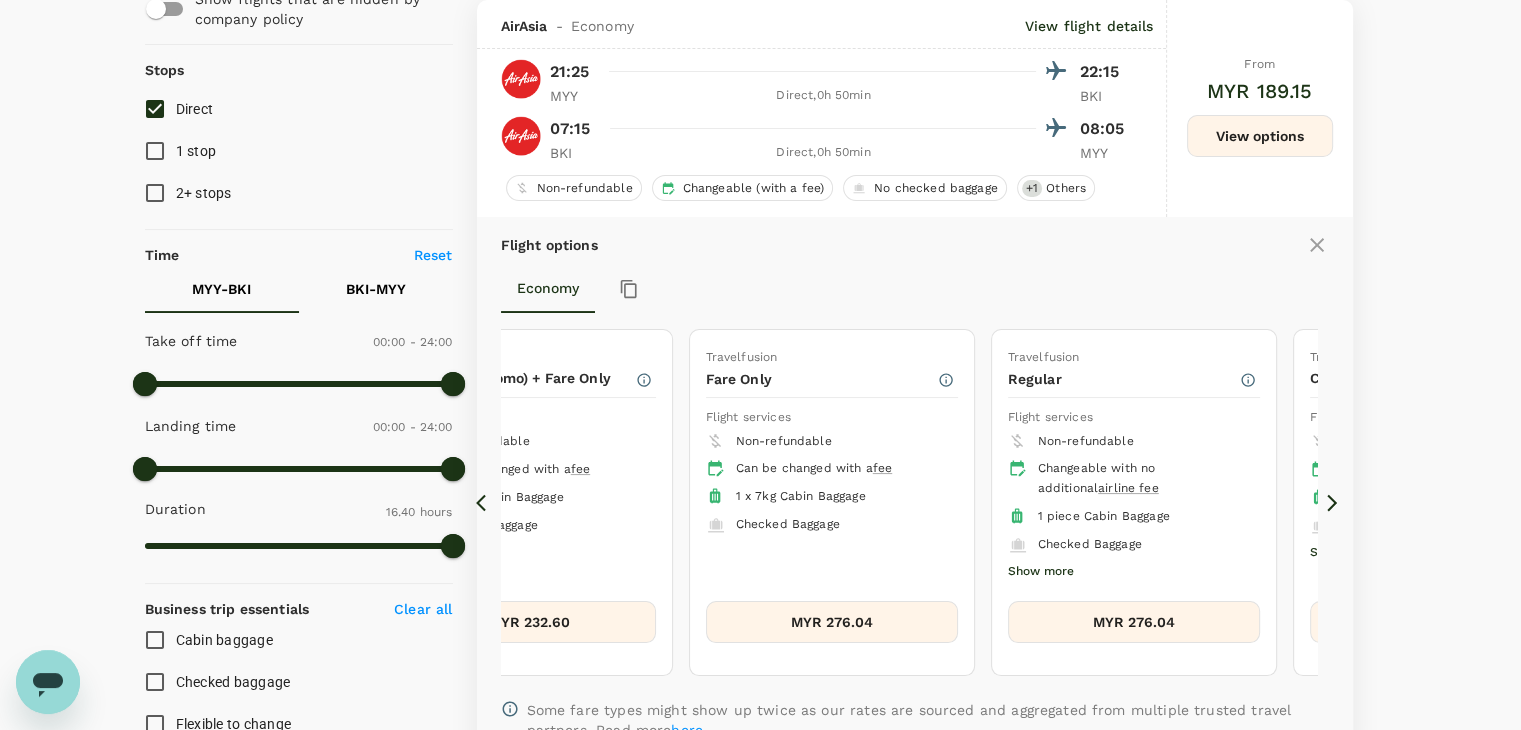 click 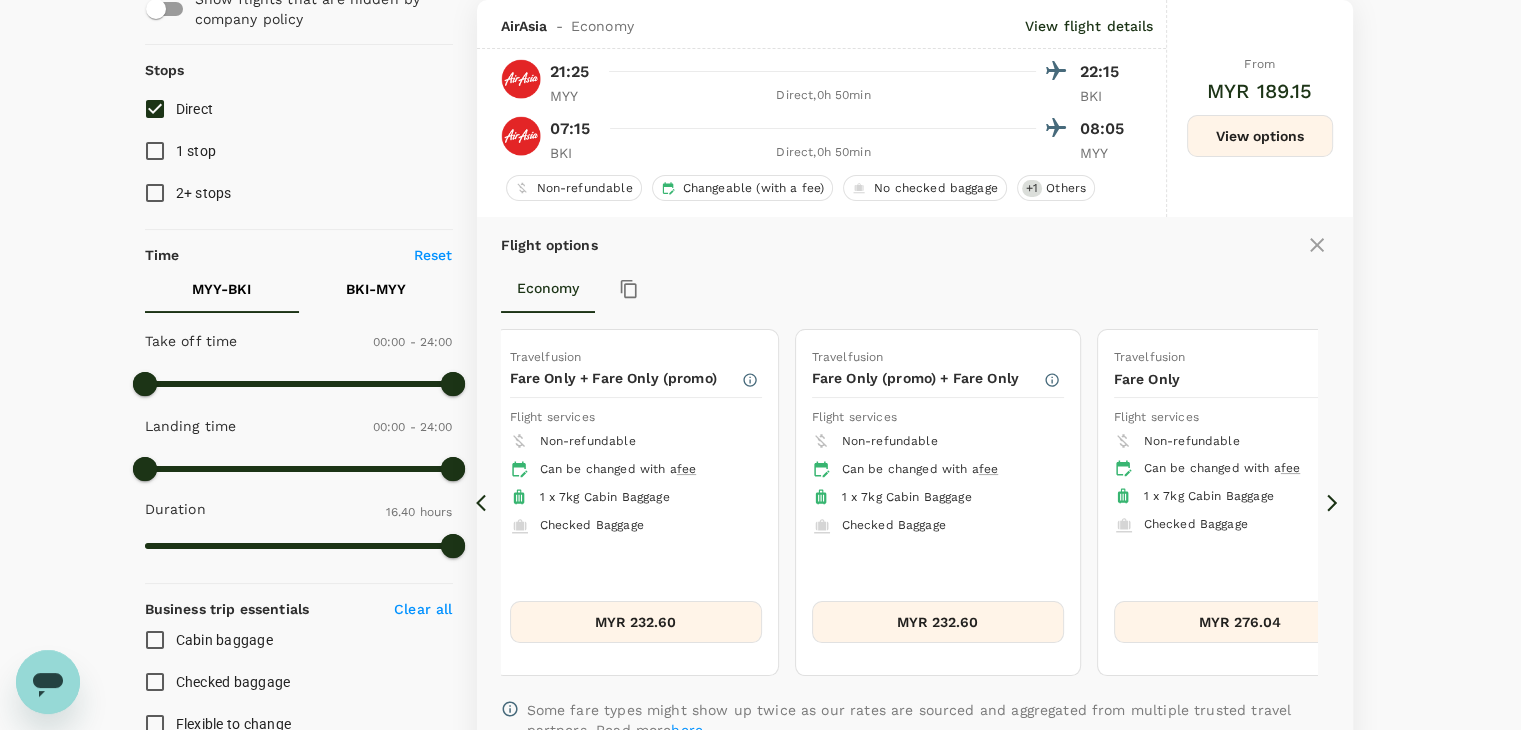 click 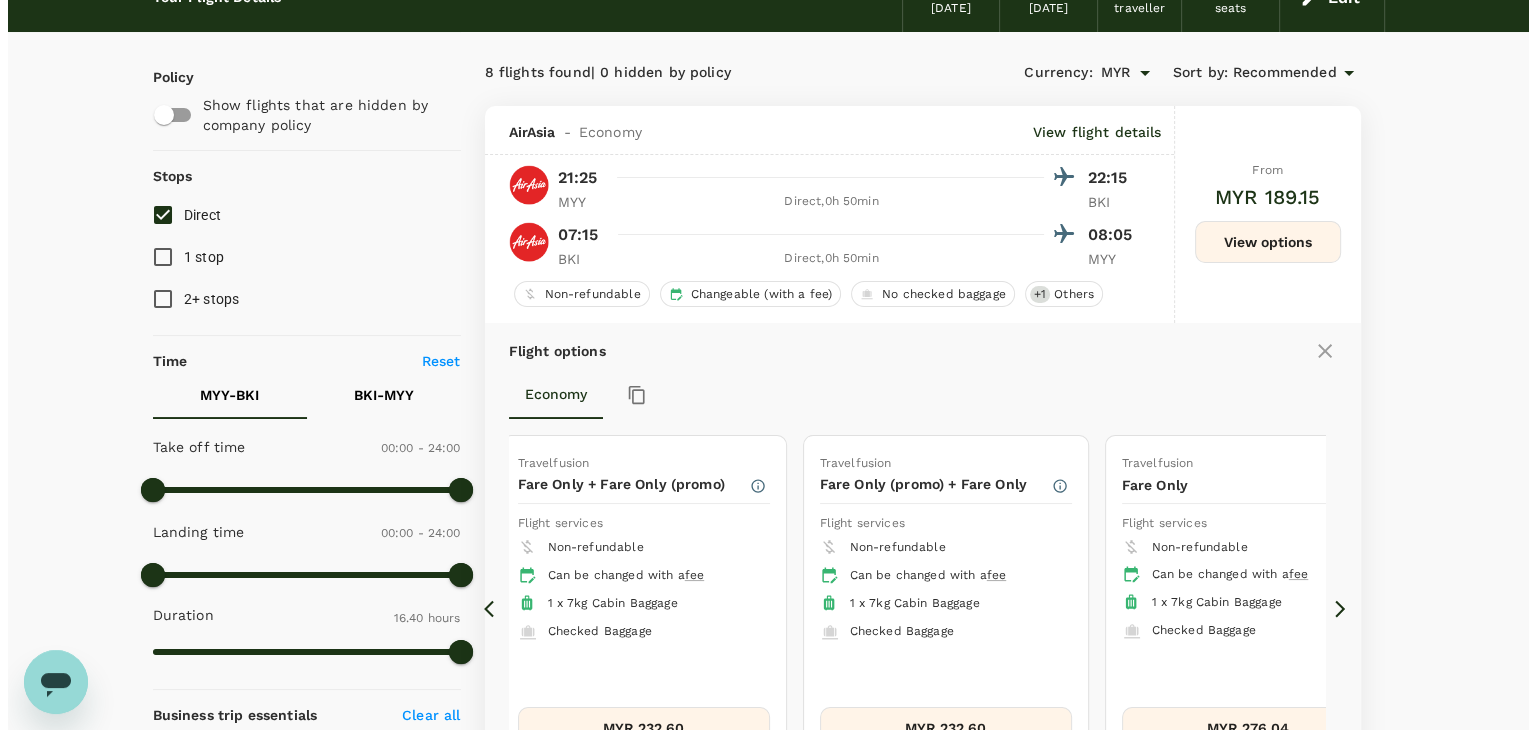 scroll, scrollTop: 0, scrollLeft: 0, axis: both 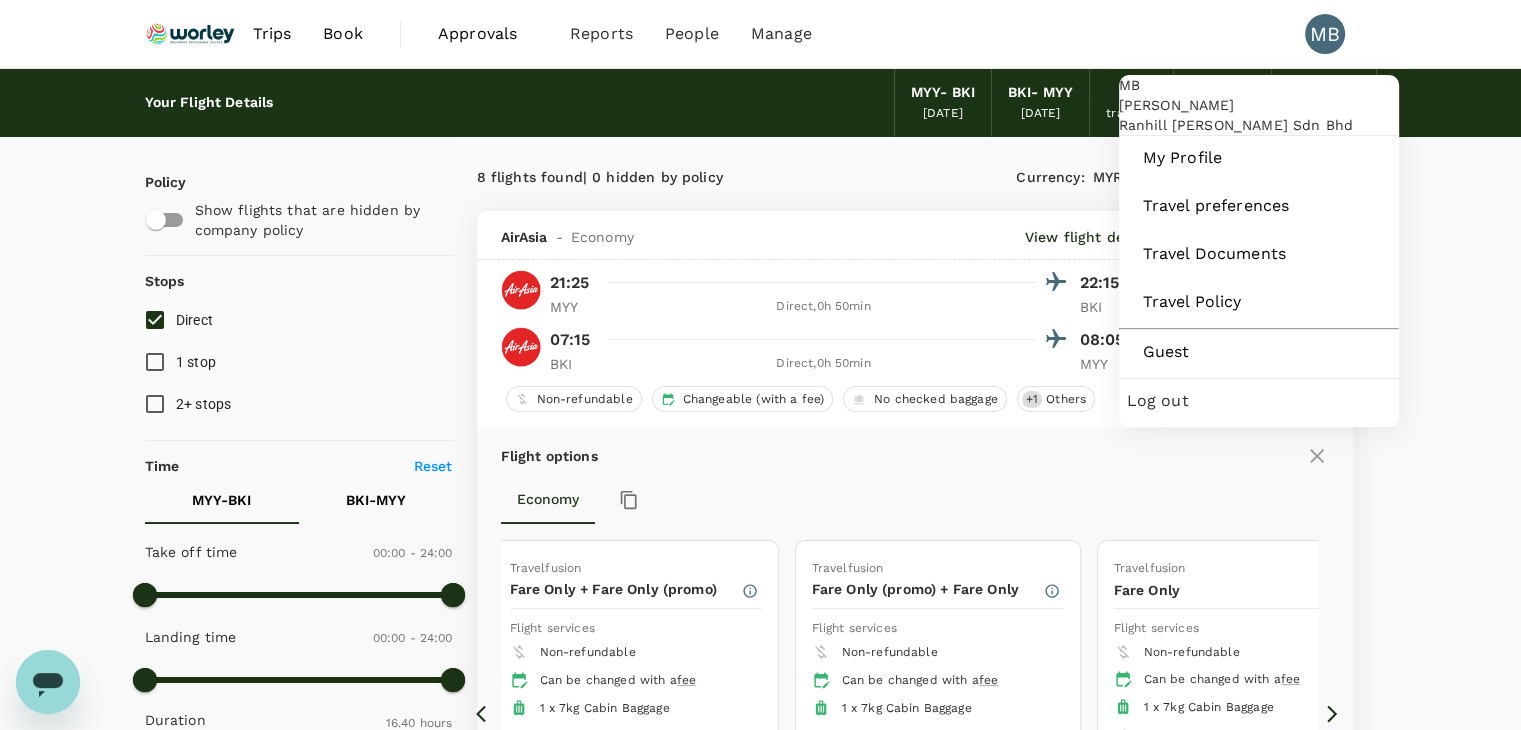 click on "Log out" at bounding box center [1259, 401] 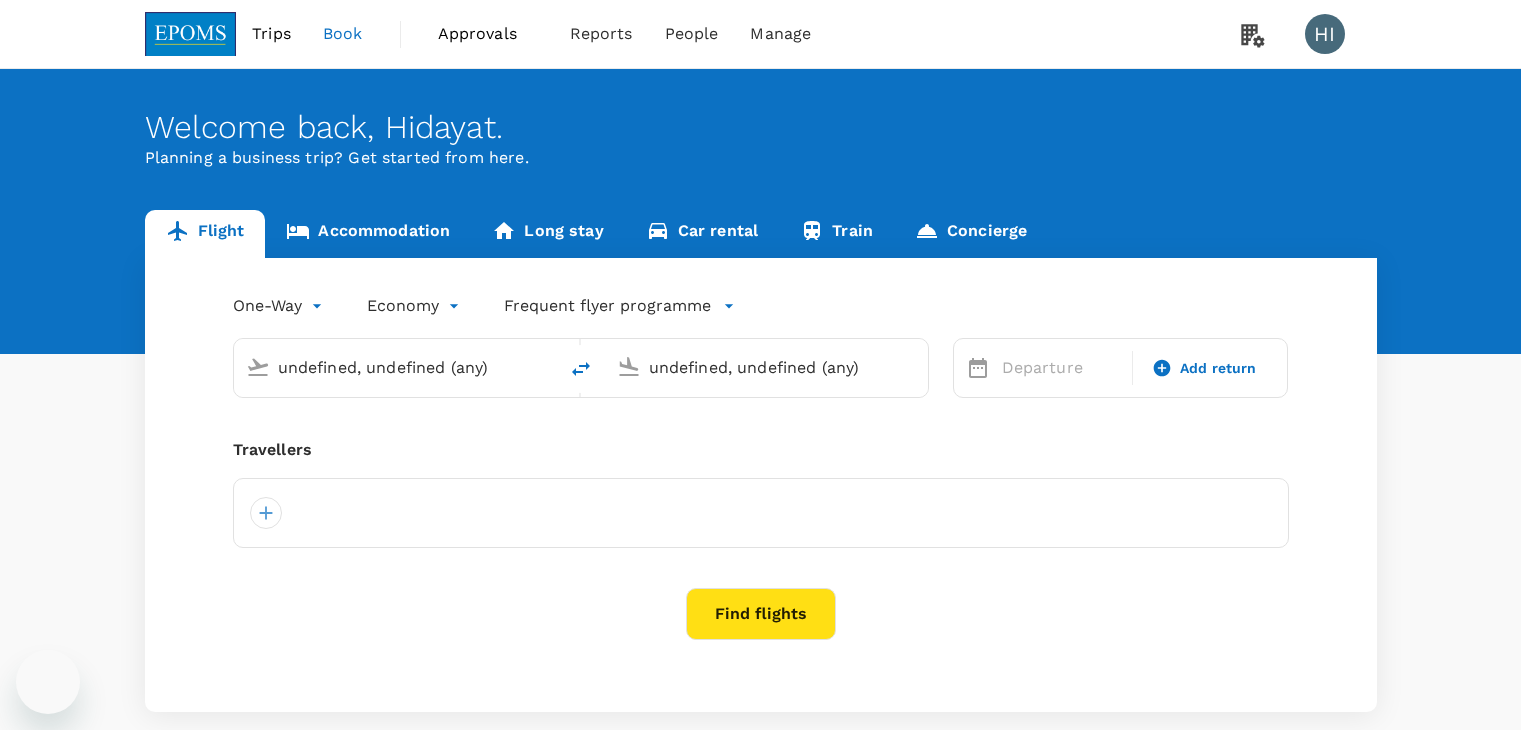 scroll, scrollTop: 0, scrollLeft: 0, axis: both 